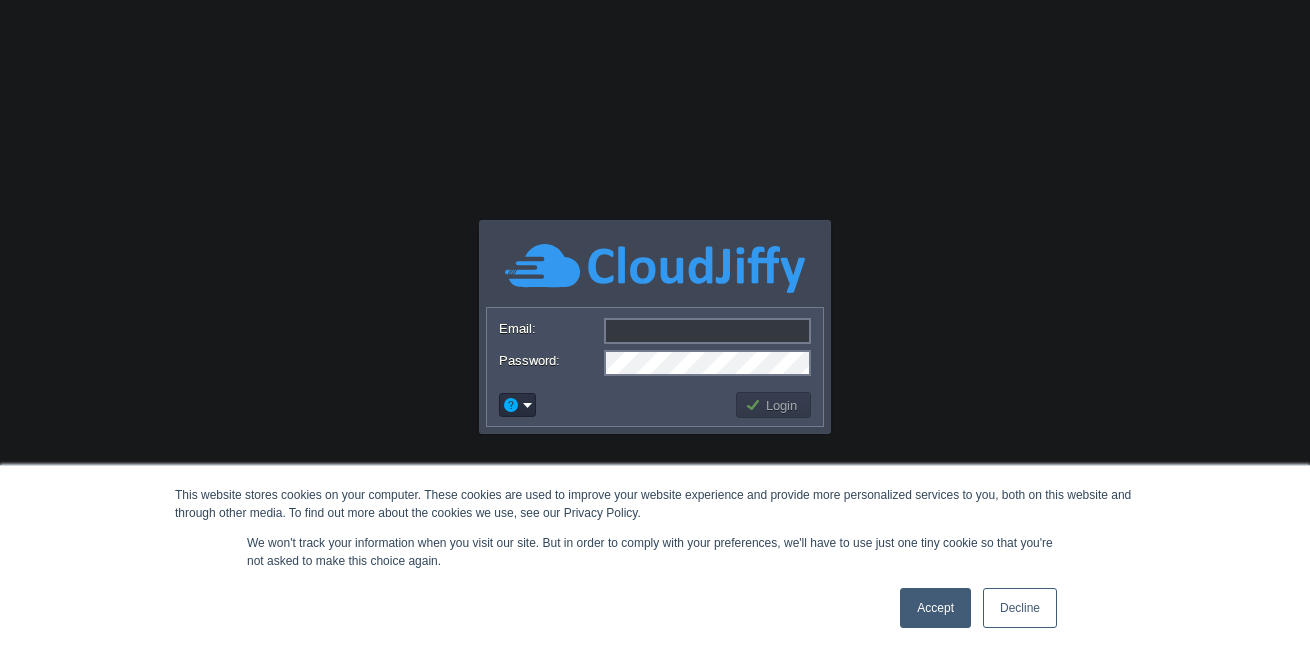 scroll, scrollTop: 0, scrollLeft: 0, axis: both 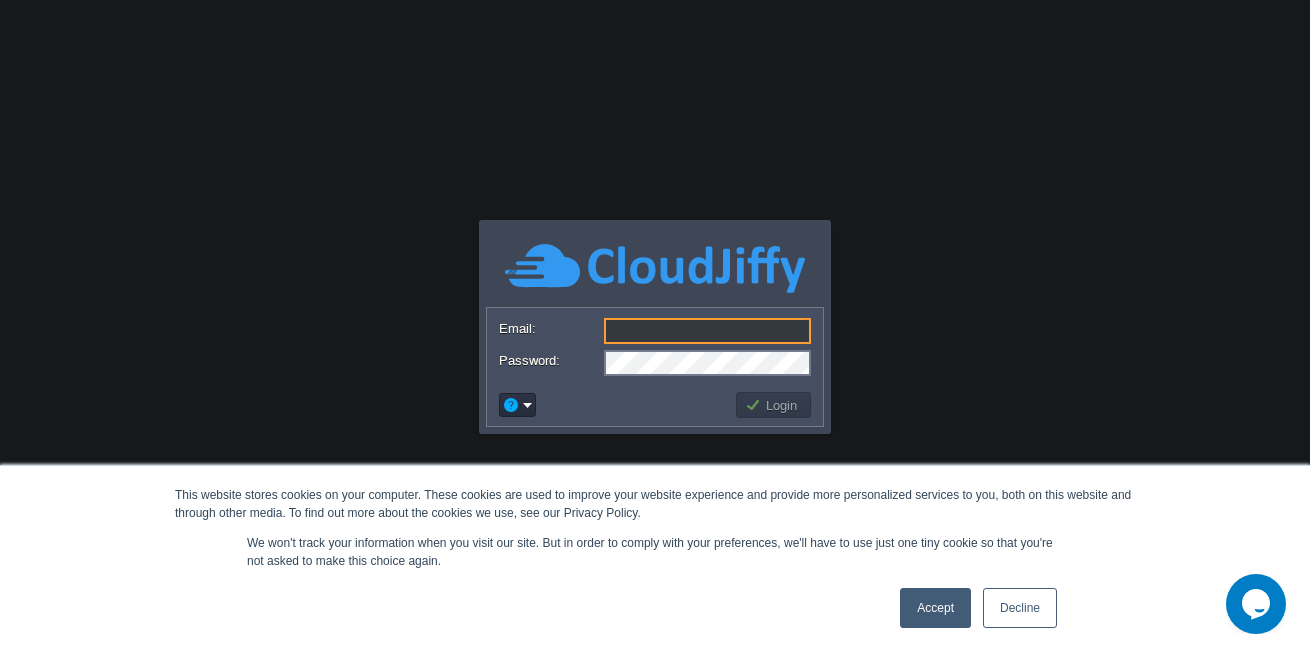 type on "[EMAIL_ADDRESS][DOMAIN_NAME]" 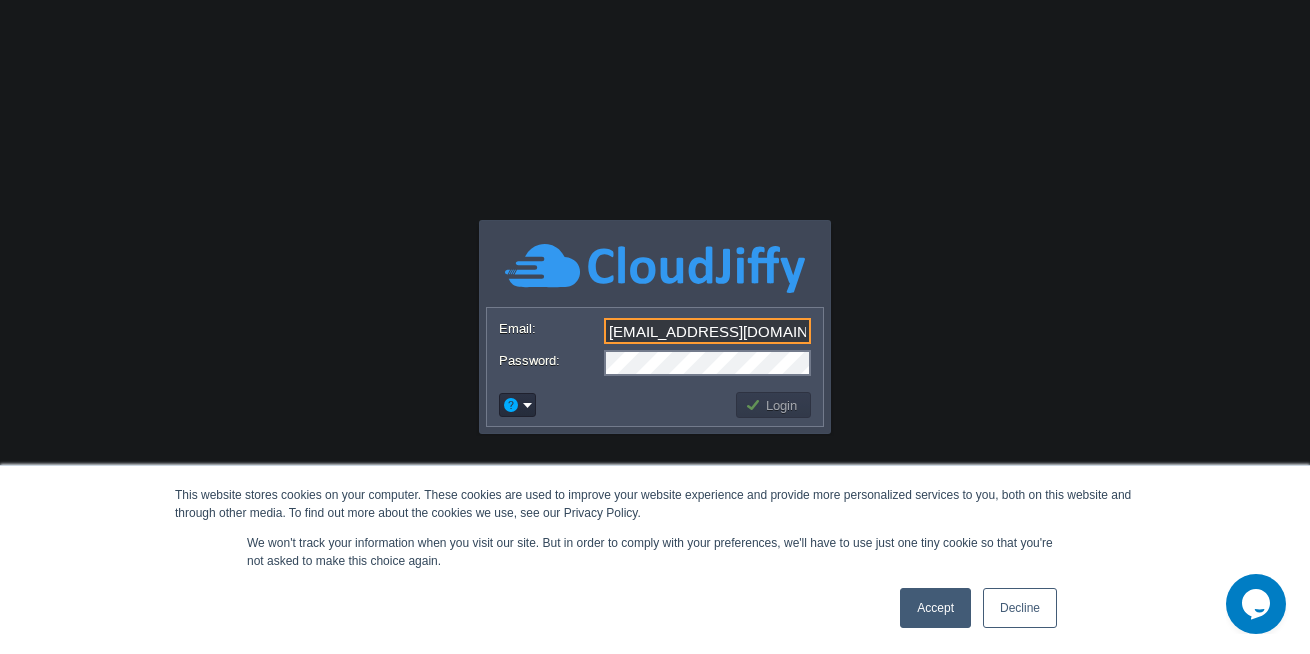 click on "Login" at bounding box center [774, 405] 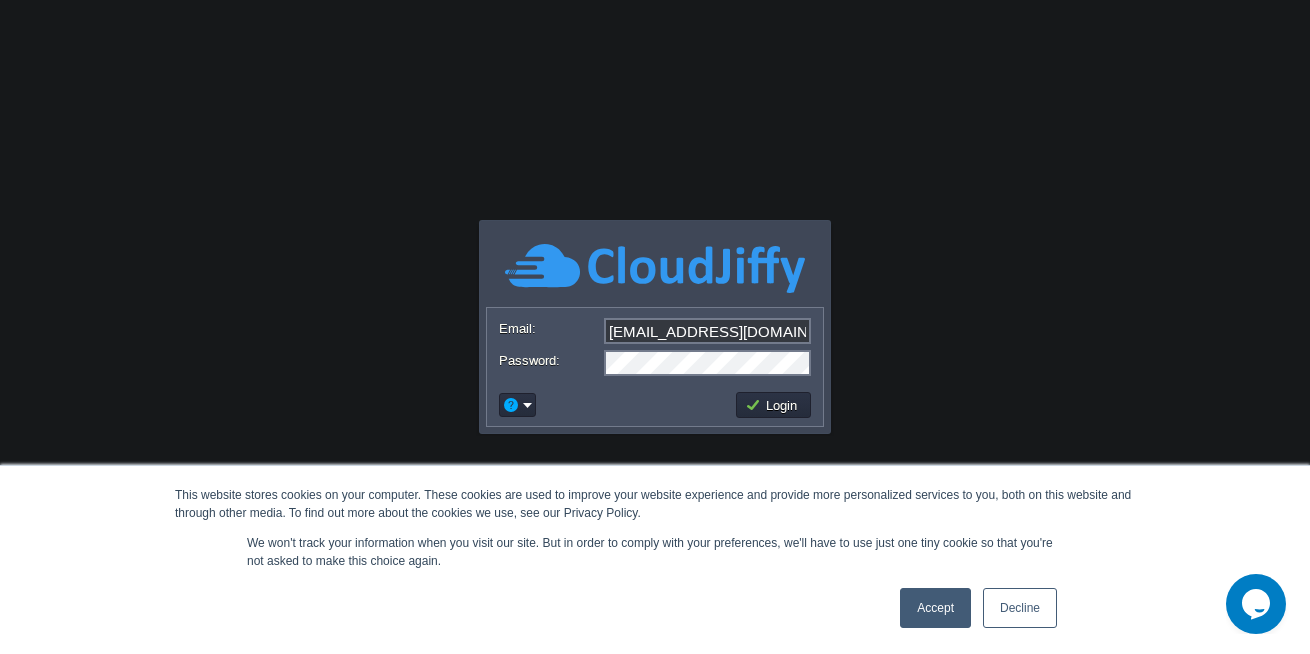 click on "Accept" at bounding box center [935, 608] 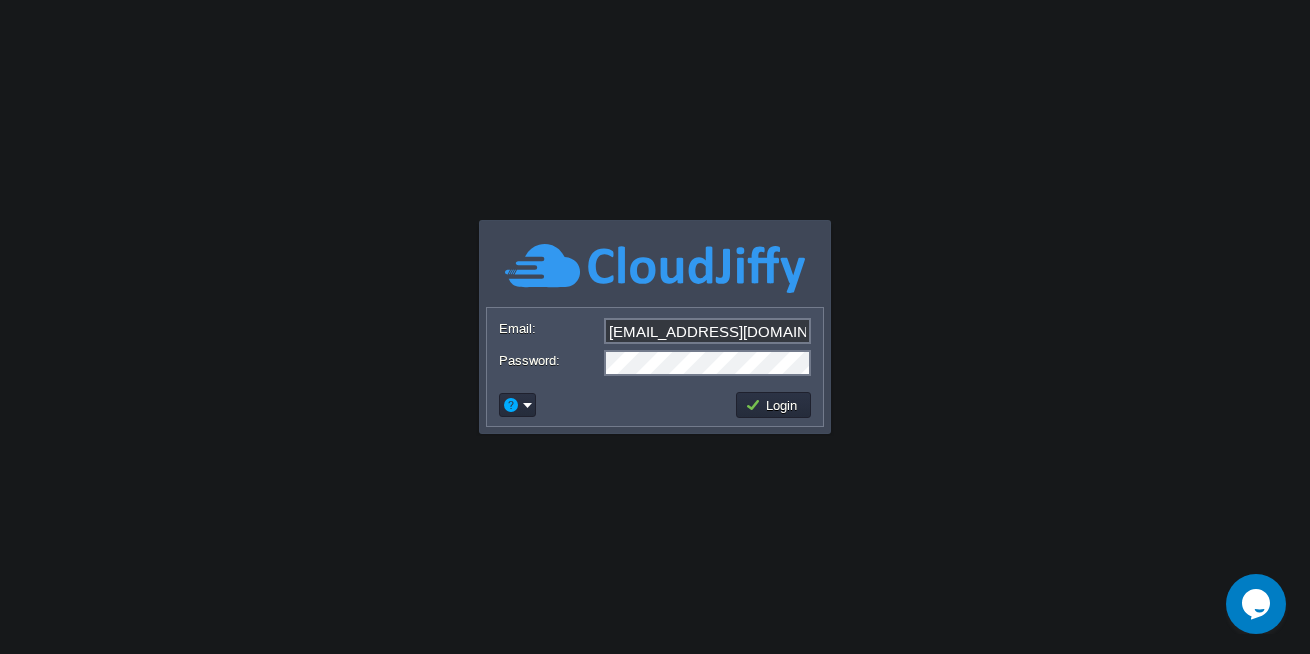 scroll, scrollTop: 0, scrollLeft: 0, axis: both 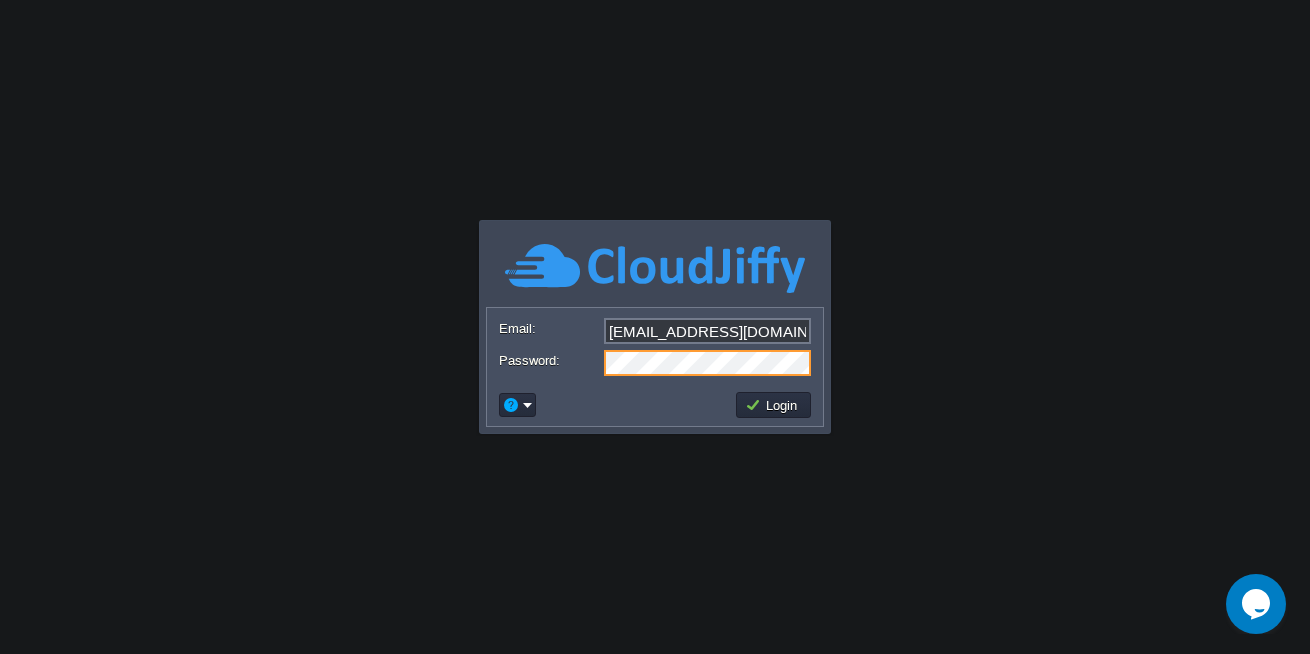 click at bounding box center (614, 405) 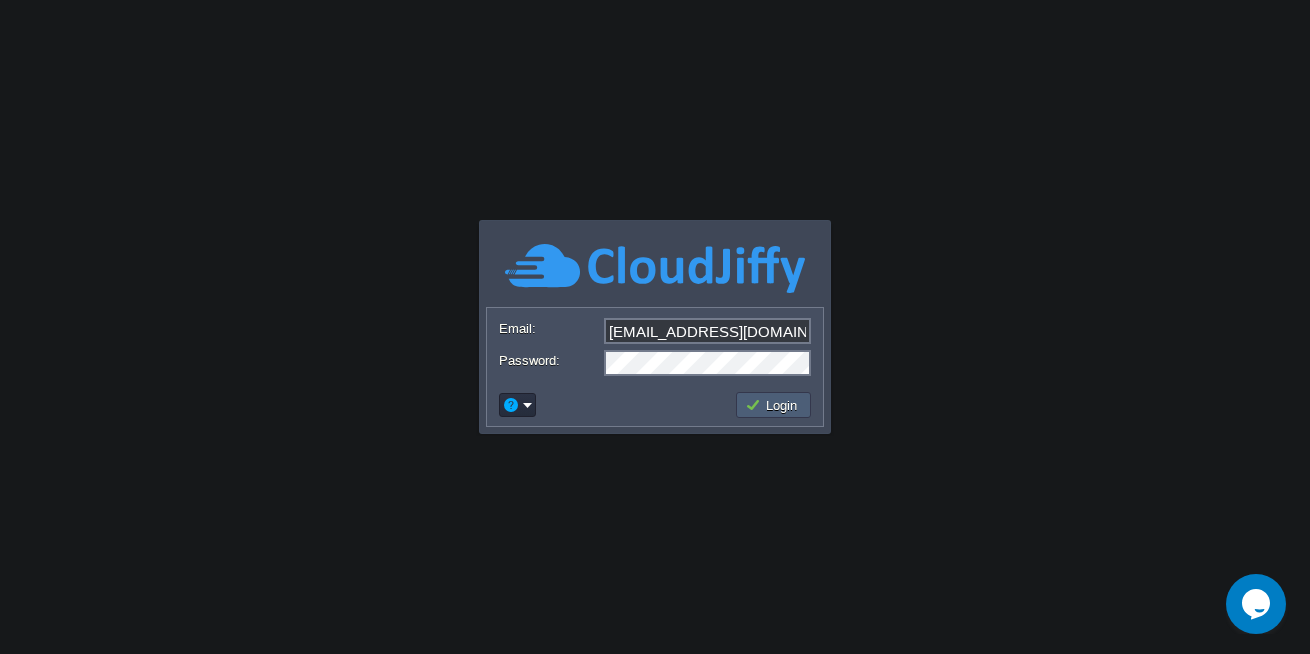click on "Login" at bounding box center (774, 405) 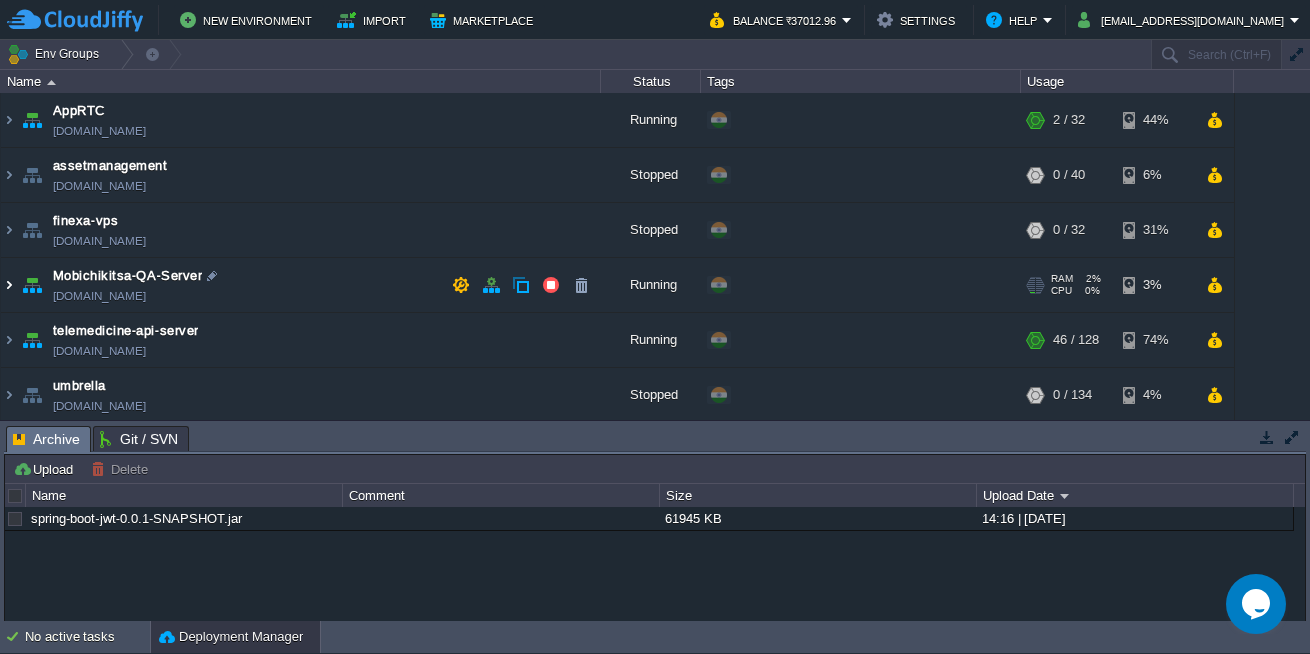 click at bounding box center [9, 285] 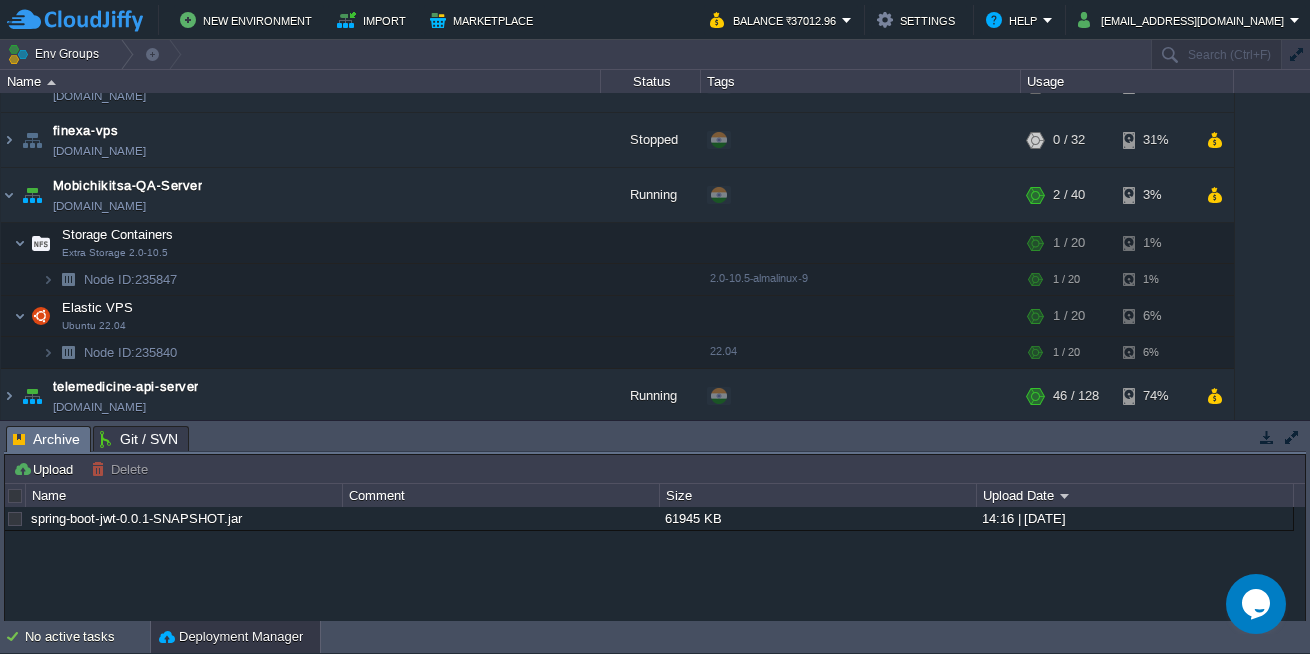 scroll, scrollTop: 91, scrollLeft: 0, axis: vertical 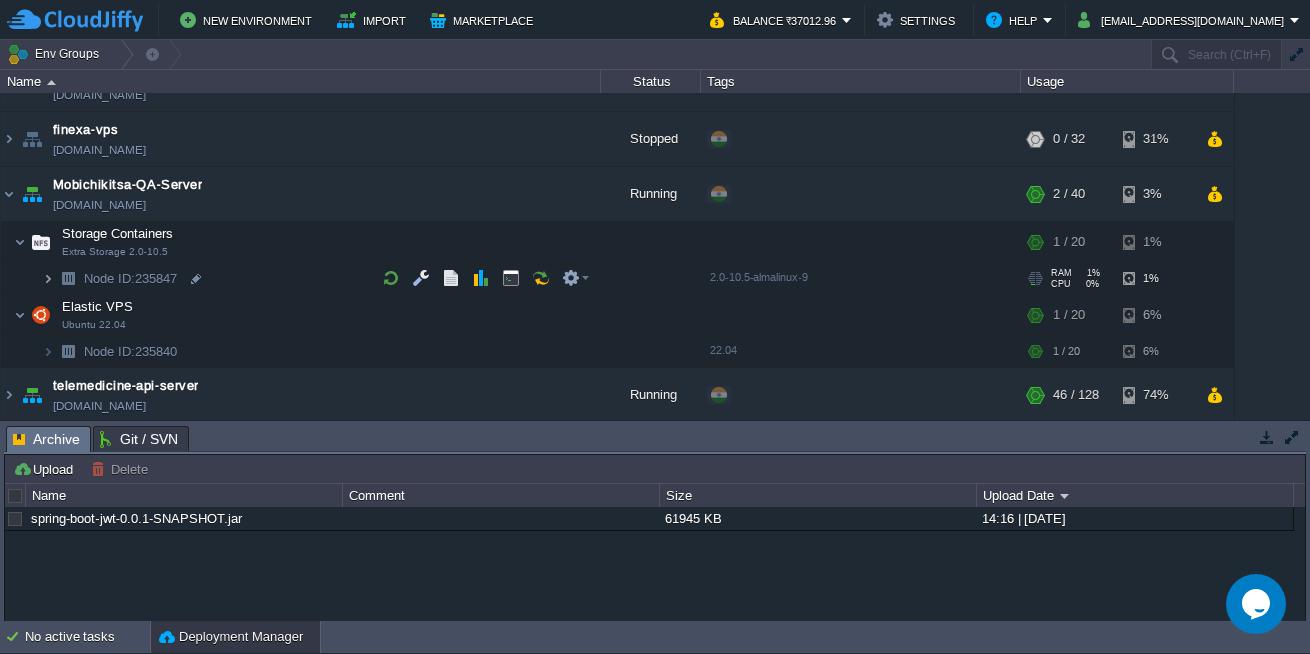 click at bounding box center (48, 278) 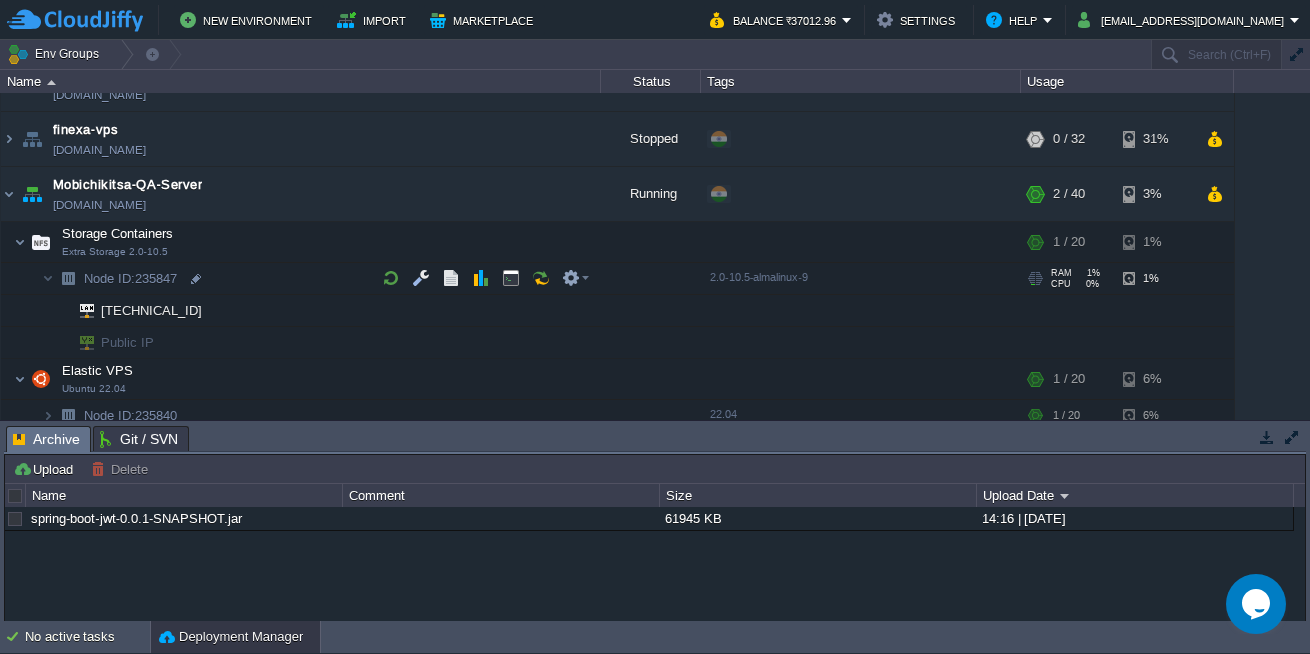 click on "Node ID:  235847" at bounding box center (131, 278) 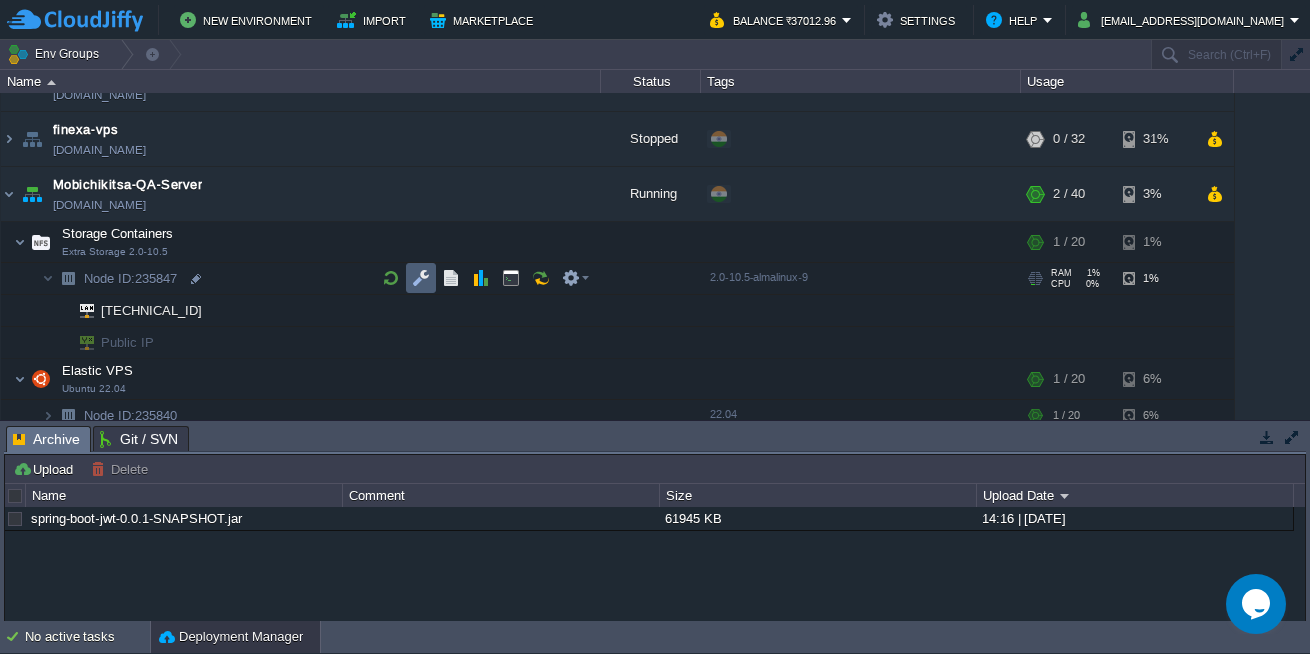 click at bounding box center (421, 278) 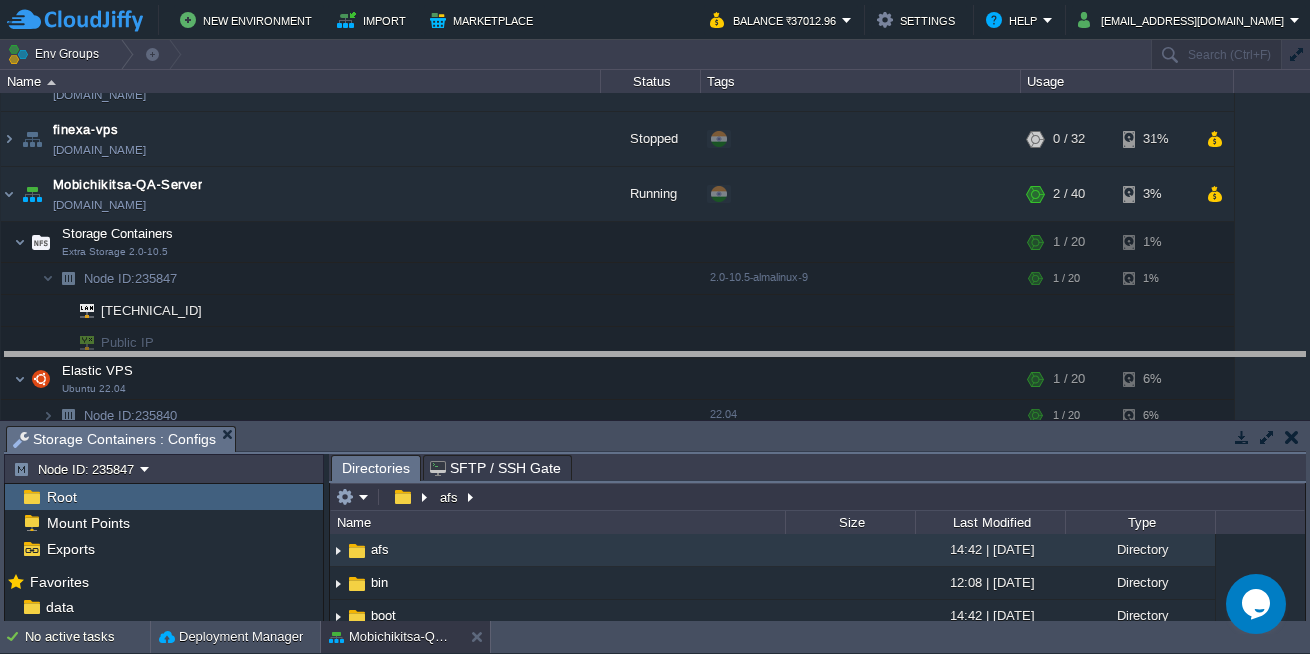 drag, startPoint x: 671, startPoint y: 448, endPoint x: 655, endPoint y: 374, distance: 75.70998 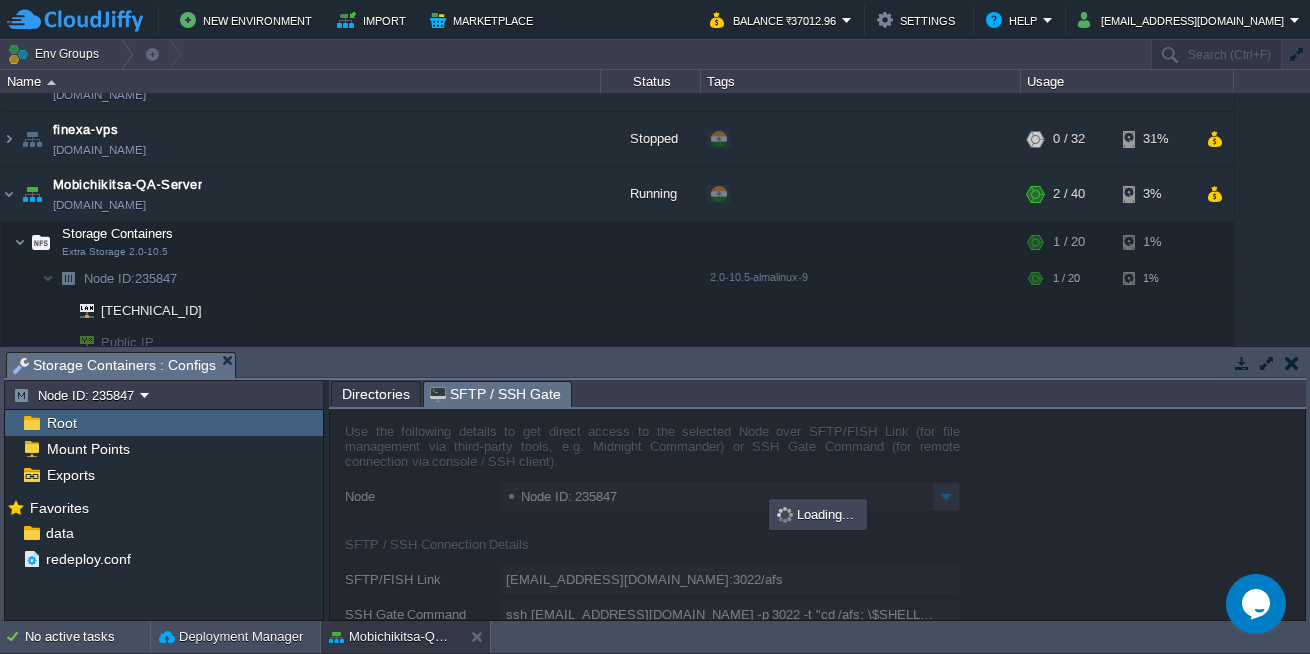 click on "SFTP / SSH Gate" at bounding box center [495, 394] 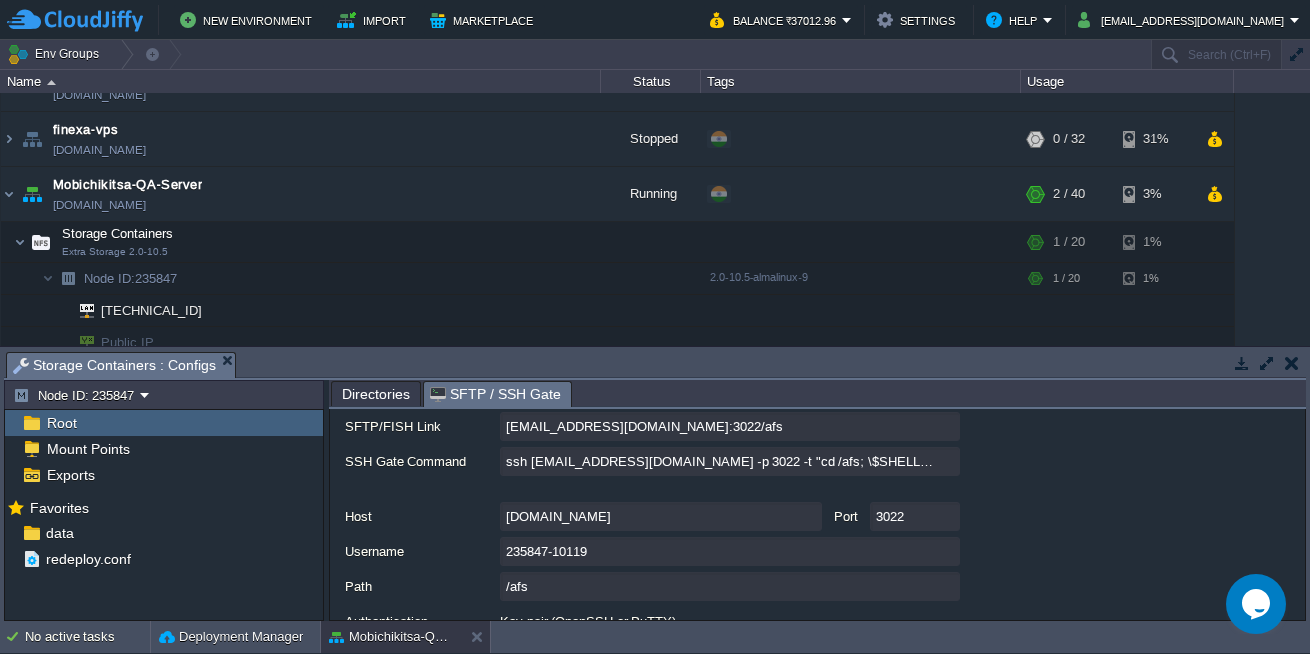 scroll, scrollTop: 151, scrollLeft: 0, axis: vertical 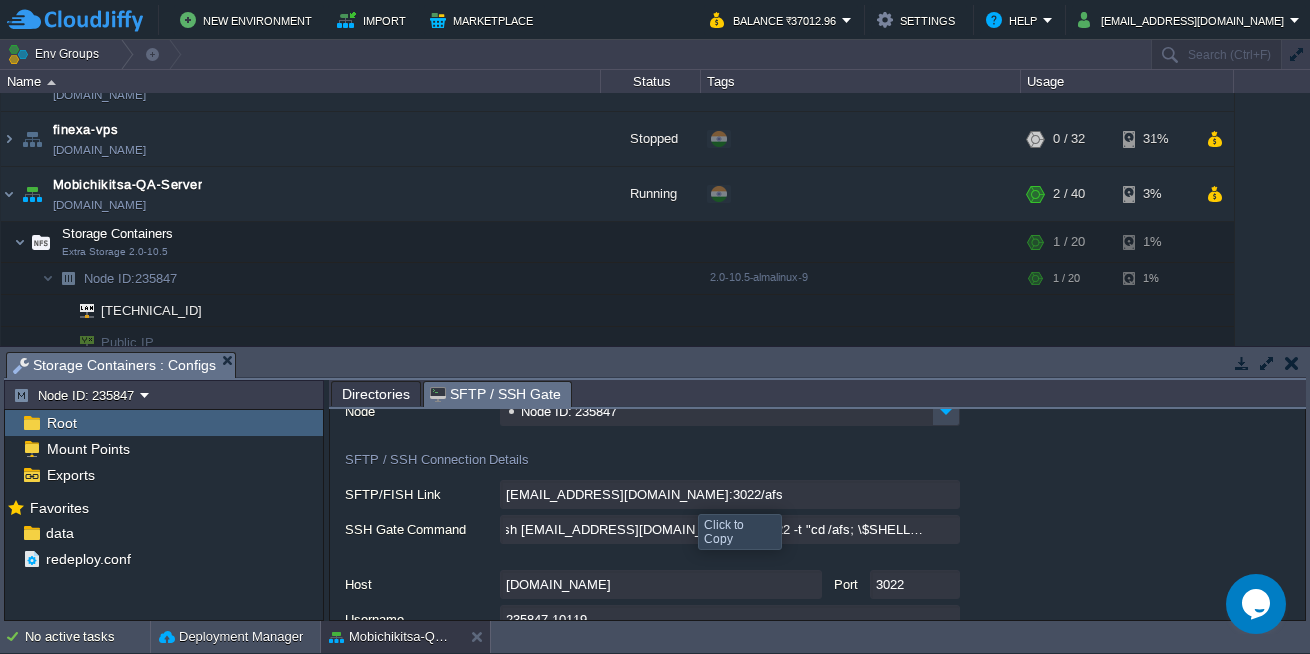 click on "[EMAIL_ADDRESS][DOMAIN_NAME]:3022/afs" at bounding box center (730, 494) 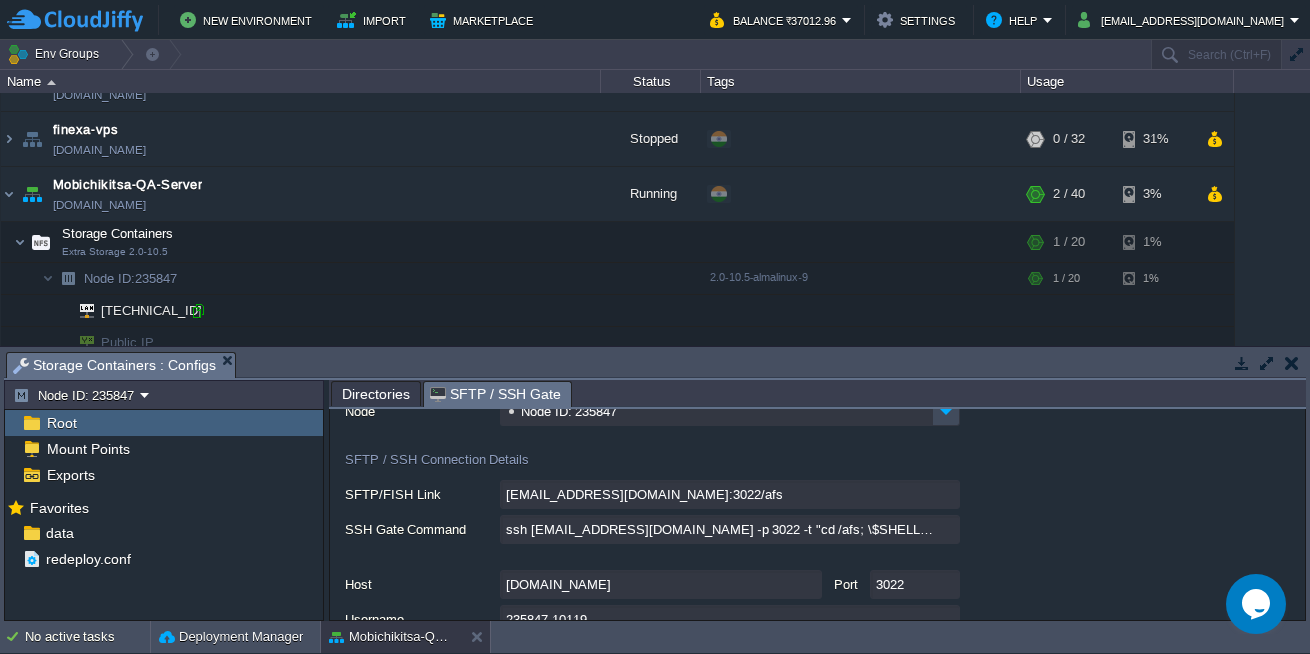 click at bounding box center [198, 311] 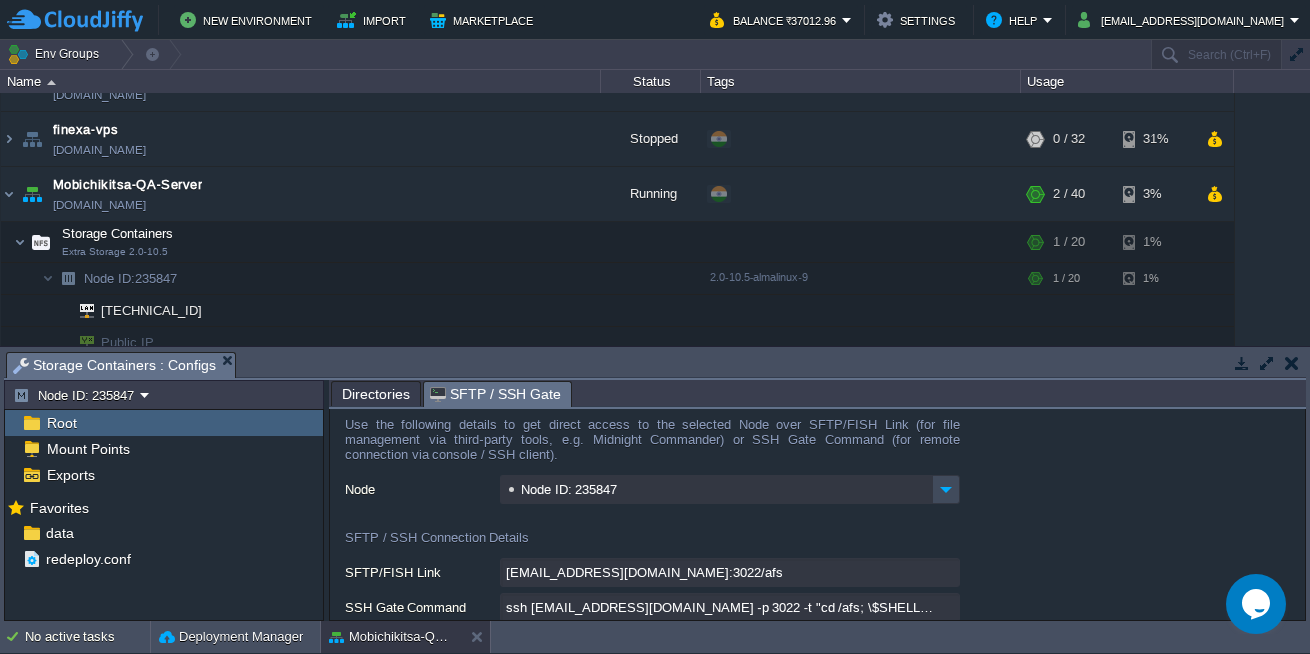 scroll, scrollTop: 0, scrollLeft: 0, axis: both 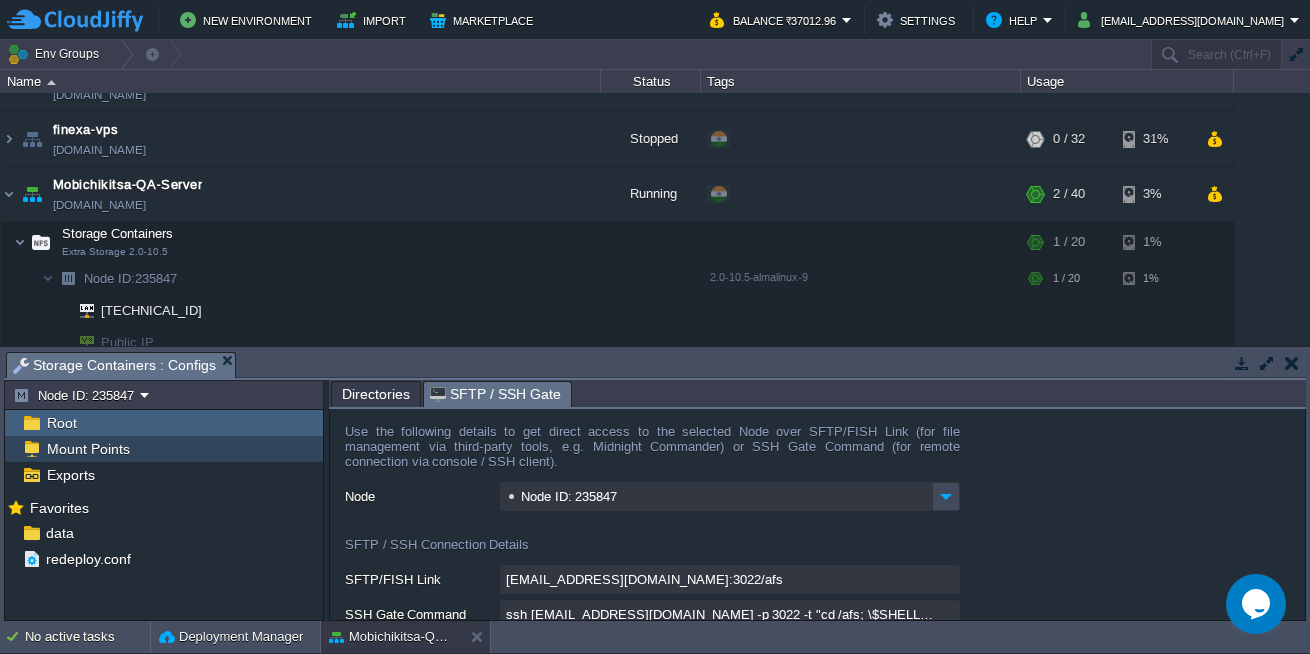 click on "Mount Points" at bounding box center (88, 449) 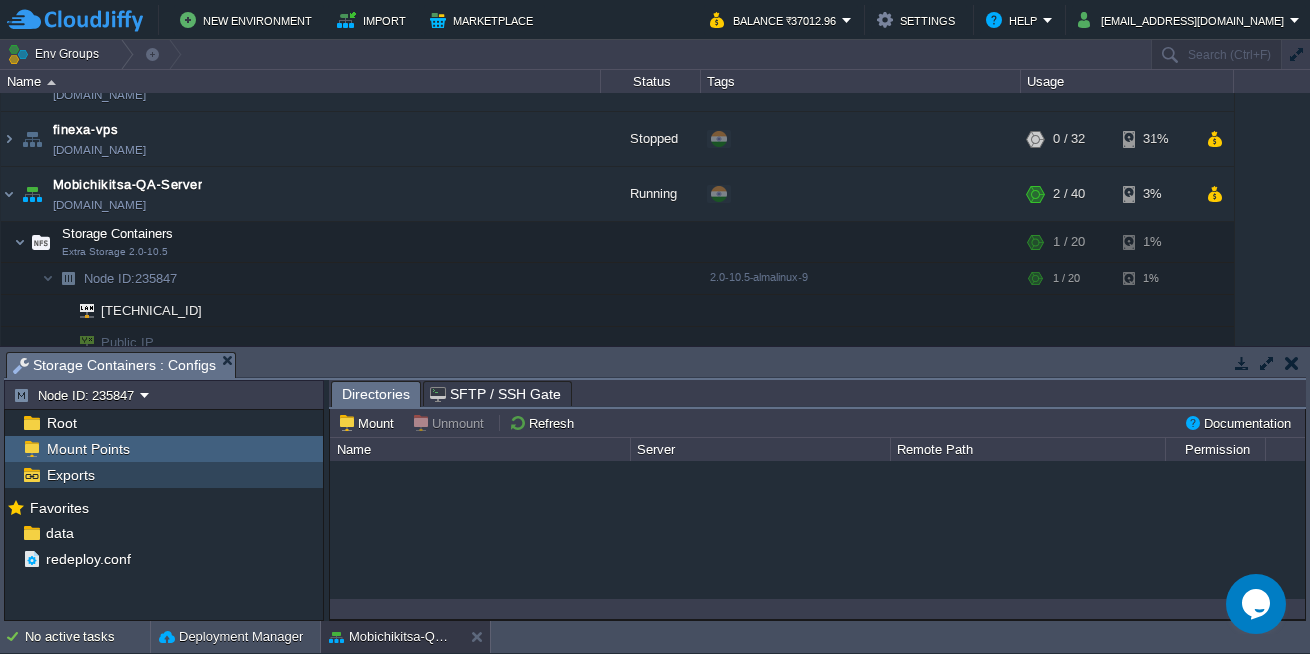 click on "Exports" at bounding box center (70, 475) 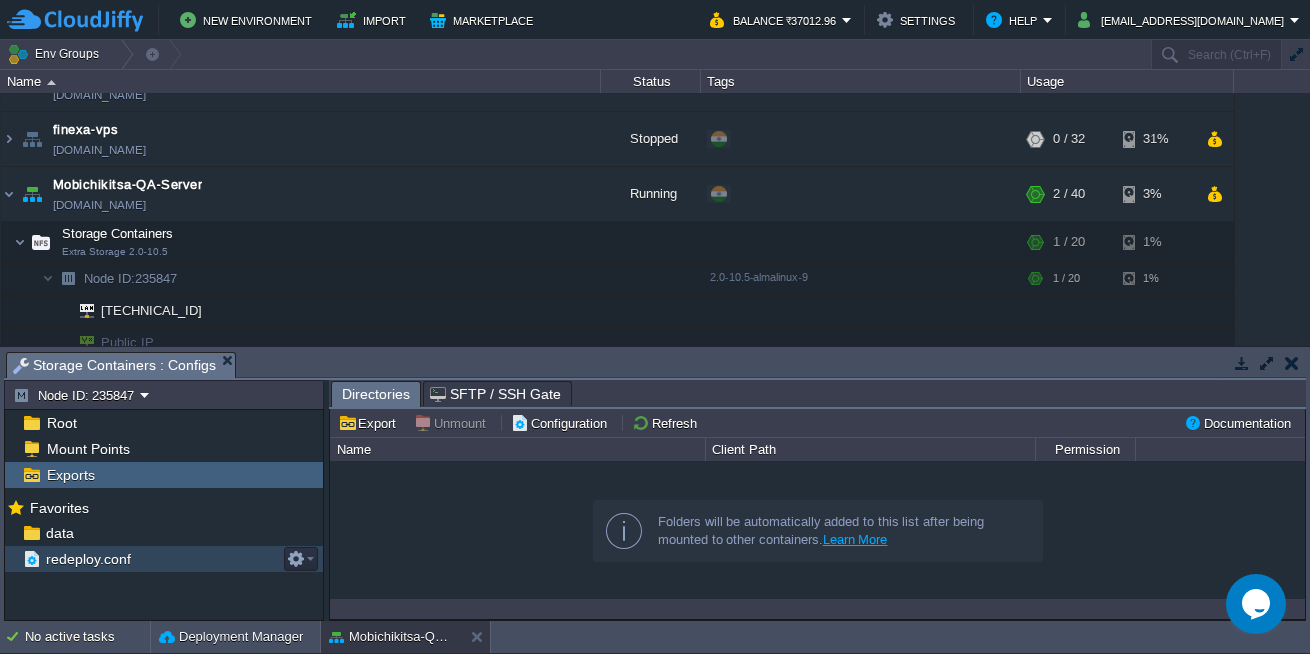 click on "redeploy.conf" at bounding box center (88, 559) 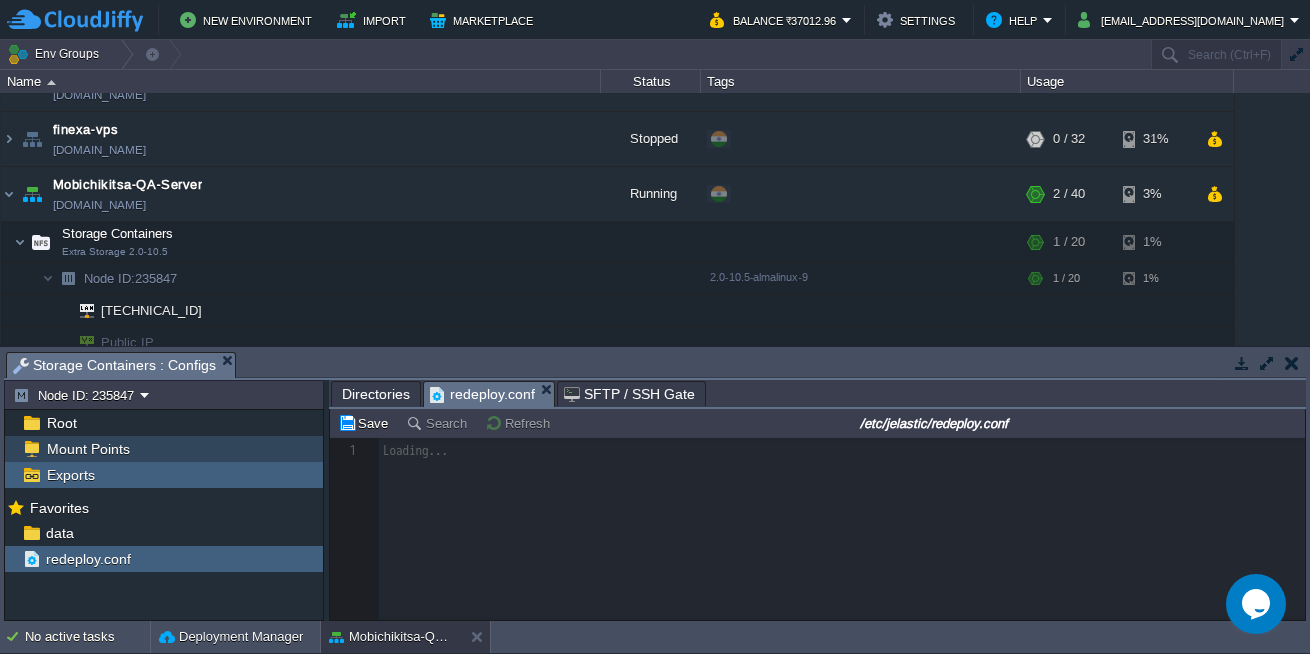 click on "Mount Points" at bounding box center [88, 449] 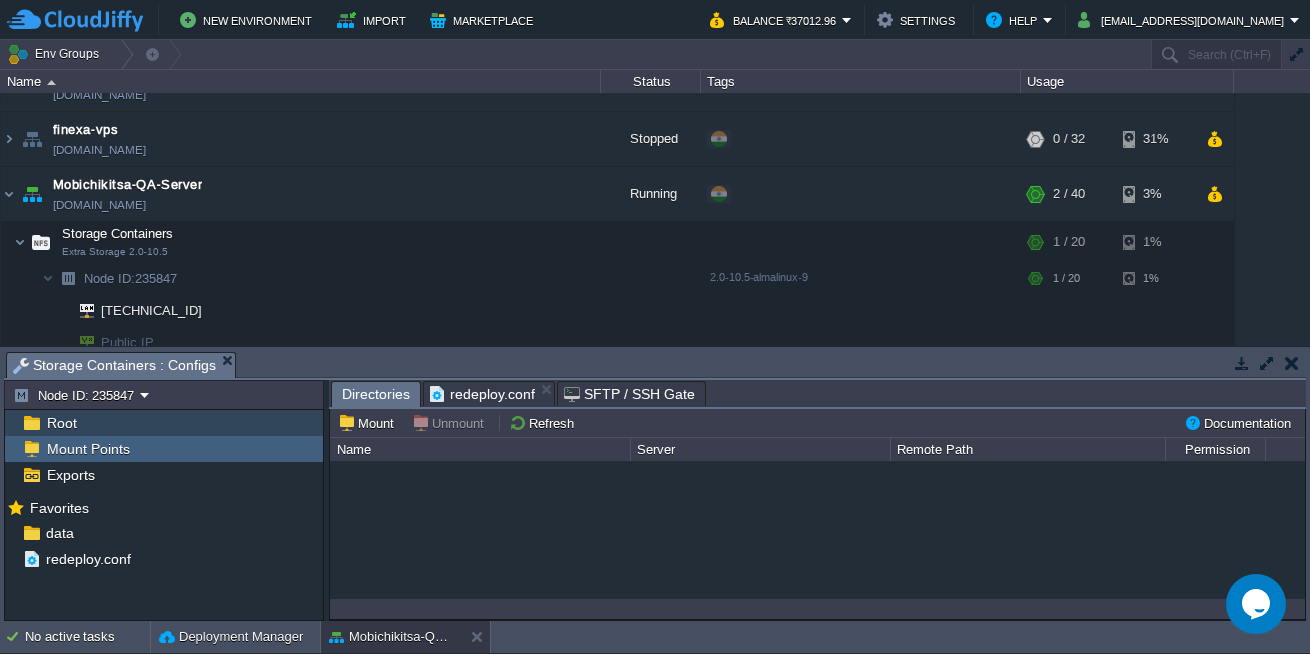 click on "Root" at bounding box center (164, 423) 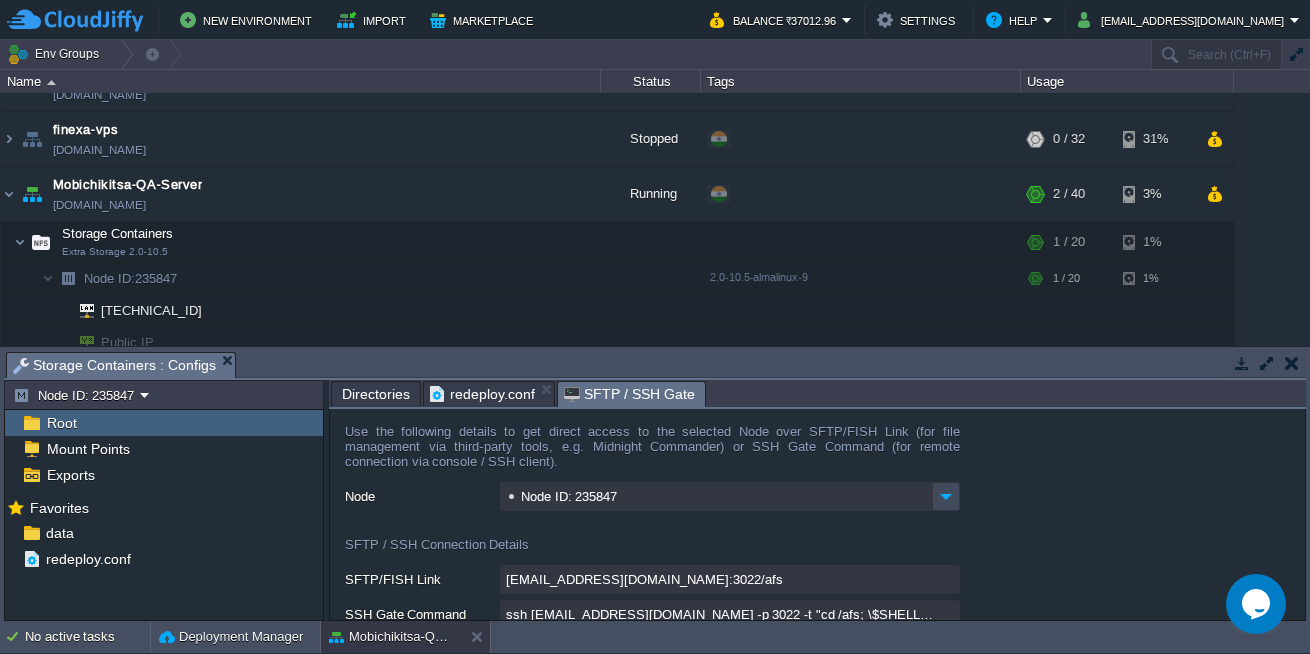 click on "SFTP / SSH Gate" at bounding box center (629, 394) 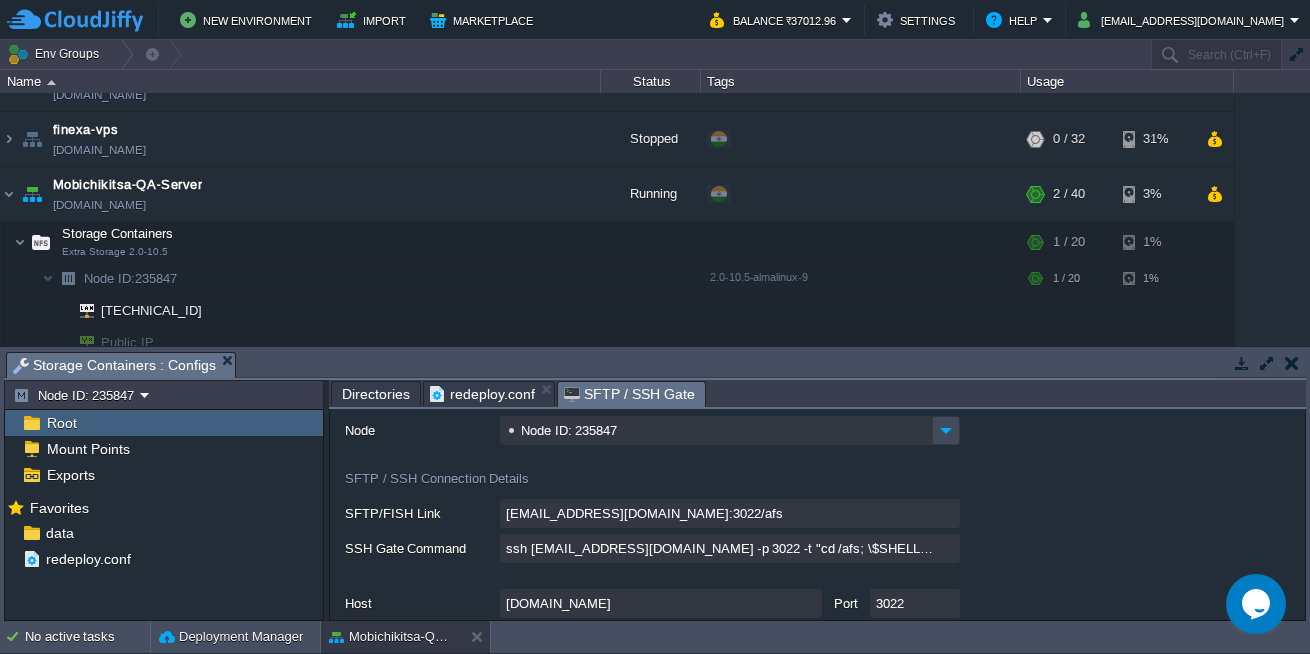 scroll, scrollTop: 68, scrollLeft: 0, axis: vertical 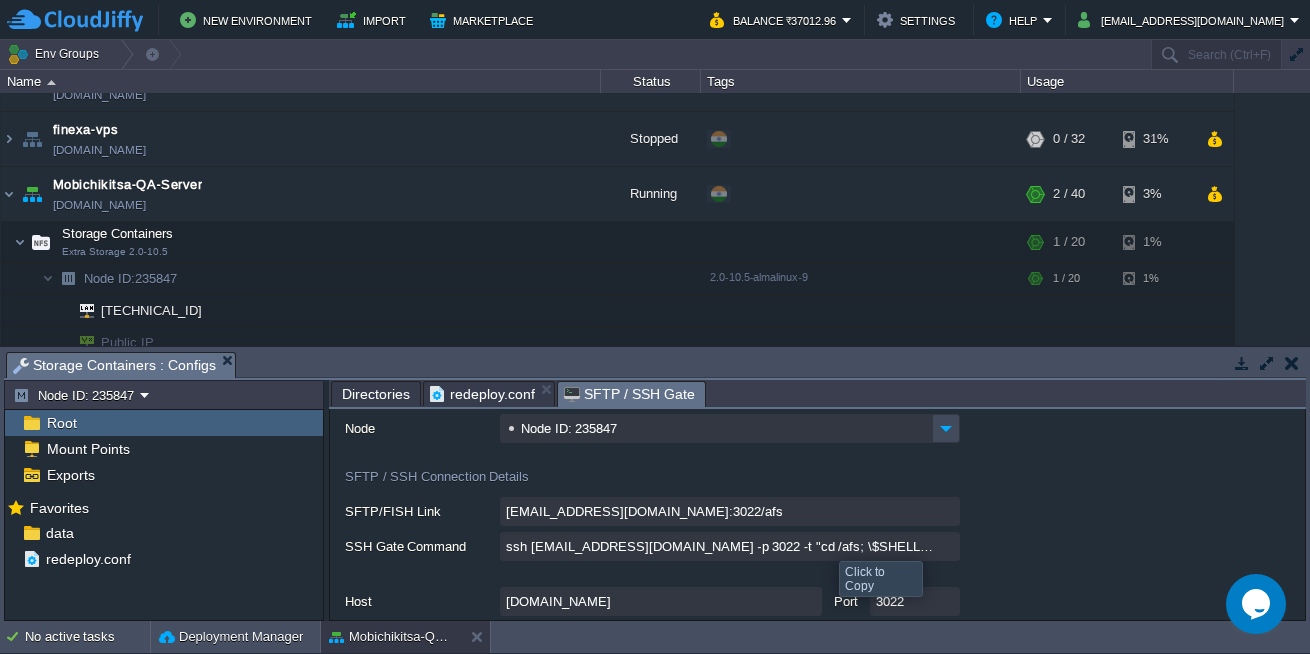 click on "ssh [EMAIL_ADDRESS][DOMAIN_NAME] -p 3022 -t "cd /afs; \$SHELL --login"" at bounding box center (730, 546) 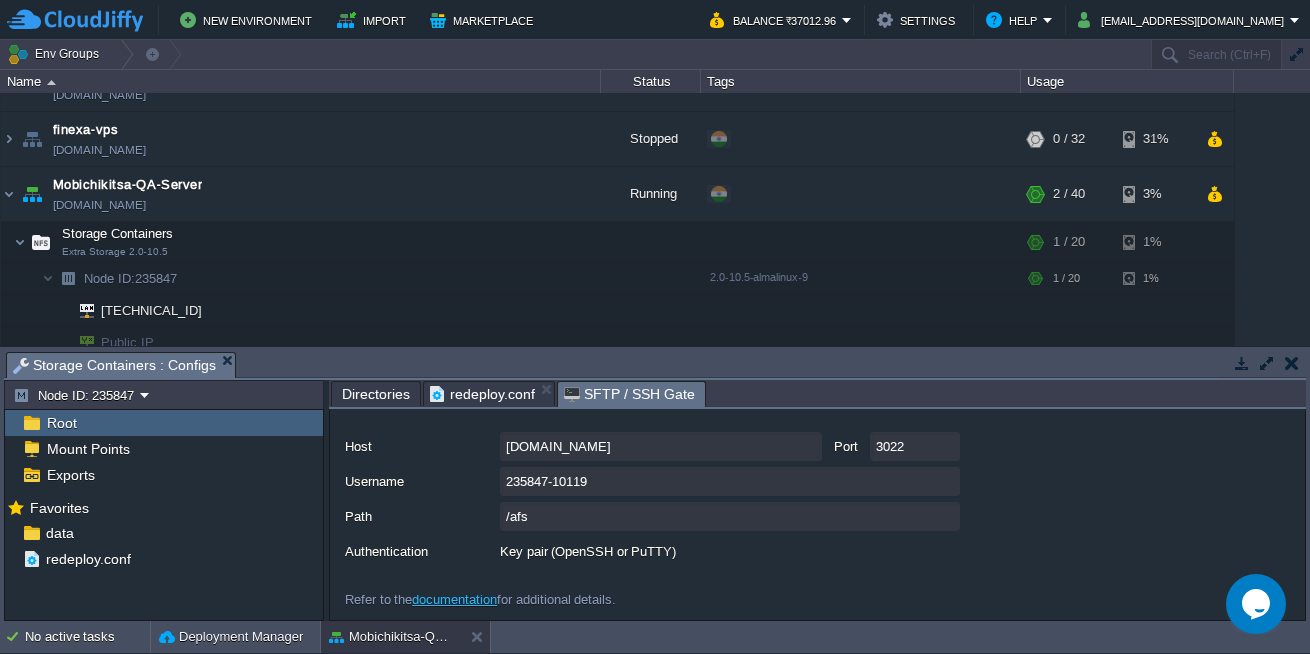 scroll, scrollTop: 225, scrollLeft: 0, axis: vertical 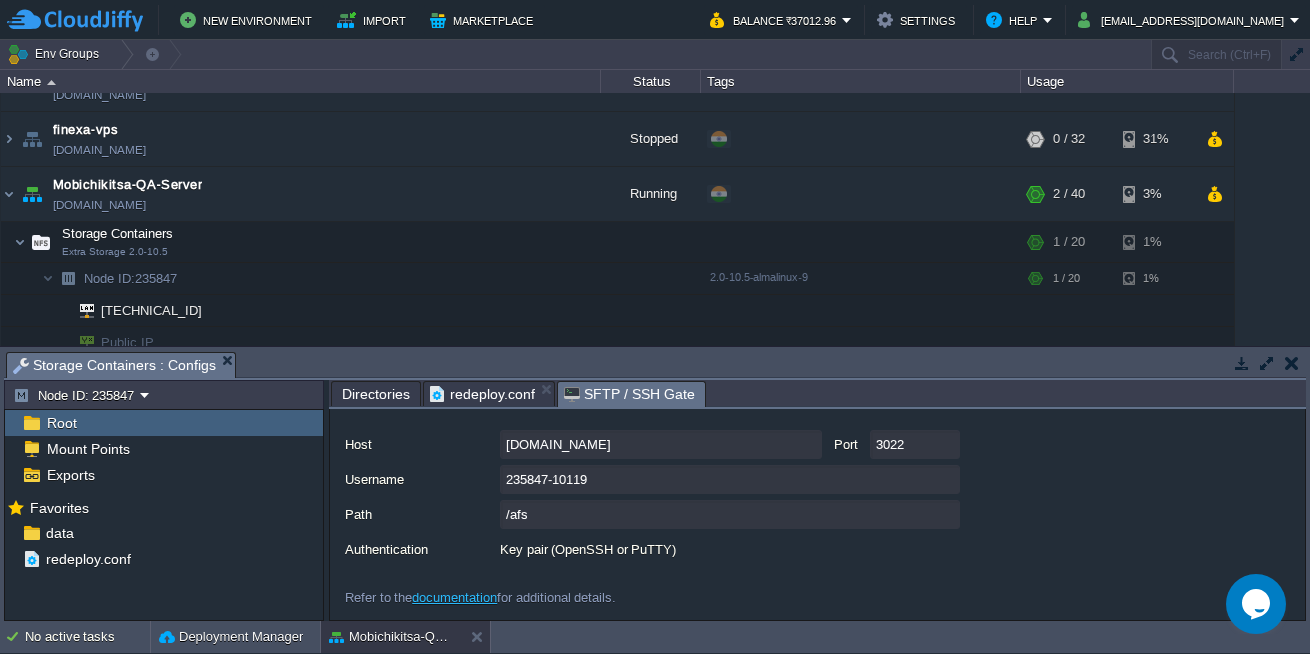 drag, startPoint x: 1302, startPoint y: 484, endPoint x: 36, endPoint y: 16, distance: 1349.7333 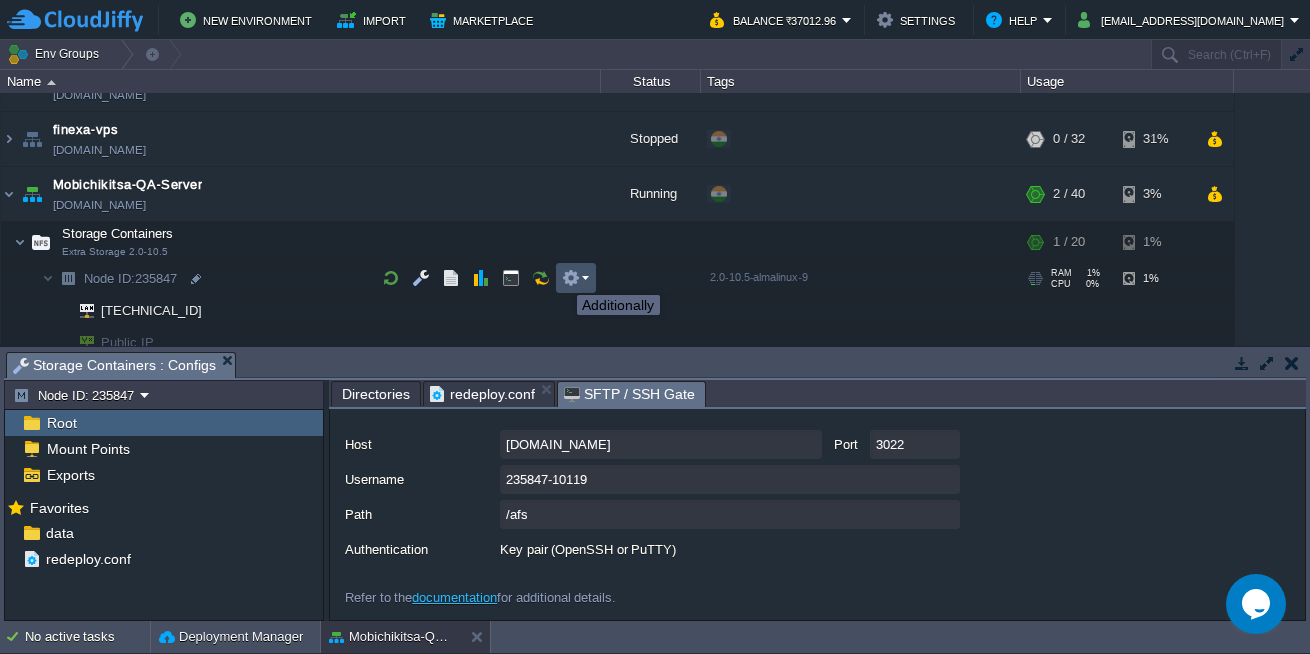 click at bounding box center [571, 278] 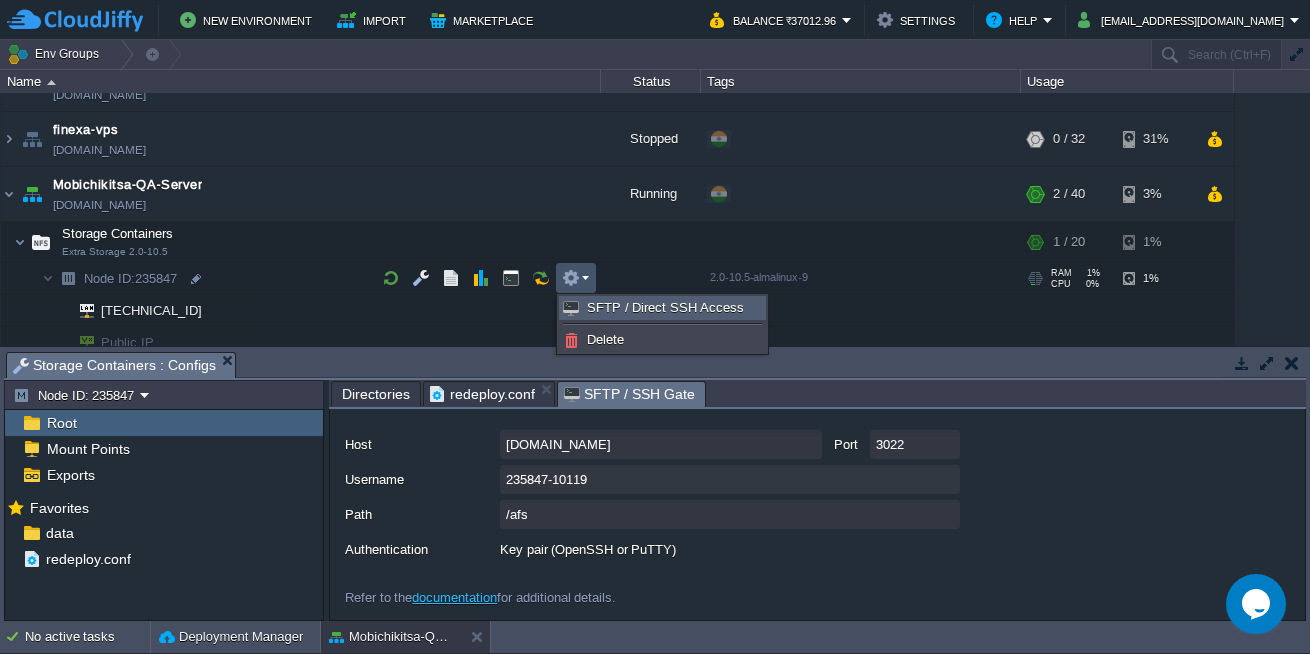click on "SFTP / Direct SSH Access" at bounding box center (665, 307) 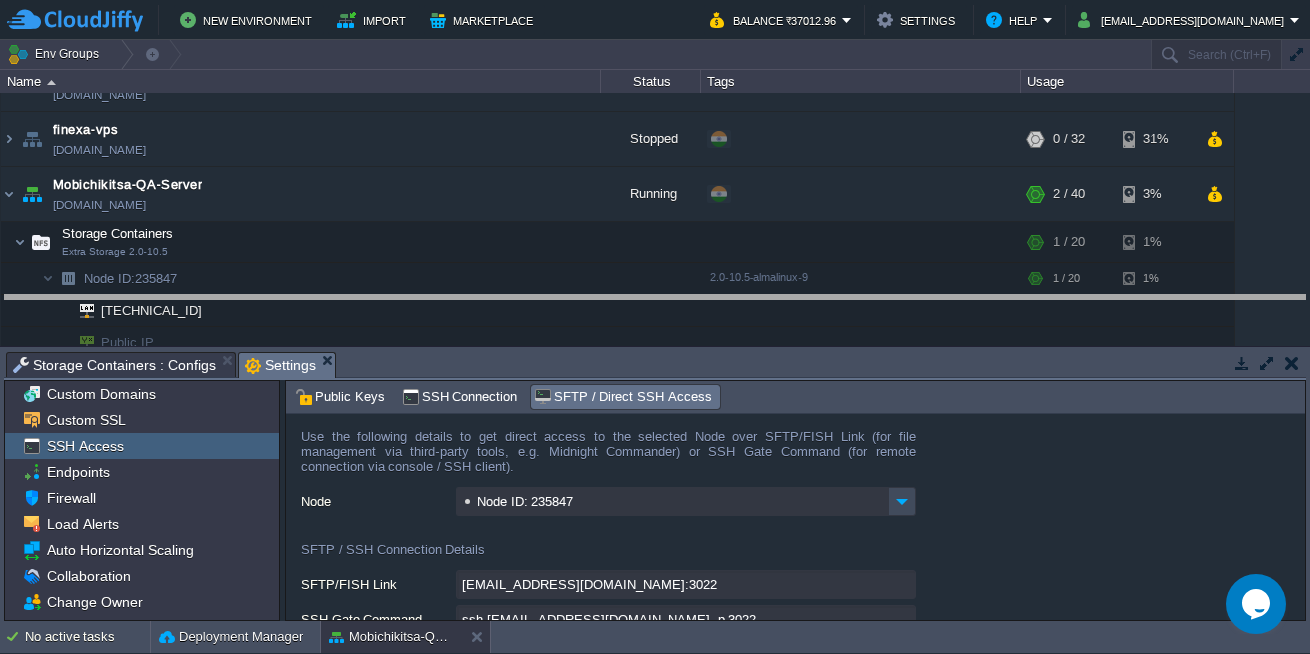 drag, startPoint x: 770, startPoint y: 376, endPoint x: 752, endPoint y: 319, distance: 59.77458 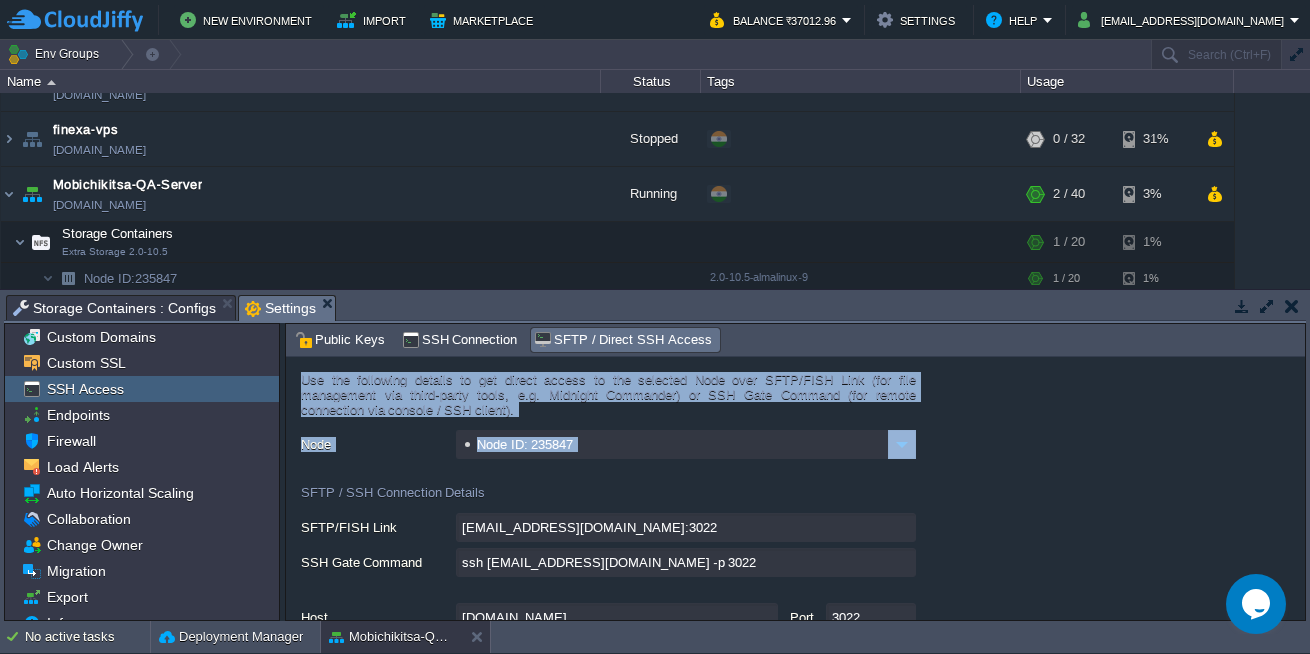 drag, startPoint x: 1305, startPoint y: 426, endPoint x: 1295, endPoint y: 475, distance: 50.01 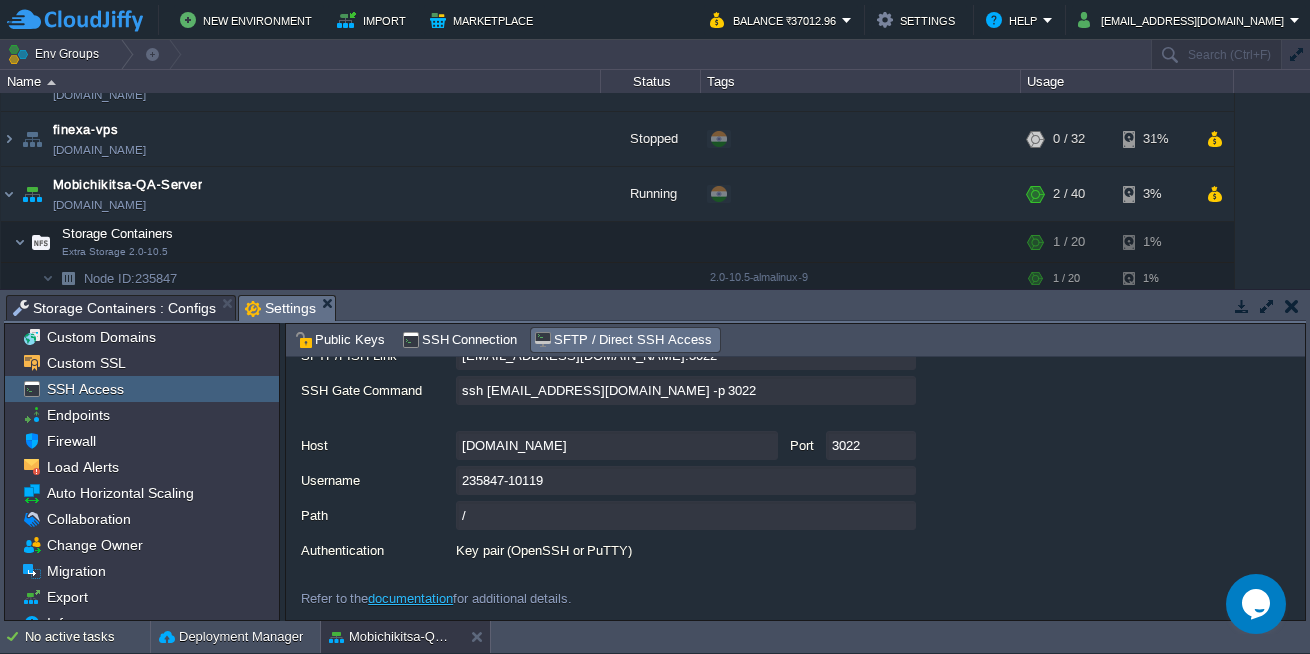 scroll, scrollTop: 173, scrollLeft: 0, axis: vertical 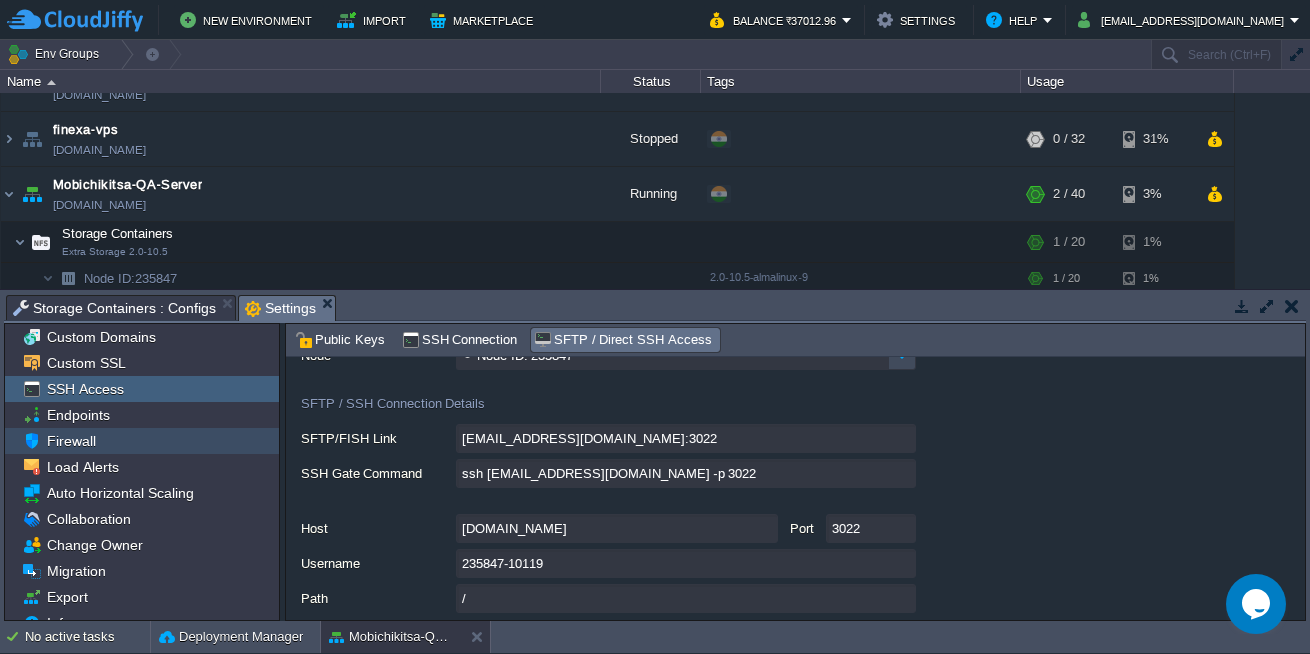 click on "Firewall" at bounding box center (71, 441) 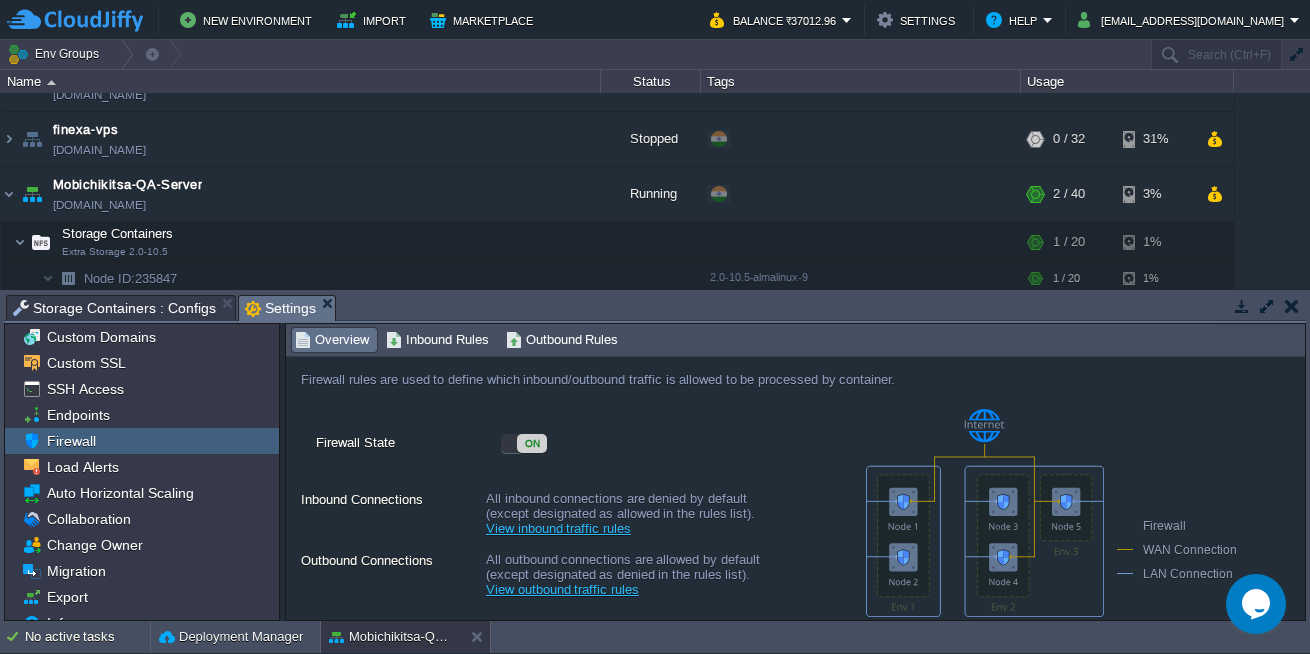 drag, startPoint x: 1305, startPoint y: 458, endPoint x: 1293, endPoint y: 505, distance: 48.507732 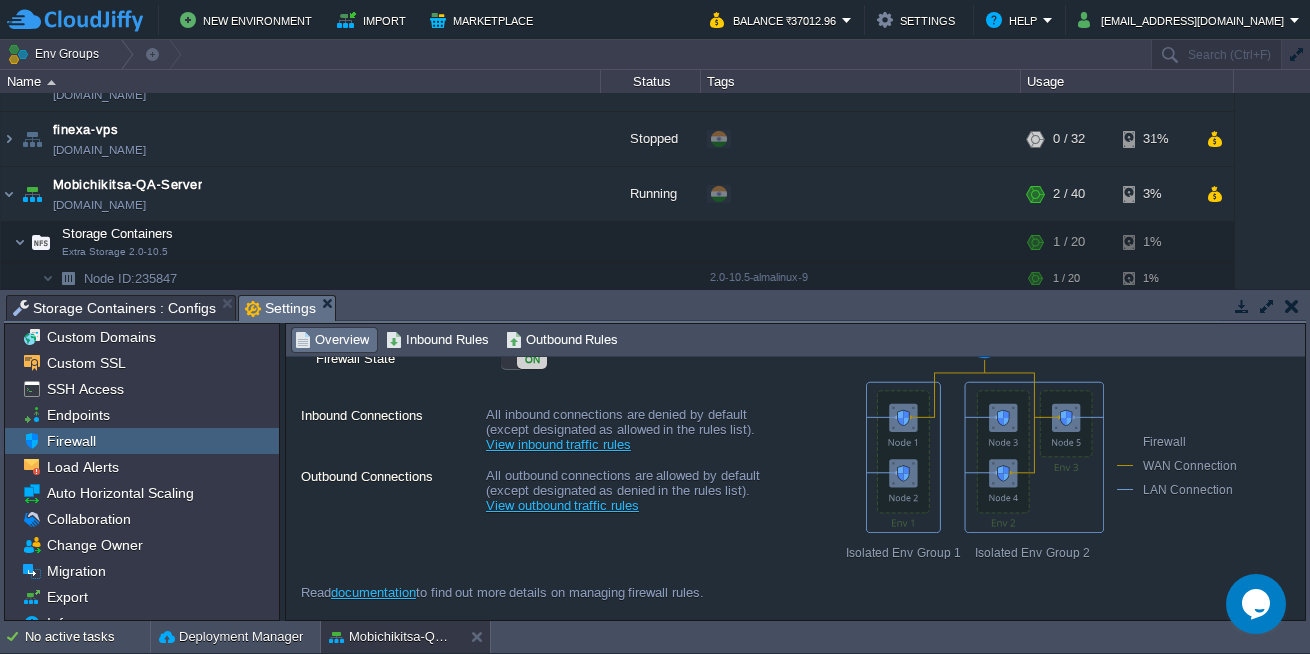 scroll, scrollTop: 0, scrollLeft: 0, axis: both 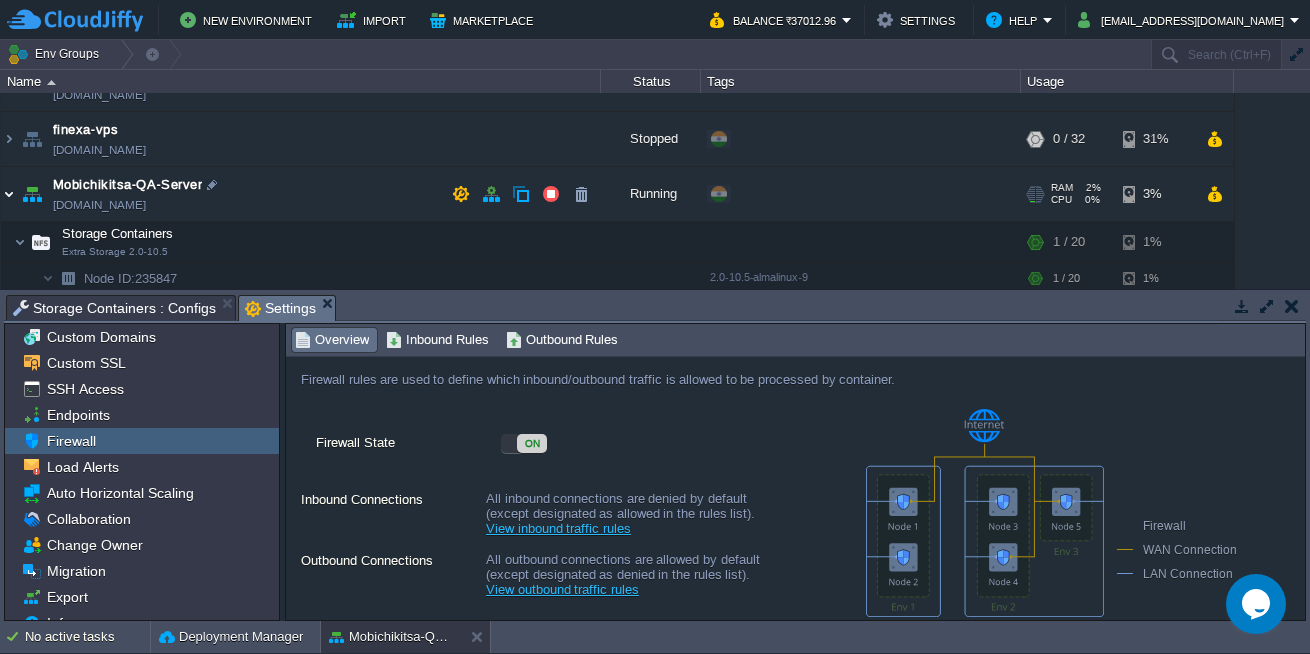 click at bounding box center (9, 194) 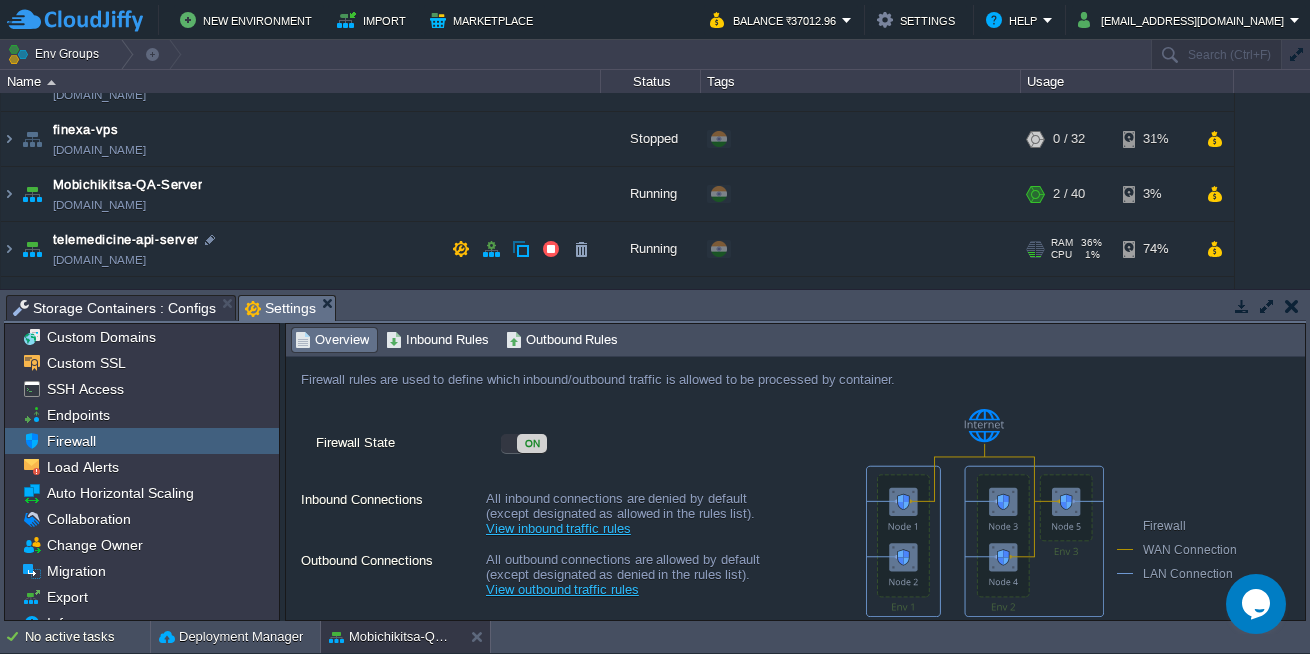 click on "telemedicine-api-server" at bounding box center [125, 240] 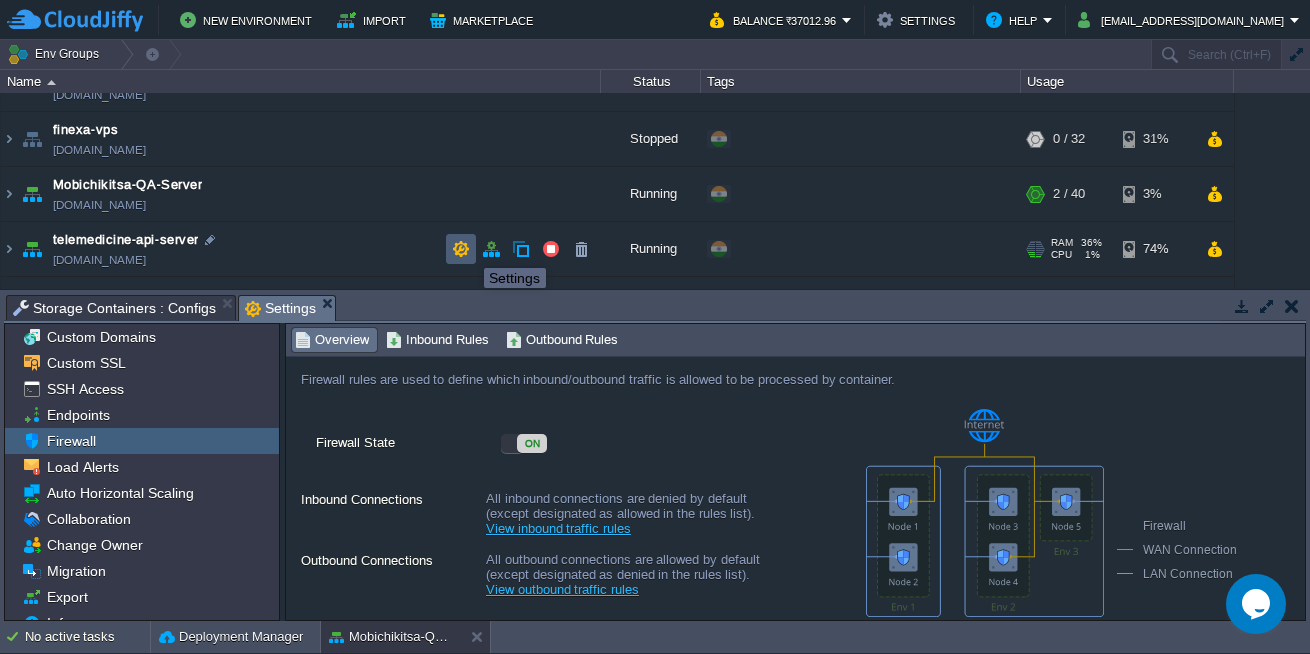click at bounding box center [461, 249] 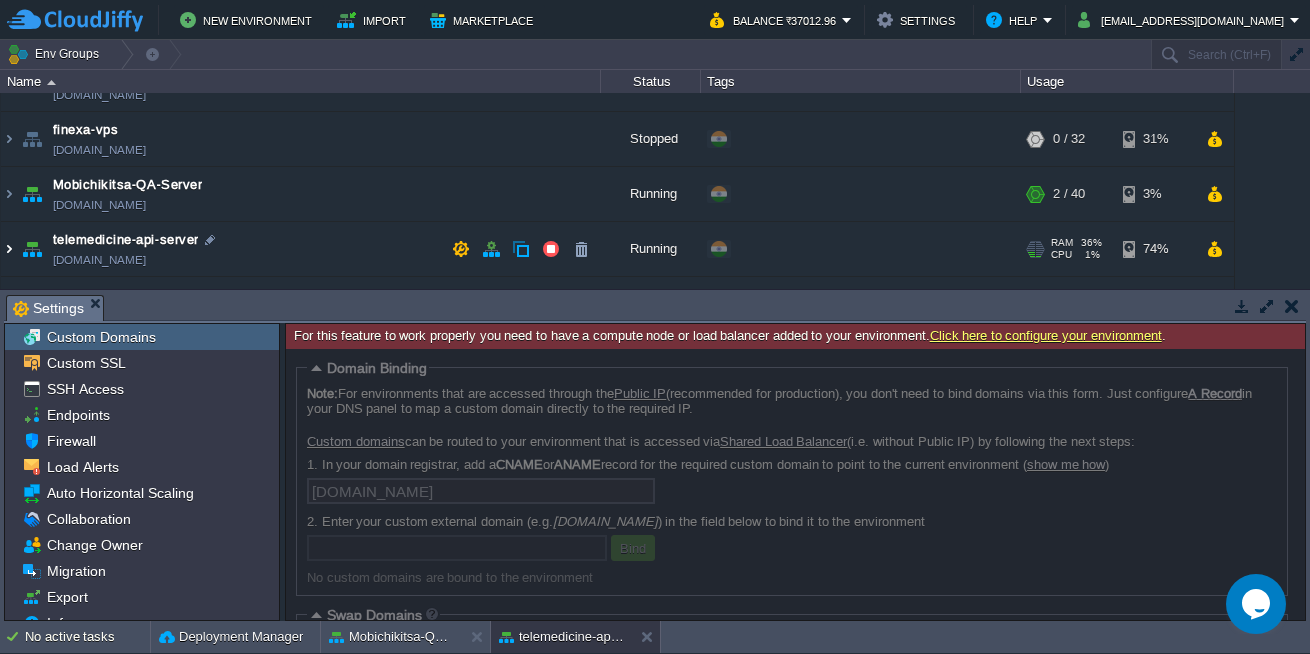 click at bounding box center (9, 249) 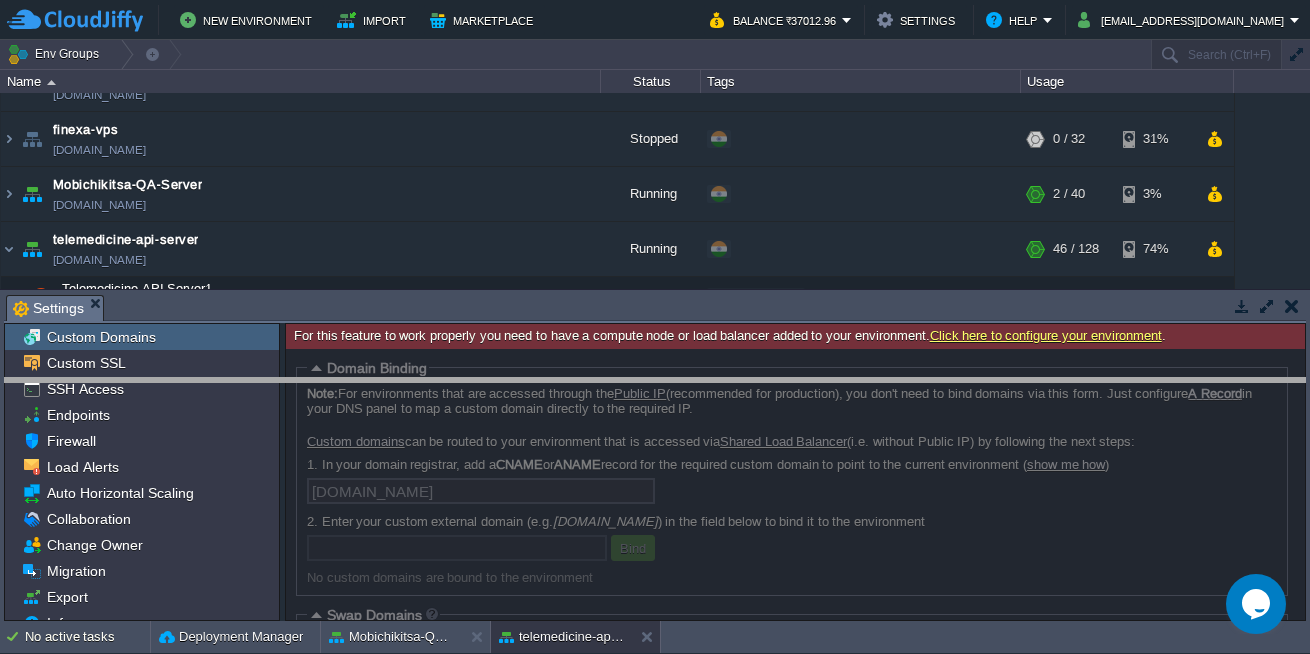 drag, startPoint x: 387, startPoint y: 306, endPoint x: 388, endPoint y: 389, distance: 83.00603 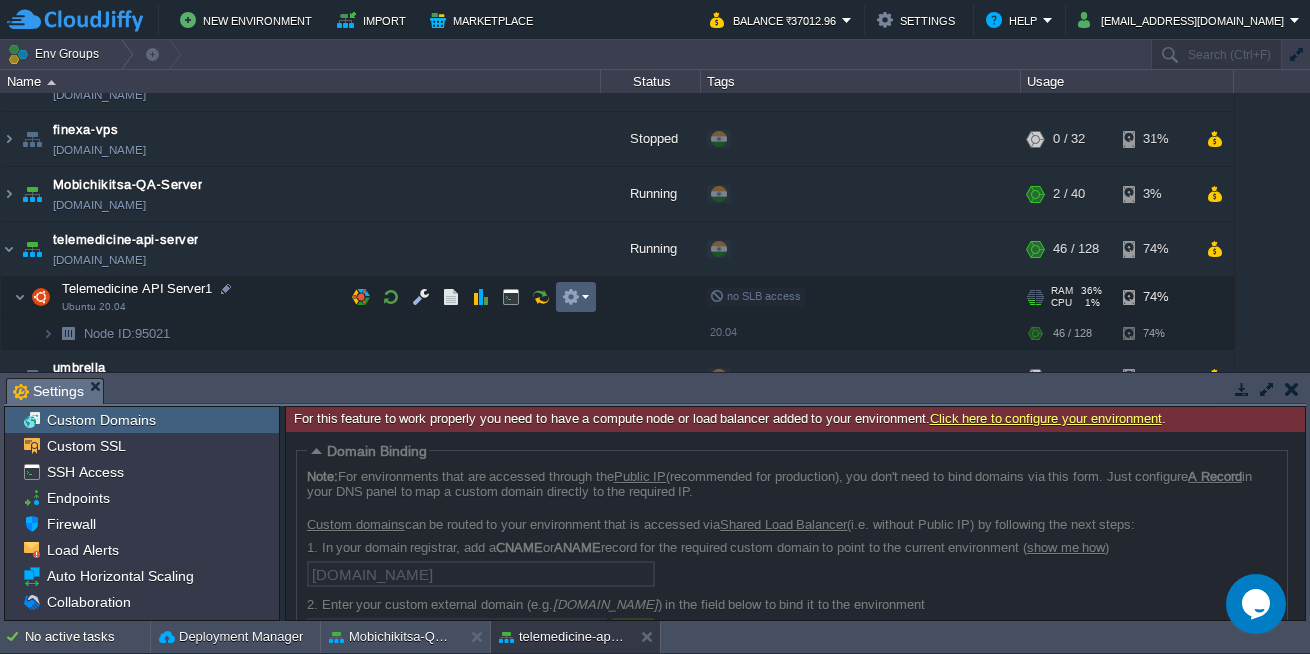 click at bounding box center [571, 297] 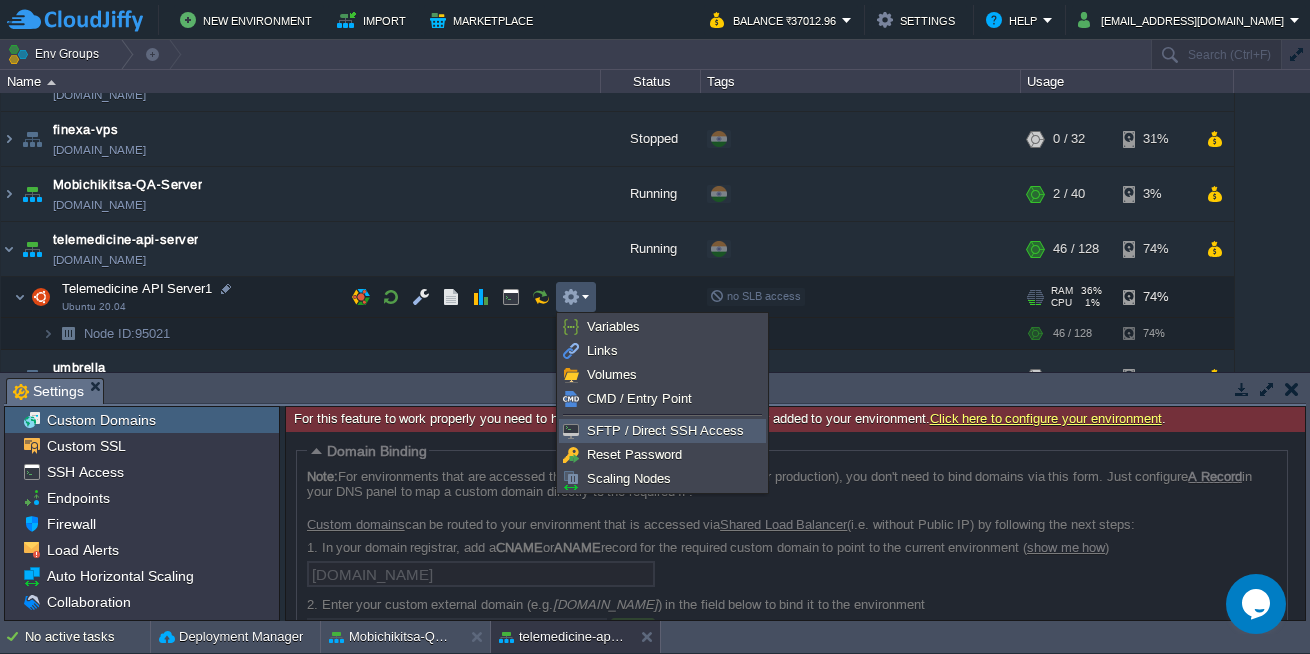 click on "SFTP / Direct SSH Access" at bounding box center [662, 431] 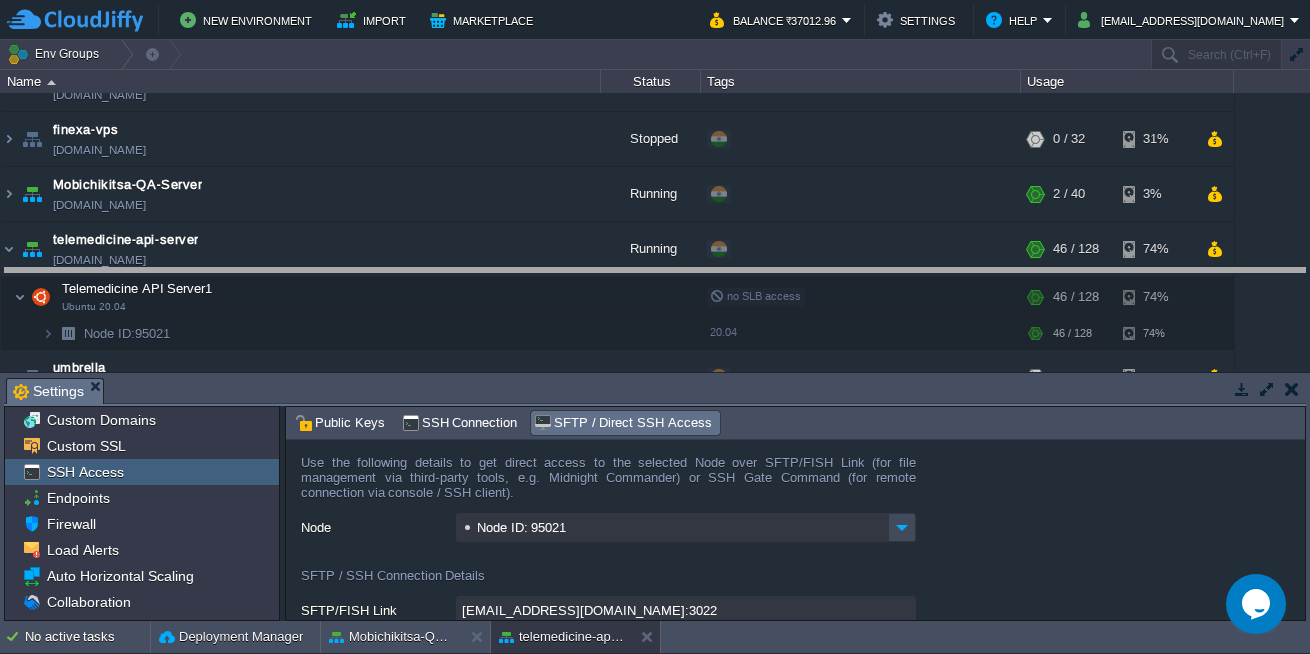 drag, startPoint x: 844, startPoint y: 401, endPoint x: 821, endPoint y: 291, distance: 112.37882 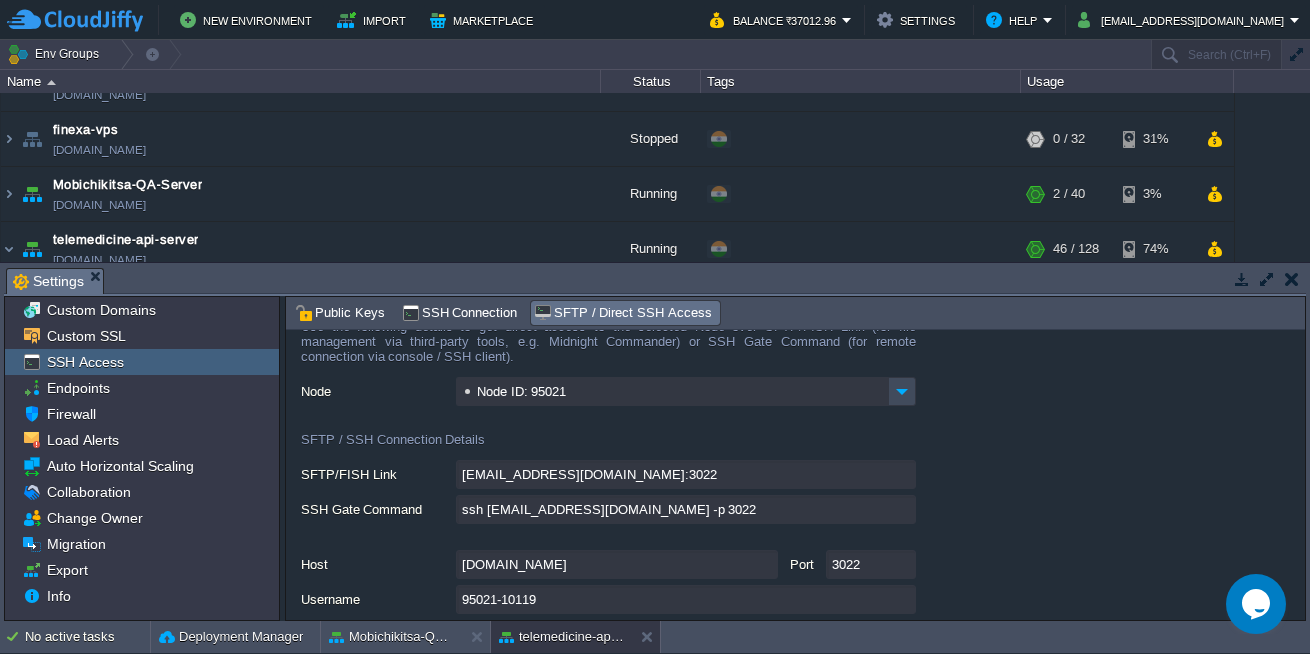 scroll, scrollTop: 15, scrollLeft: 0, axis: vertical 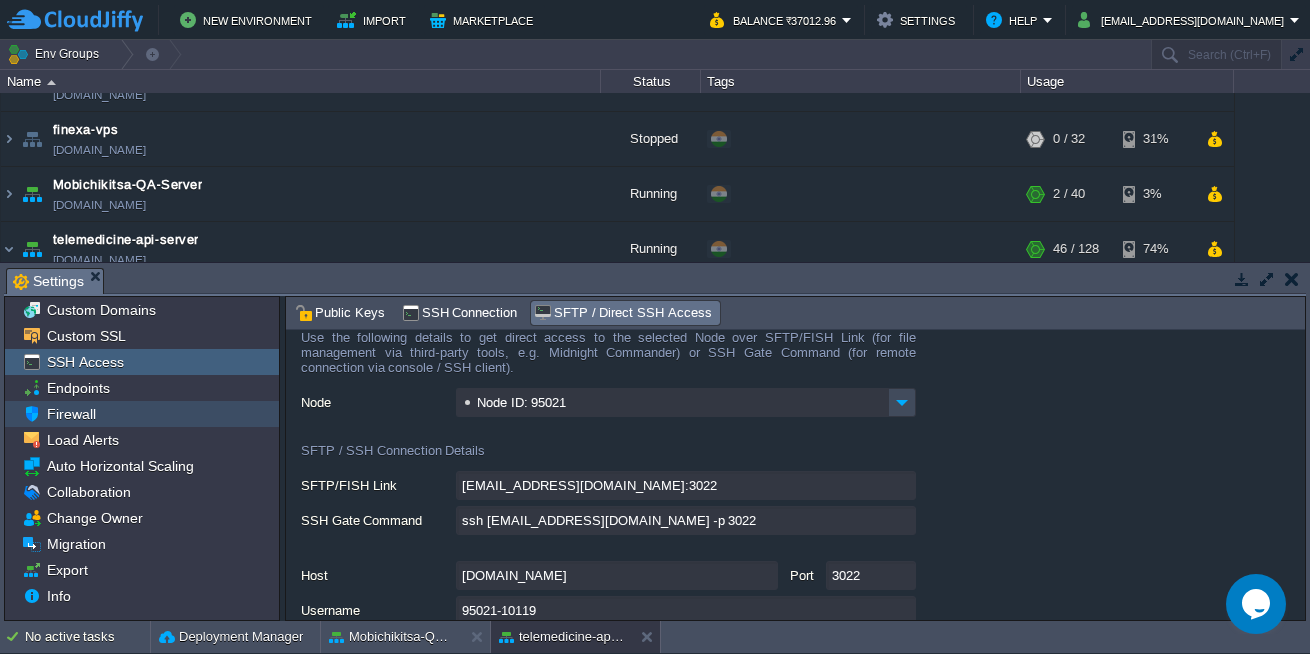 click on "Firewall" at bounding box center (71, 414) 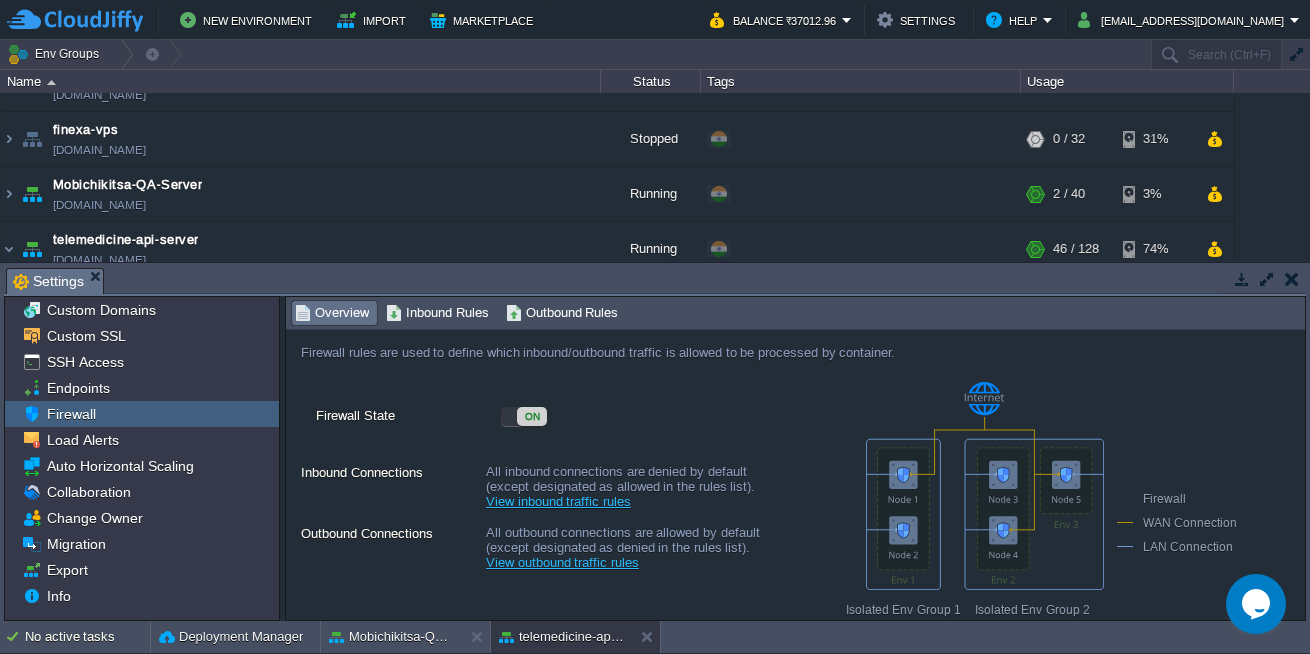 click on "View inbound traffic rules" at bounding box center [558, 501] 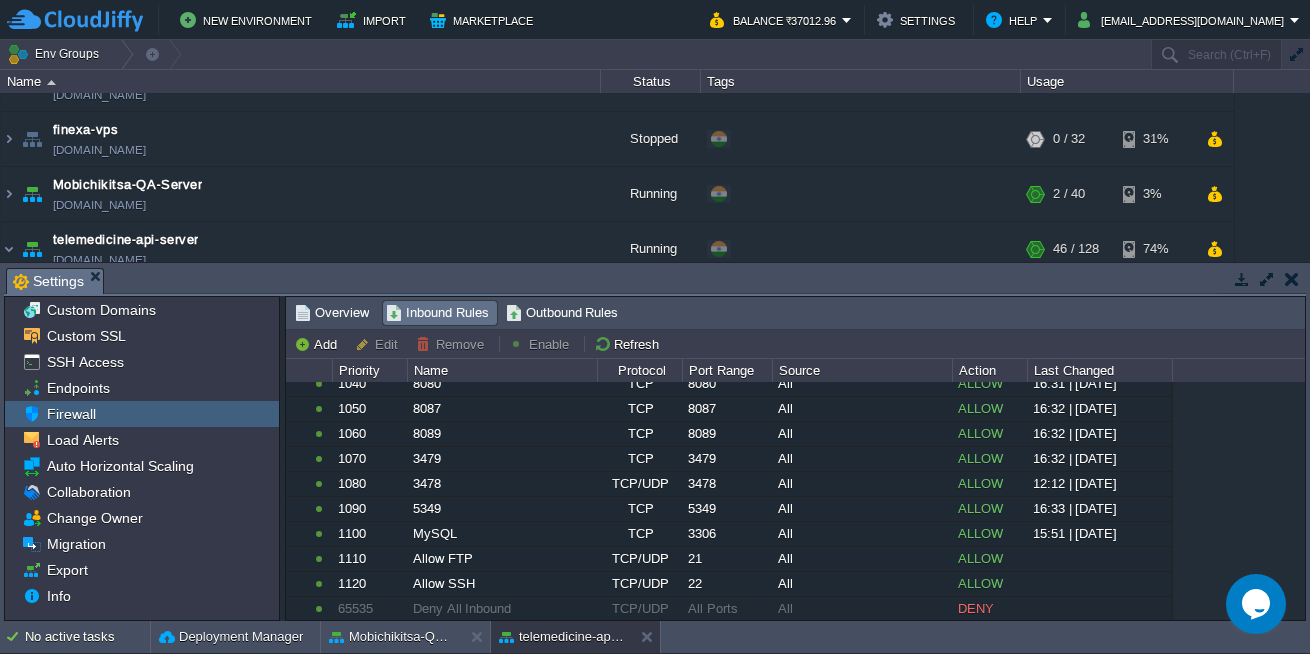 scroll, scrollTop: 181, scrollLeft: 0, axis: vertical 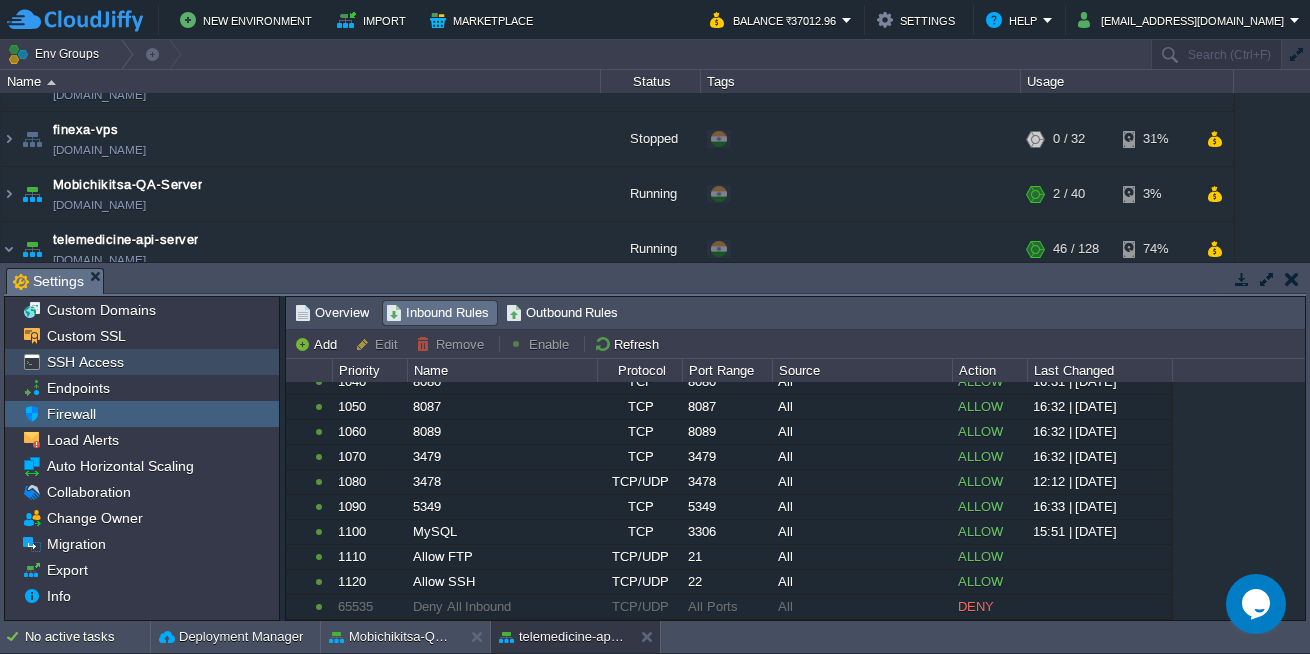 click on "SSH Access" at bounding box center (142, 362) 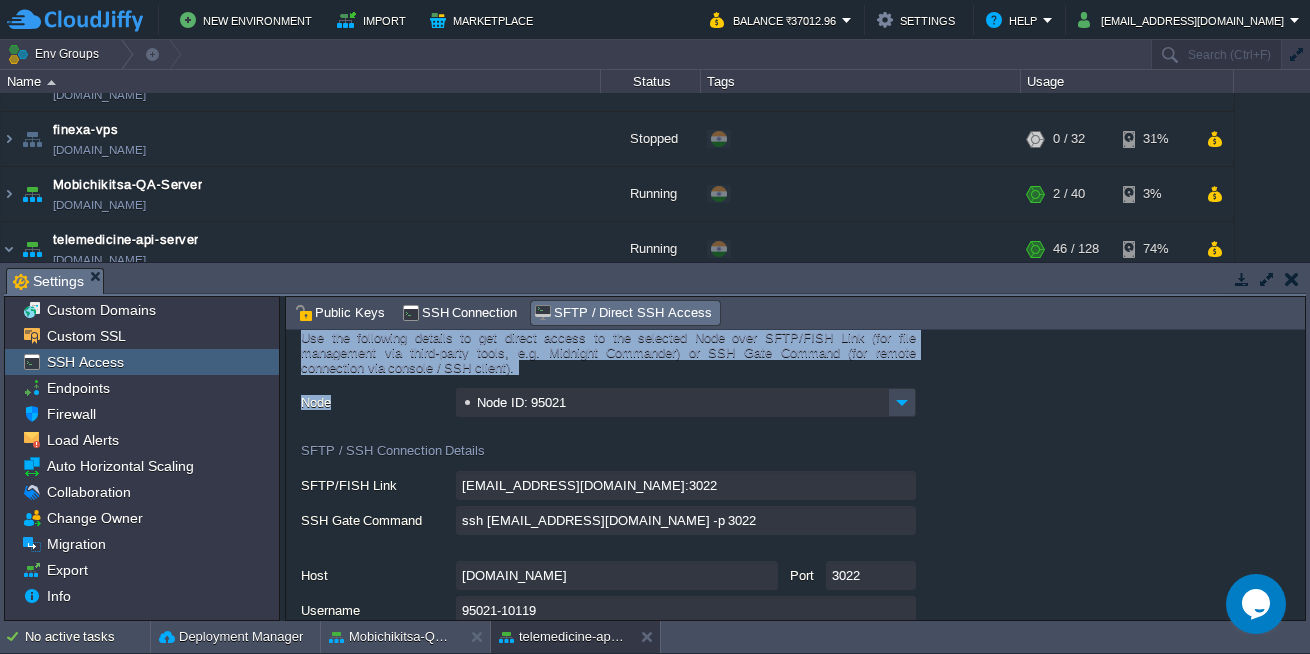 click on "Tasks Activity Log Archive Git / SVN Storage Containers : Configs Settings Settings   Upload Delete Deploy to ... Custom application packages that can be deployed to your environments.  Learn More   Name Comment Size Upload Date   spring-boot-jwt-0.0.1-SNAPSHOT.jar   61945 KB 14:16   |   [DATE]         Node ID: 235847 Root Mount Points Exports Mark the most frequently used files and directories as Favorites to easily access them within this panel. Favorites data redeploy.conf   Directories redeploy.conf SFTP / SSH Gate       afs Name Size Last Modified Type .. afs 14:42   |   [DATE] Directory bin 12:08   |   [DATE] Directory boot 14:42   |   [DATE] Directory data 19:04   |   [DATE] Directory dev 16:12   |   [DATE] Directory etc 16:12   |   [DATE] Directory home 14:42   |   [DATE] Directory lib 12:08   |   [DATE] Directory lib64 16:12   |   [DATE] Directory lost+found 19:59   |   [DATE] Directory media 14:42   |   [DATE] Directory" at bounding box center [655, 442] 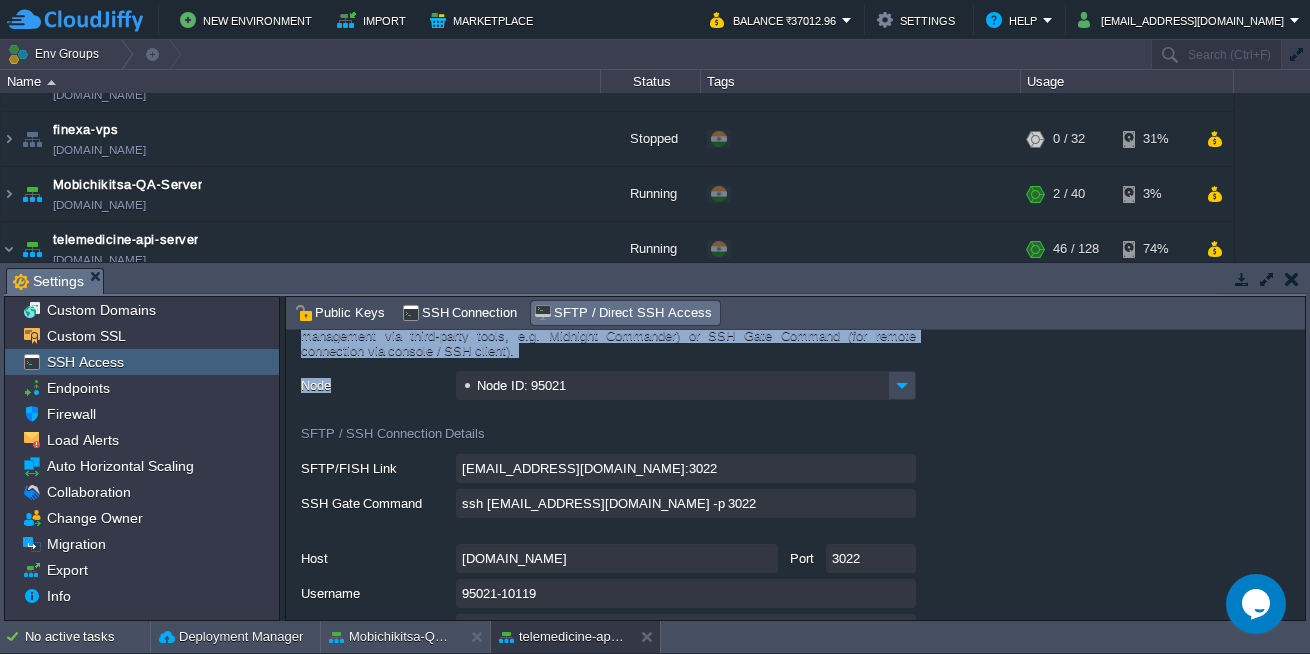 scroll, scrollTop: 0, scrollLeft: 0, axis: both 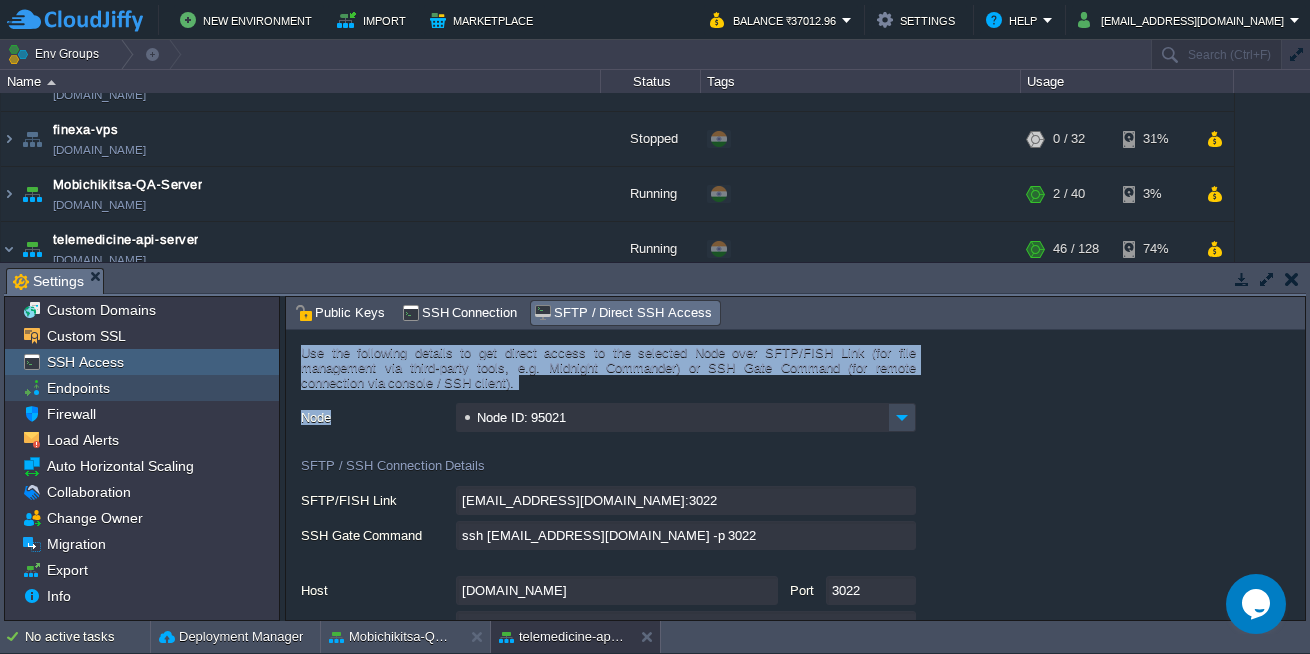 click on "Endpoints" at bounding box center [78, 388] 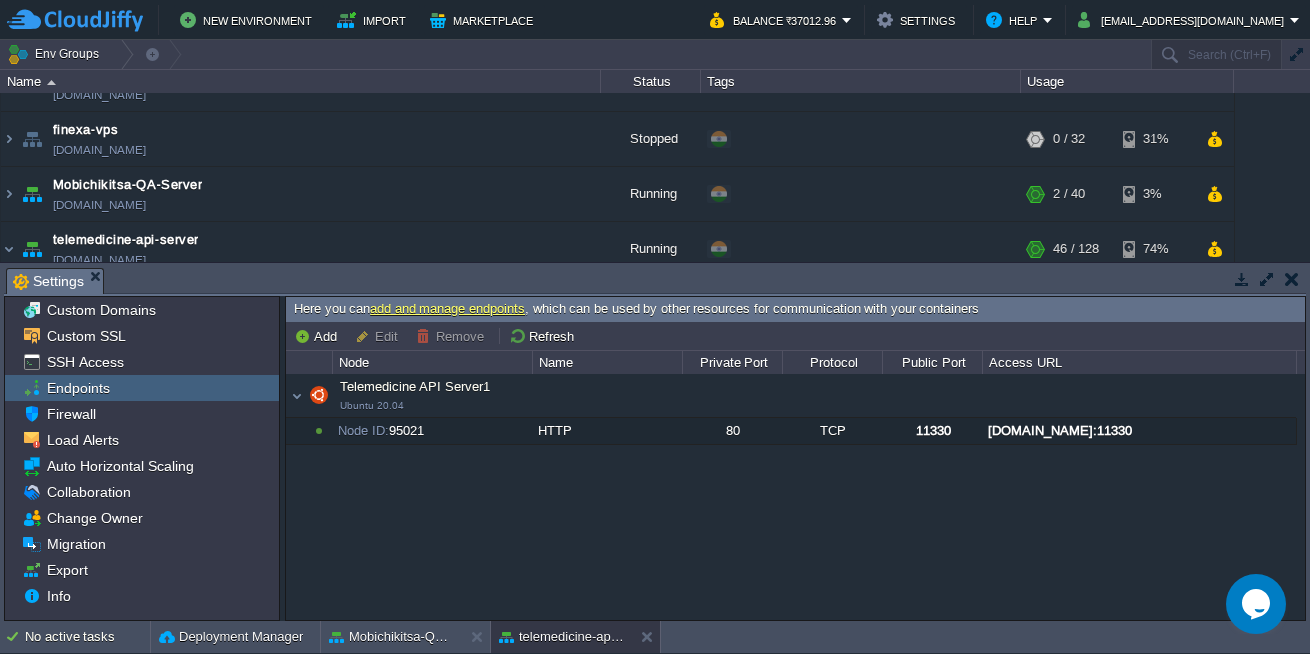 scroll, scrollTop: 0, scrollLeft: 0, axis: both 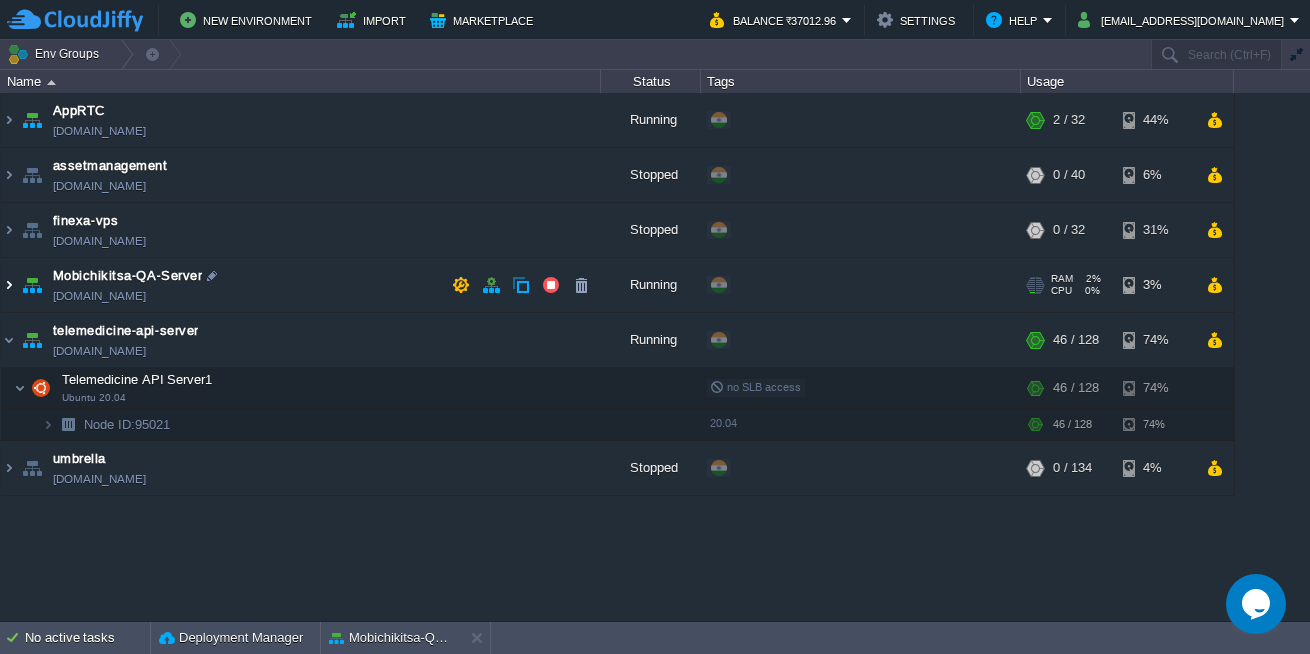 click at bounding box center (9, 285) 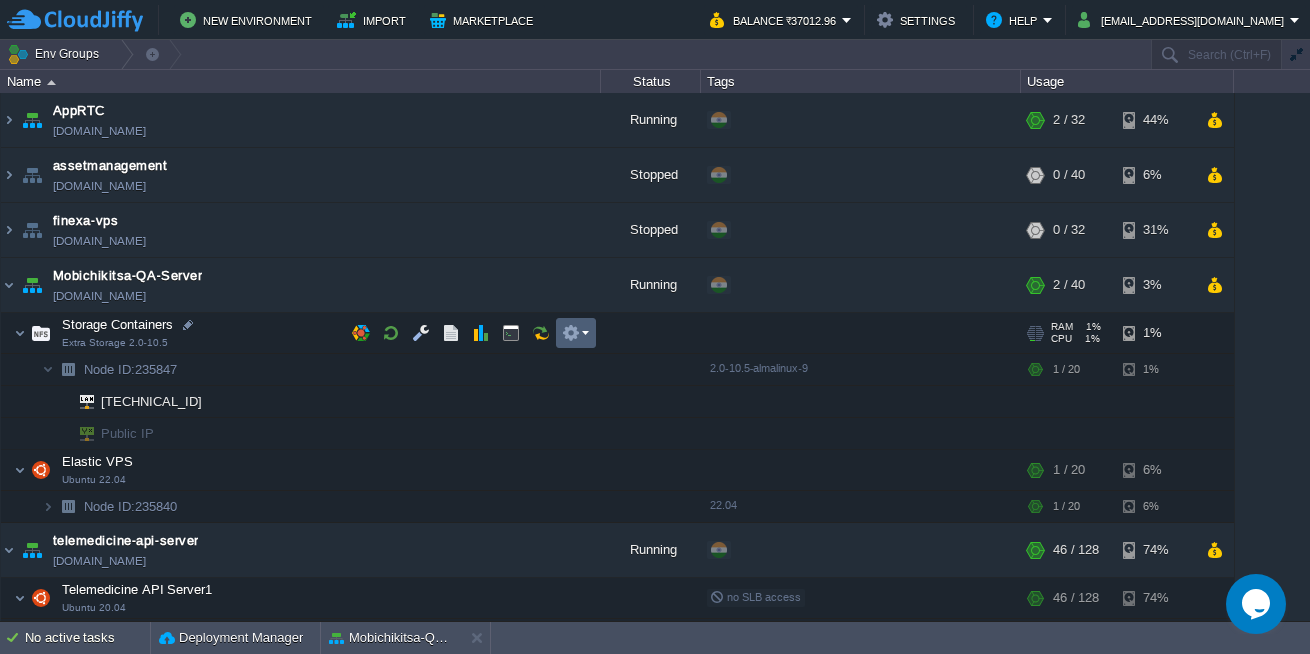 click at bounding box center [575, 333] 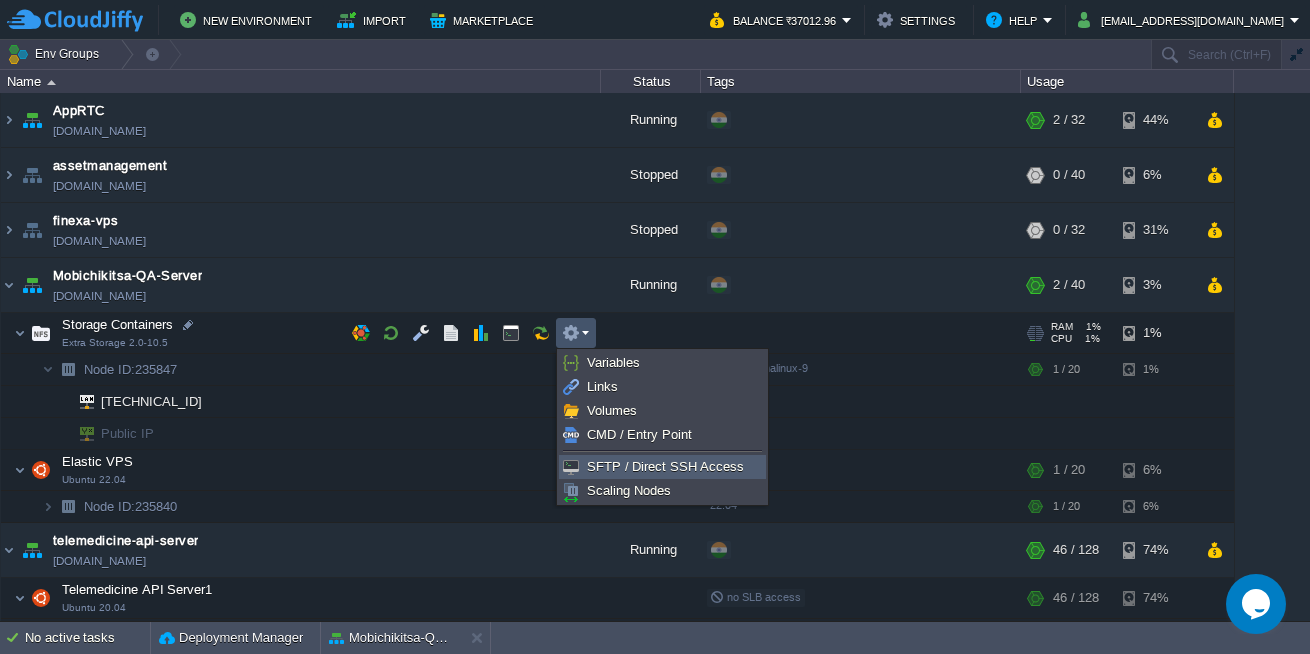 click on "SFTP / Direct SSH Access" at bounding box center (665, 466) 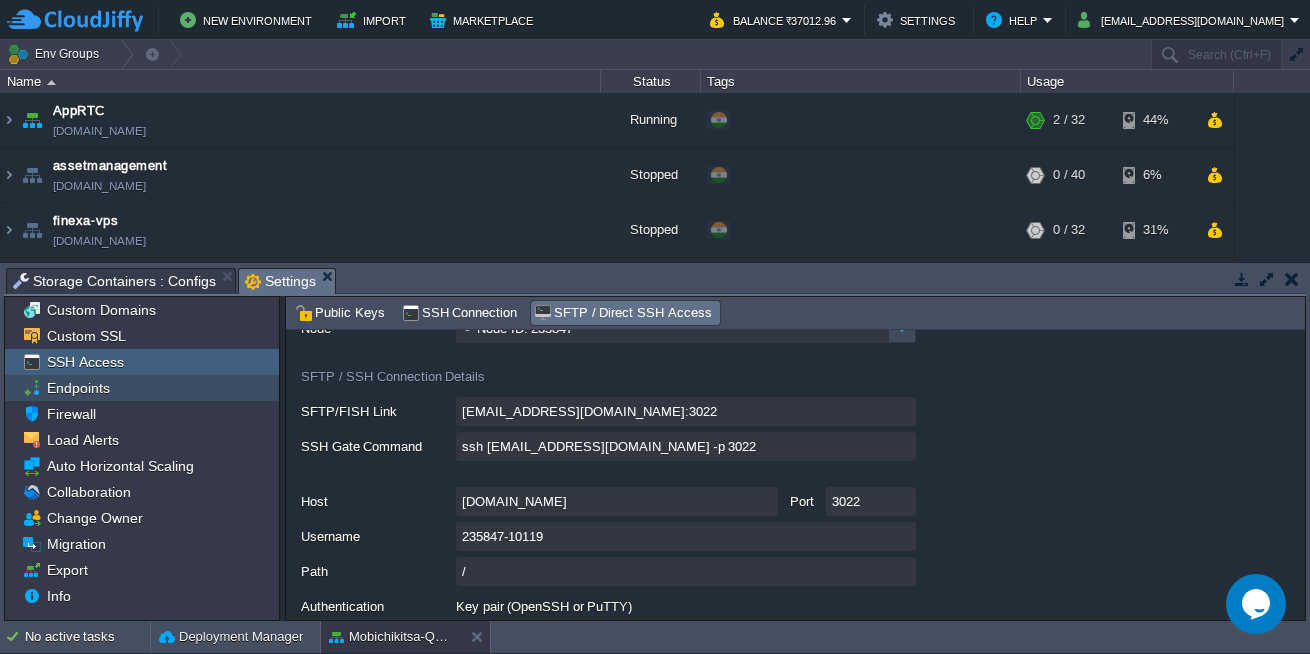 click on "Endpoints" at bounding box center [142, 388] 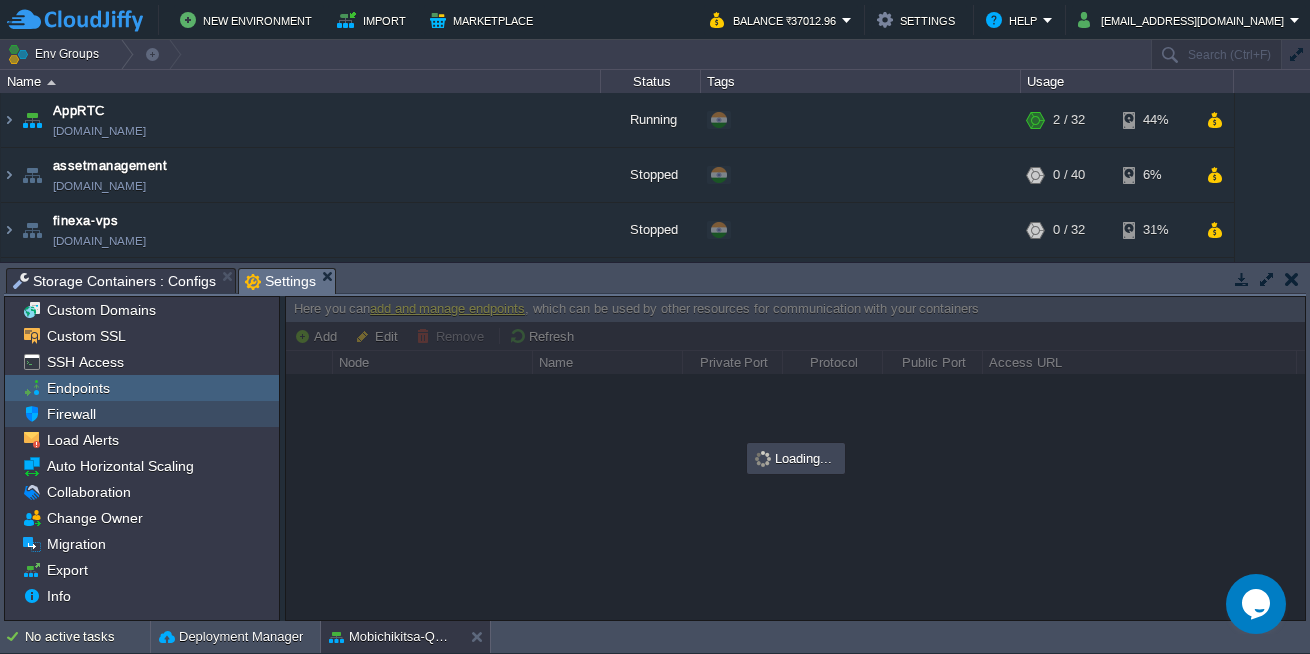 click on "Firewall" at bounding box center [71, 414] 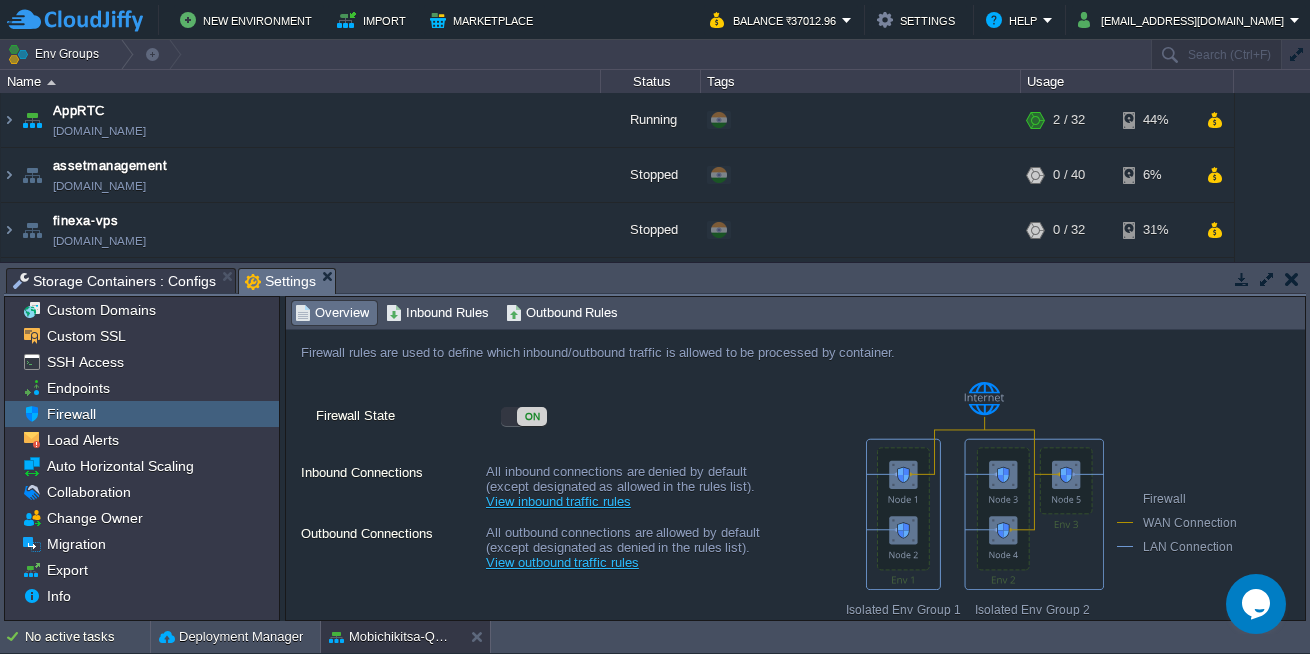 click on "View inbound traffic rules" at bounding box center [558, 501] 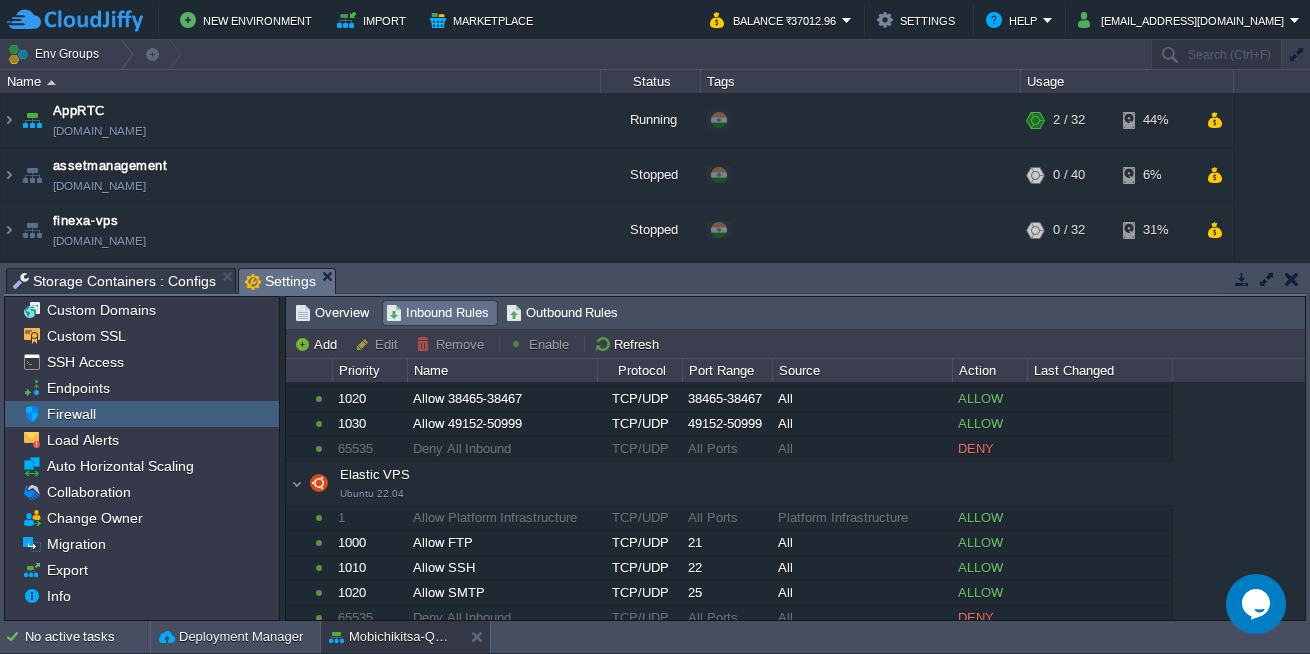 scroll, scrollTop: 125, scrollLeft: 0, axis: vertical 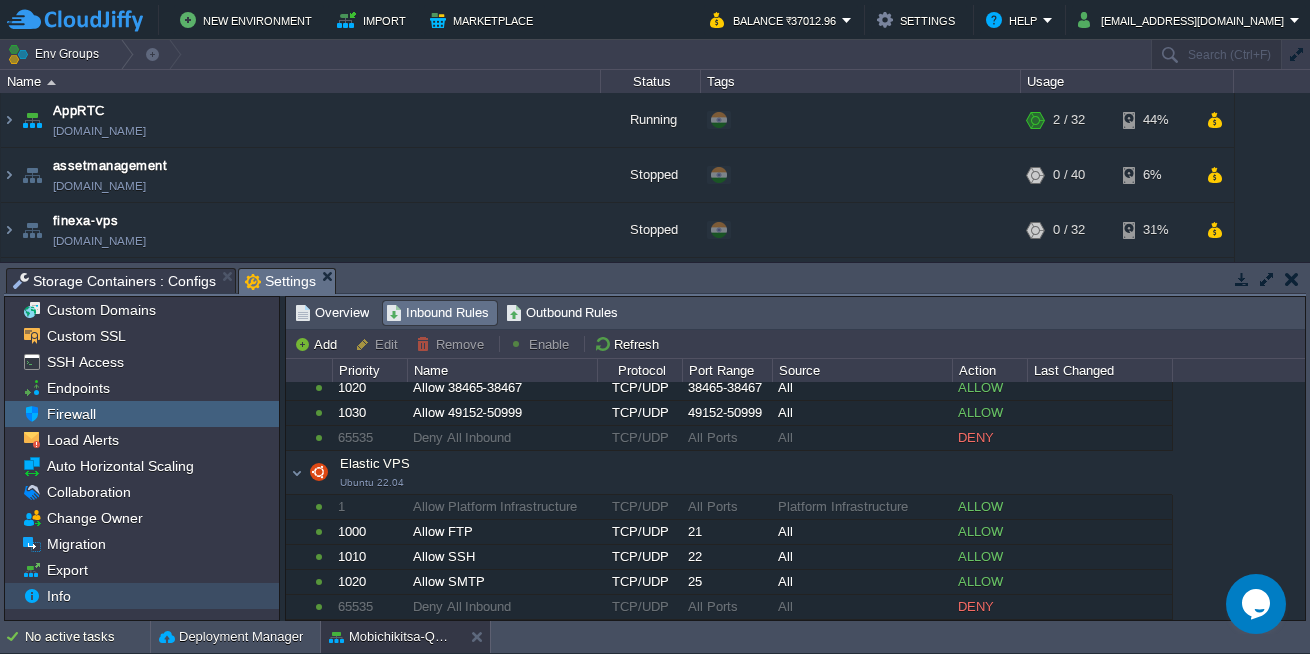 click on "Info" at bounding box center [58, 596] 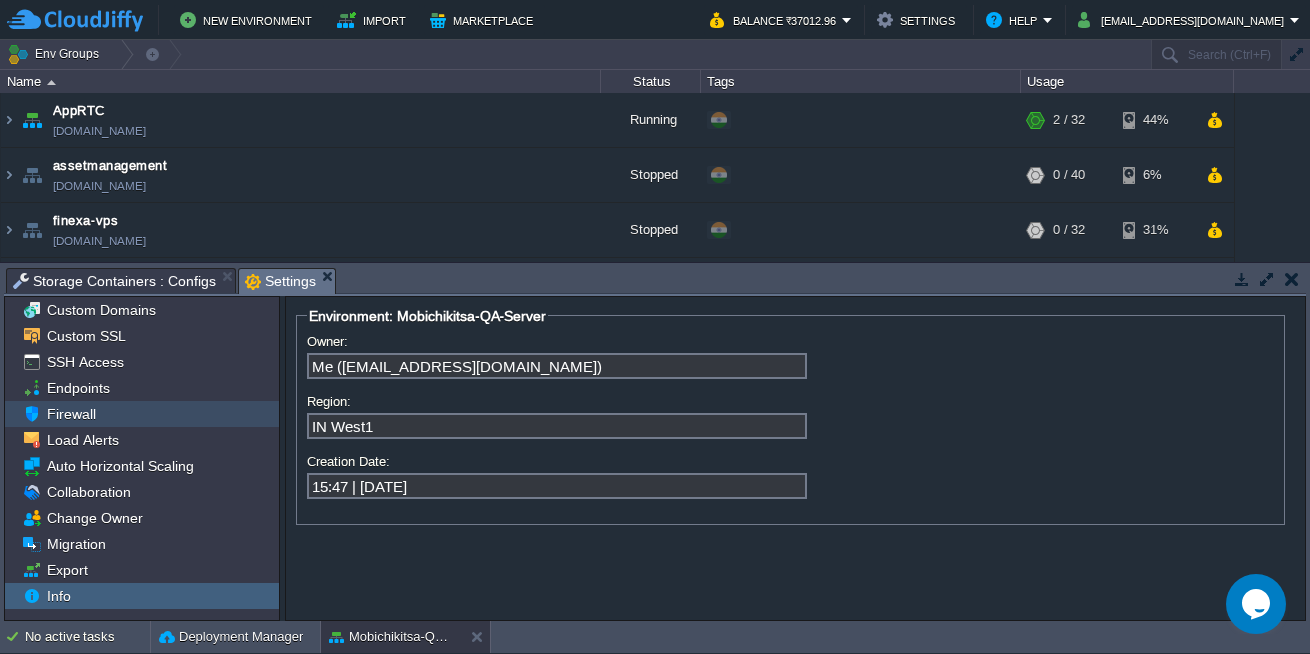 click on "Firewall" at bounding box center (142, 414) 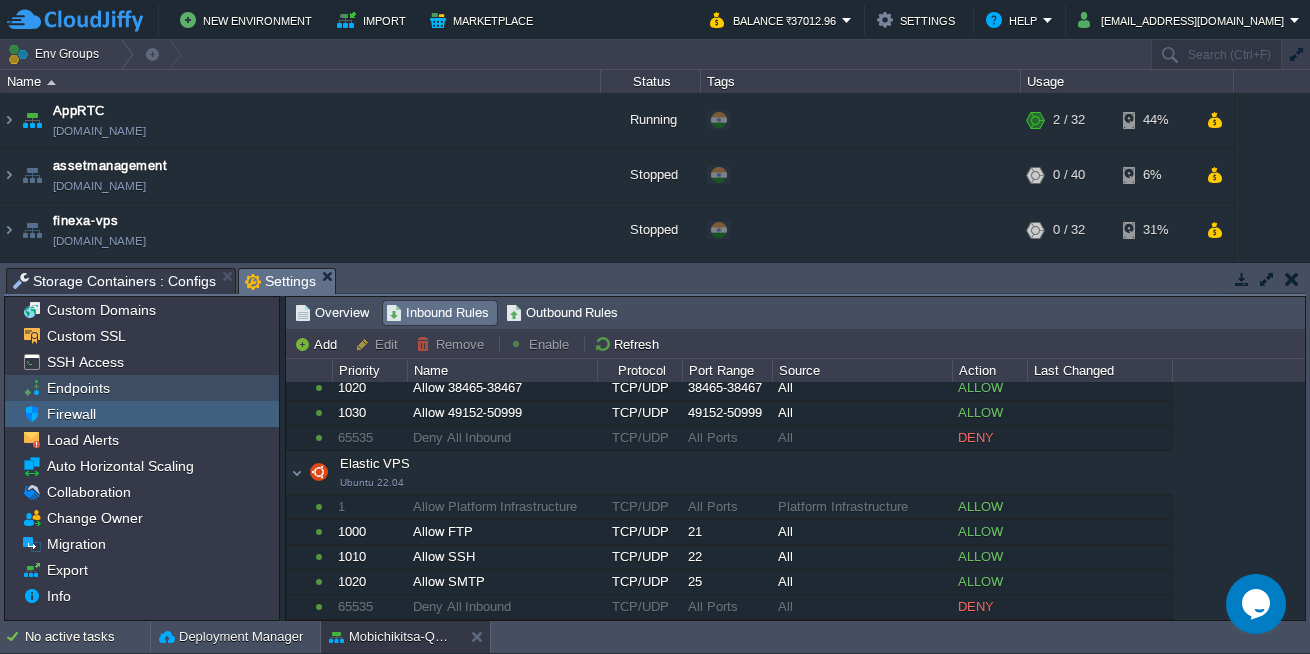 click on "Endpoints" at bounding box center [78, 388] 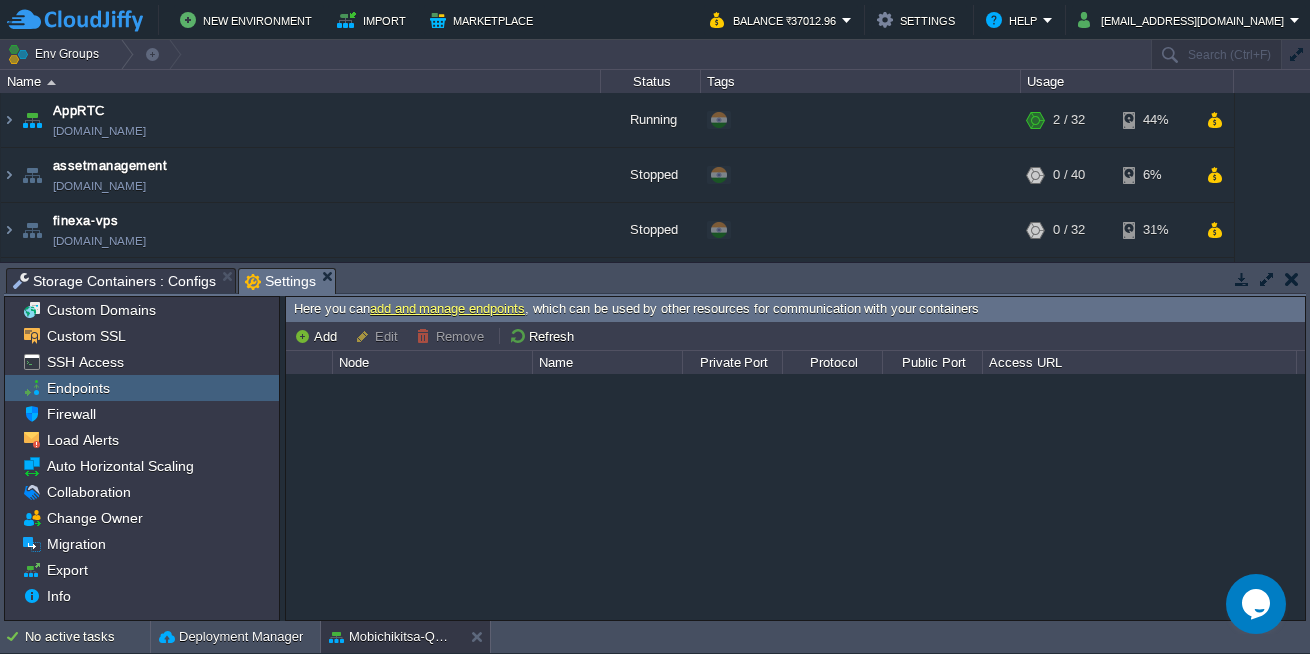 click on "Endpoints" at bounding box center (142, 388) 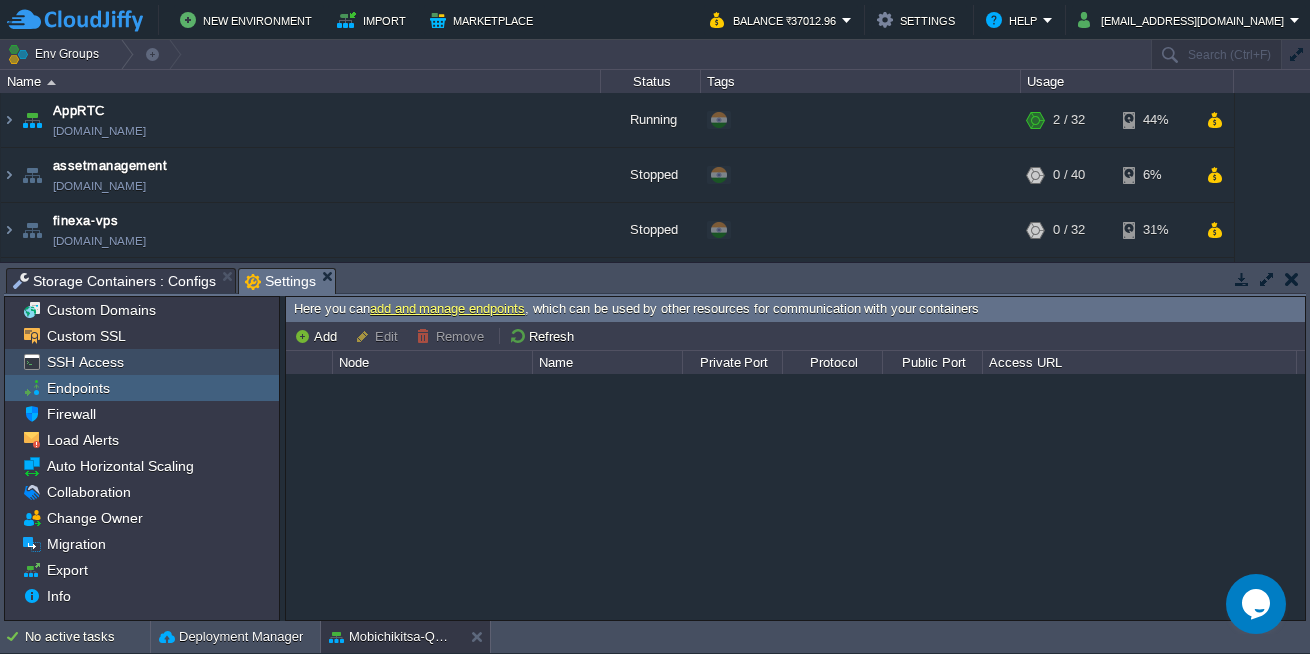 click on "SSH Access" at bounding box center (142, 362) 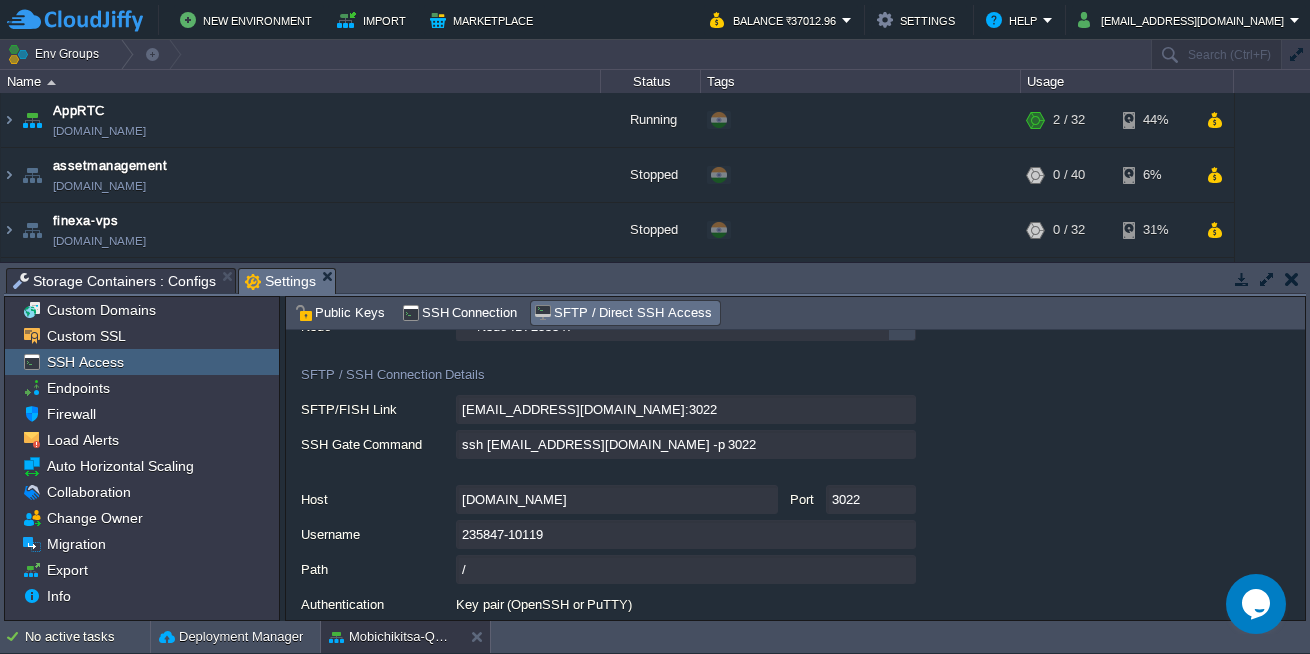 scroll, scrollTop: 96, scrollLeft: 0, axis: vertical 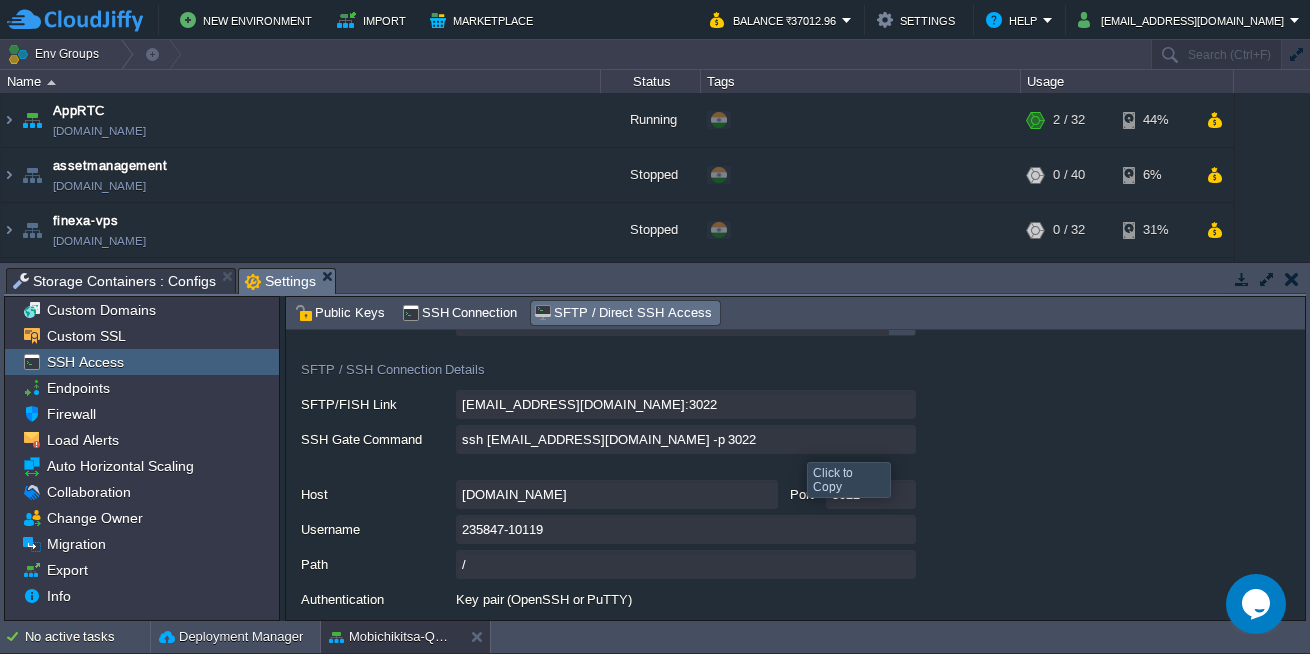 click on "ssh [EMAIL_ADDRESS][DOMAIN_NAME] -p 3022" at bounding box center [686, 439] 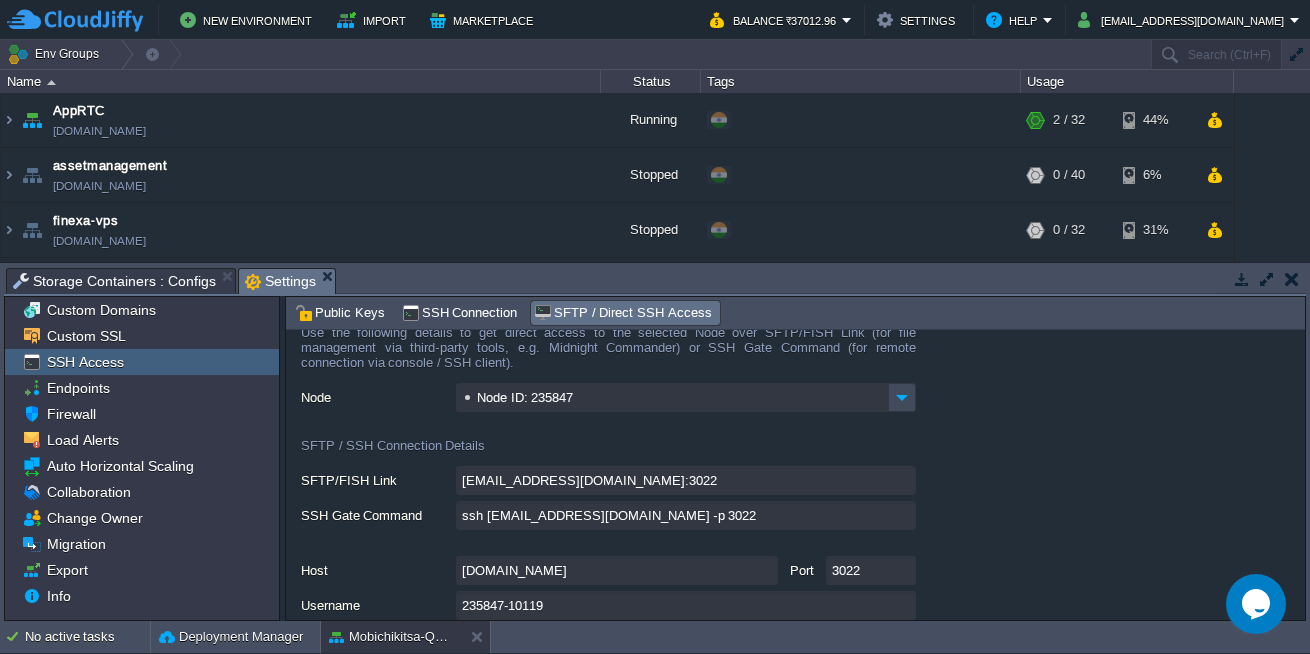 scroll, scrollTop: 0, scrollLeft: 0, axis: both 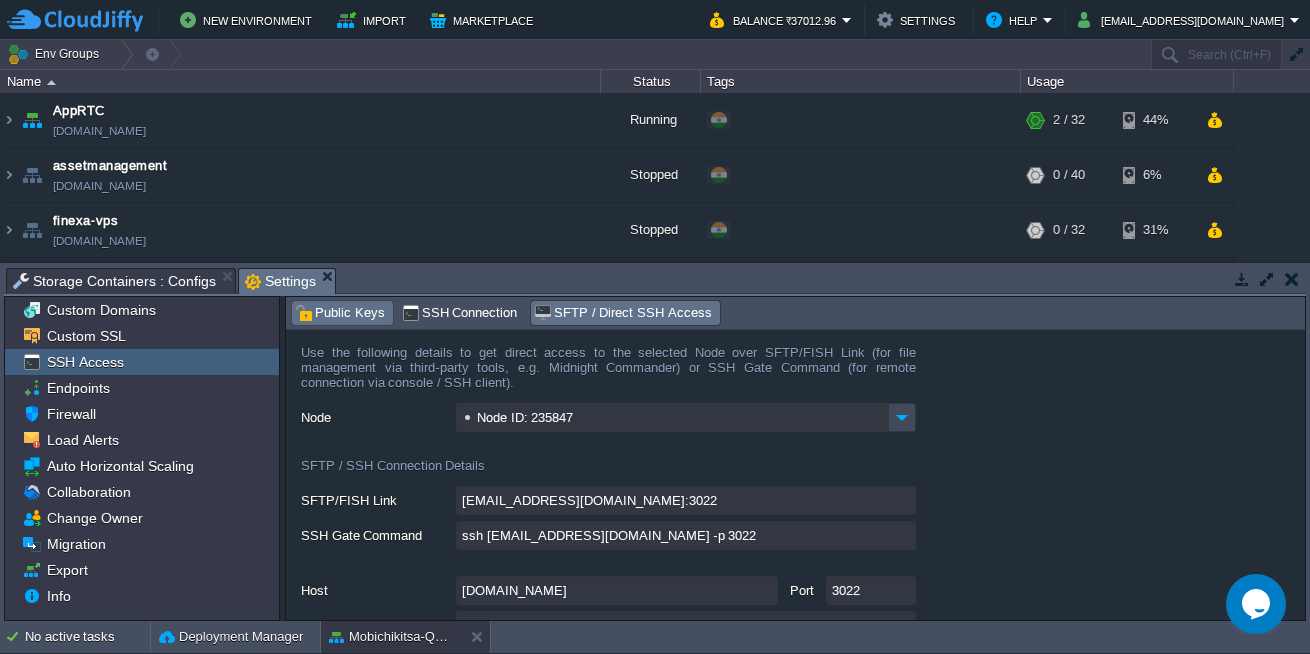 click on "Public Keys" at bounding box center (340, 313) 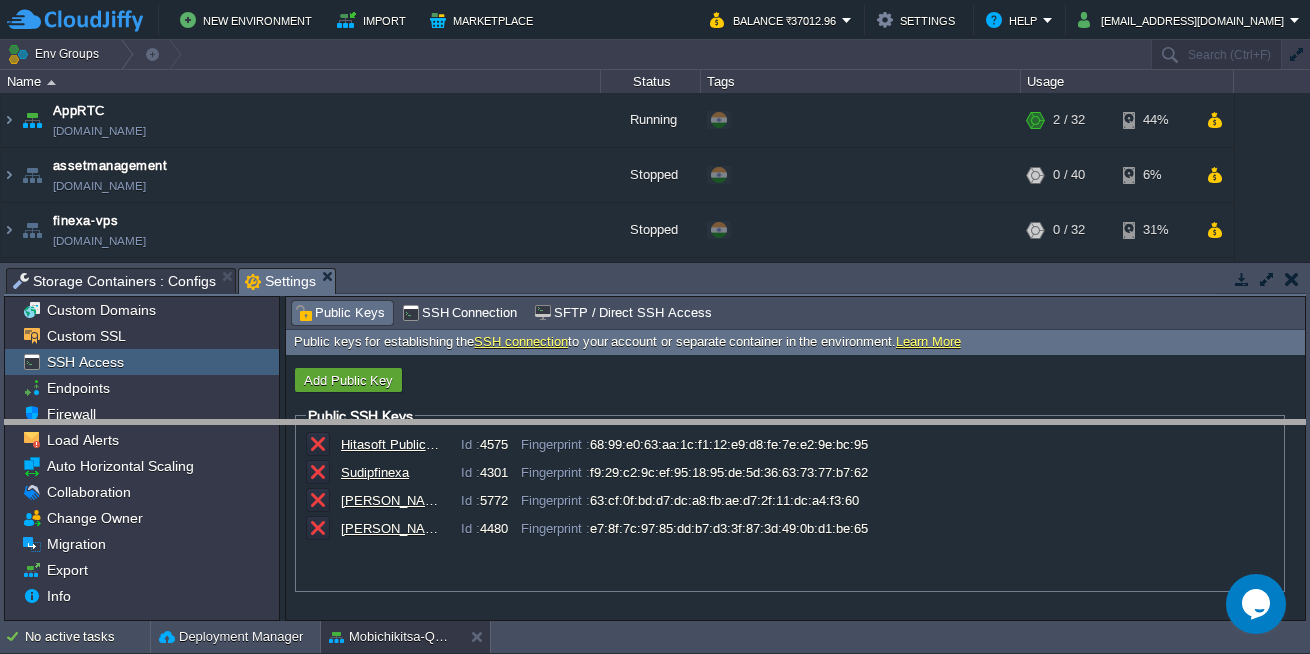drag, startPoint x: 441, startPoint y: 271, endPoint x: 441, endPoint y: 423, distance: 152 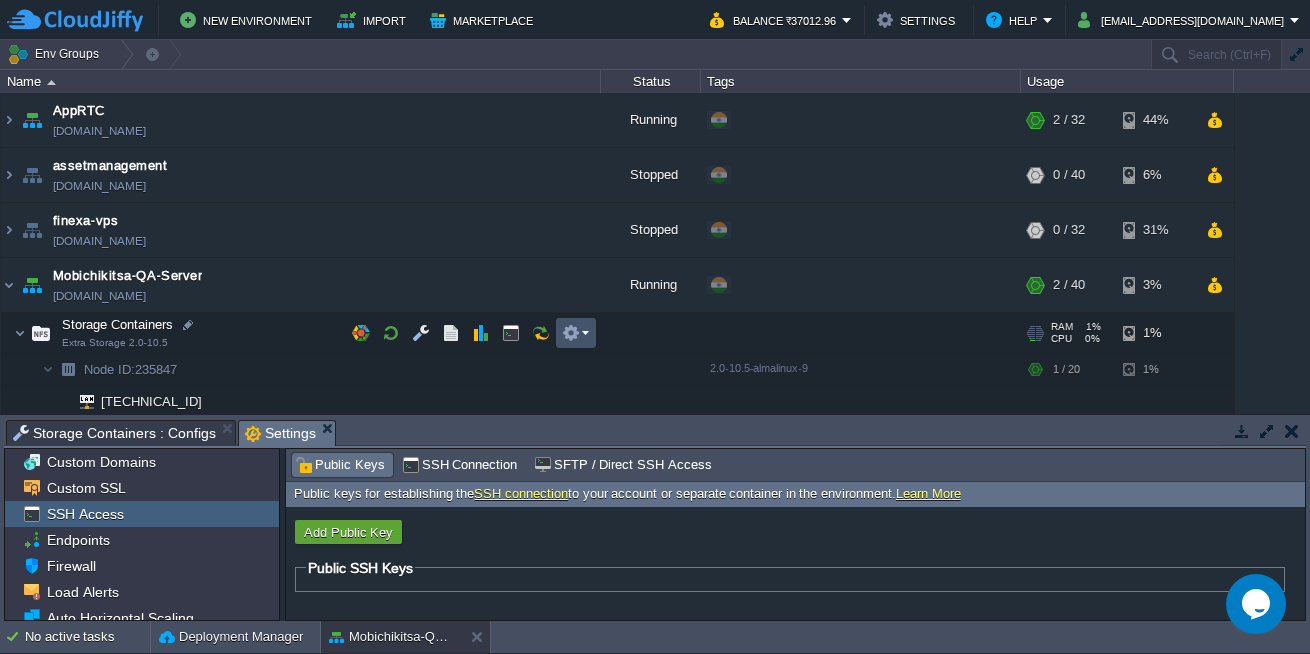 click at bounding box center [571, 333] 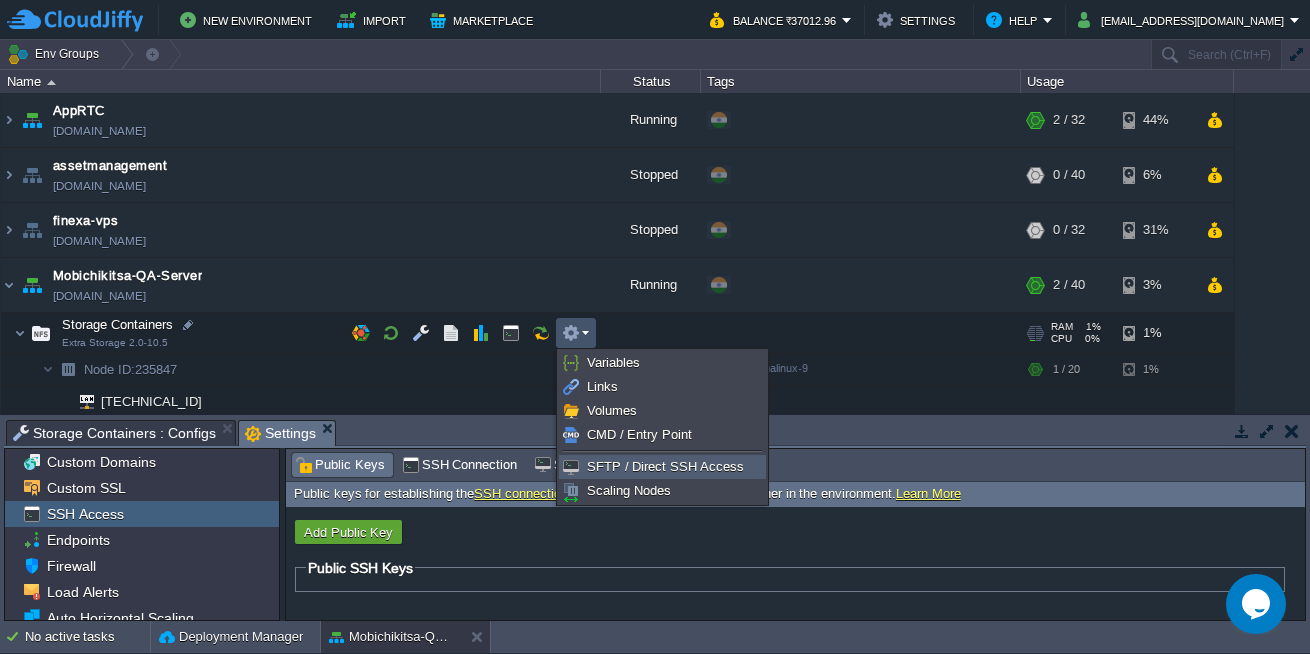 click on "SFTP / Direct SSH Access" at bounding box center (665, 466) 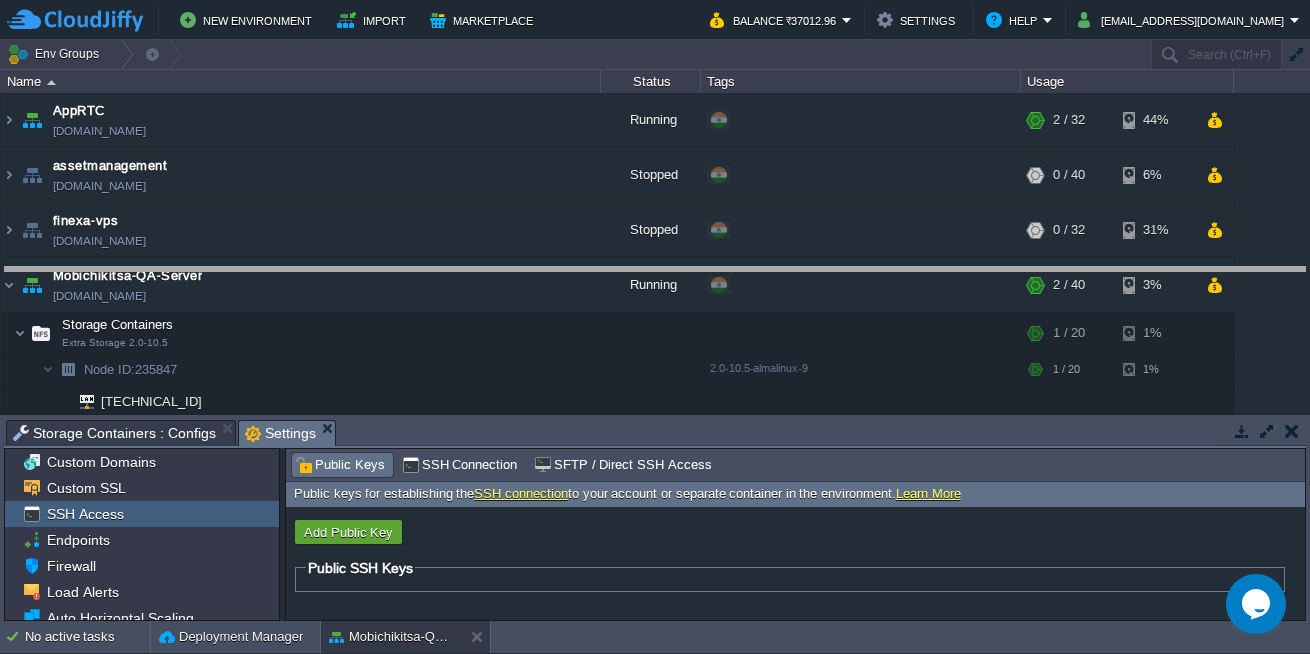 drag, startPoint x: 770, startPoint y: 445, endPoint x: 757, endPoint y: 291, distance: 154.54773 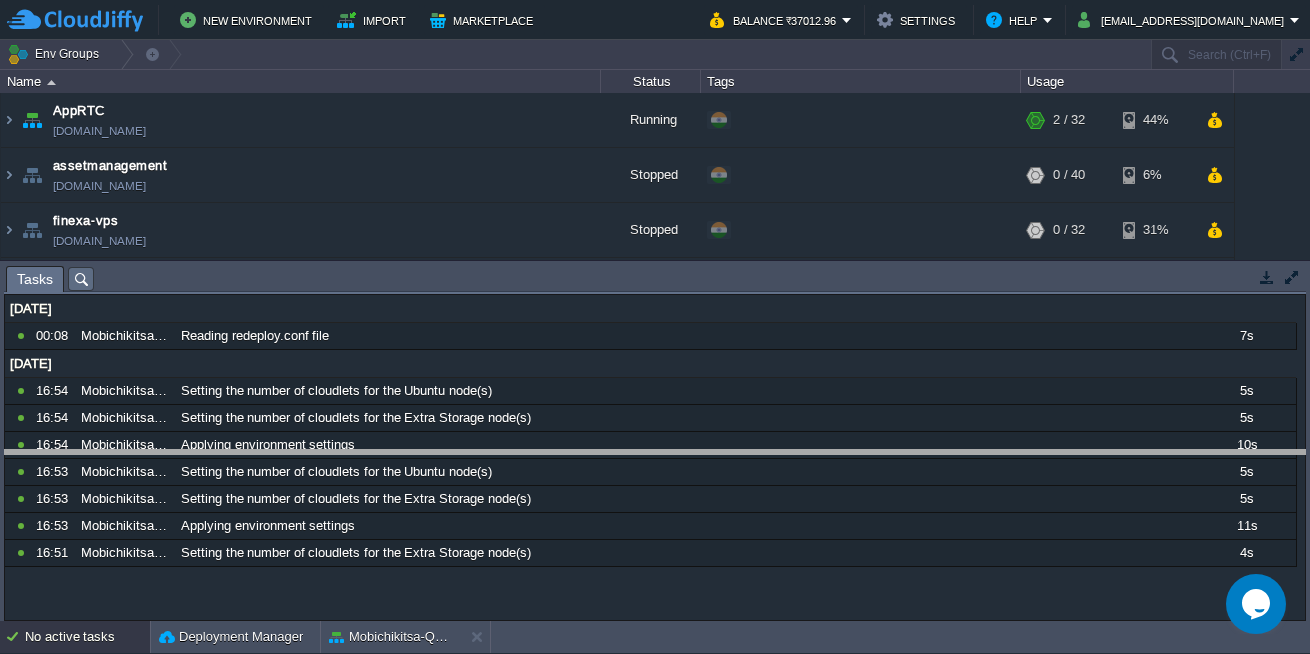 drag, startPoint x: 1010, startPoint y: 278, endPoint x: 1045, endPoint y: 471, distance: 196.1479 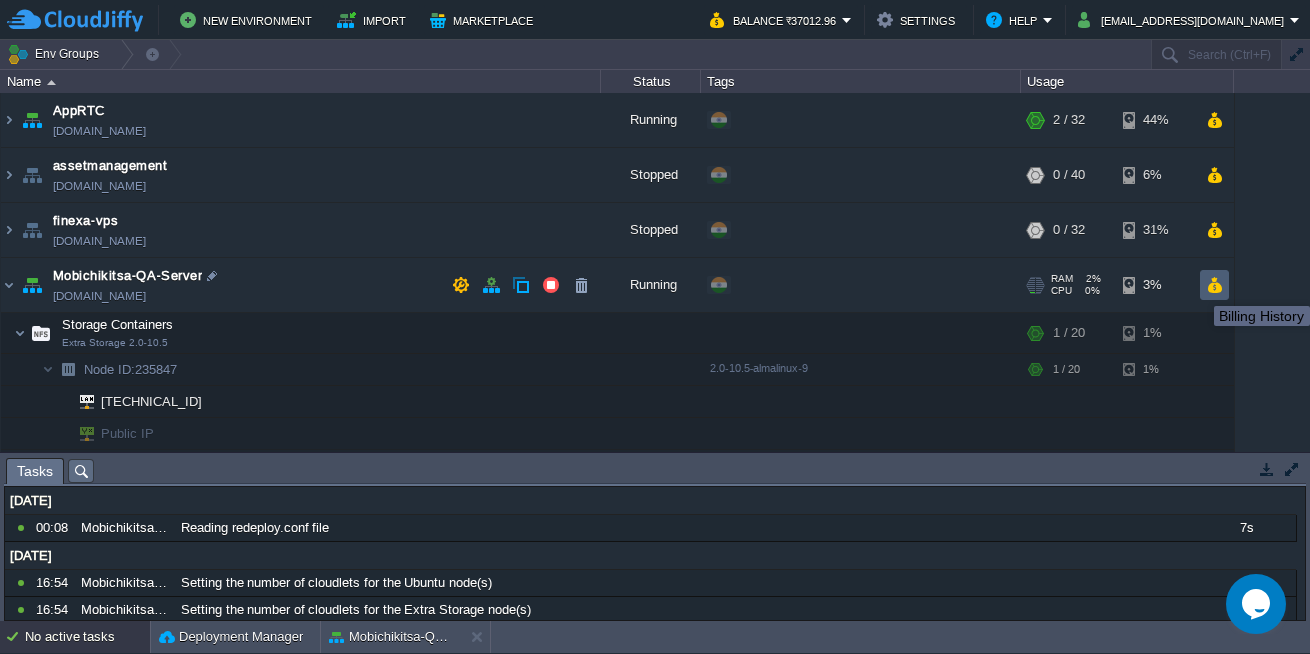 click at bounding box center (1214, 285) 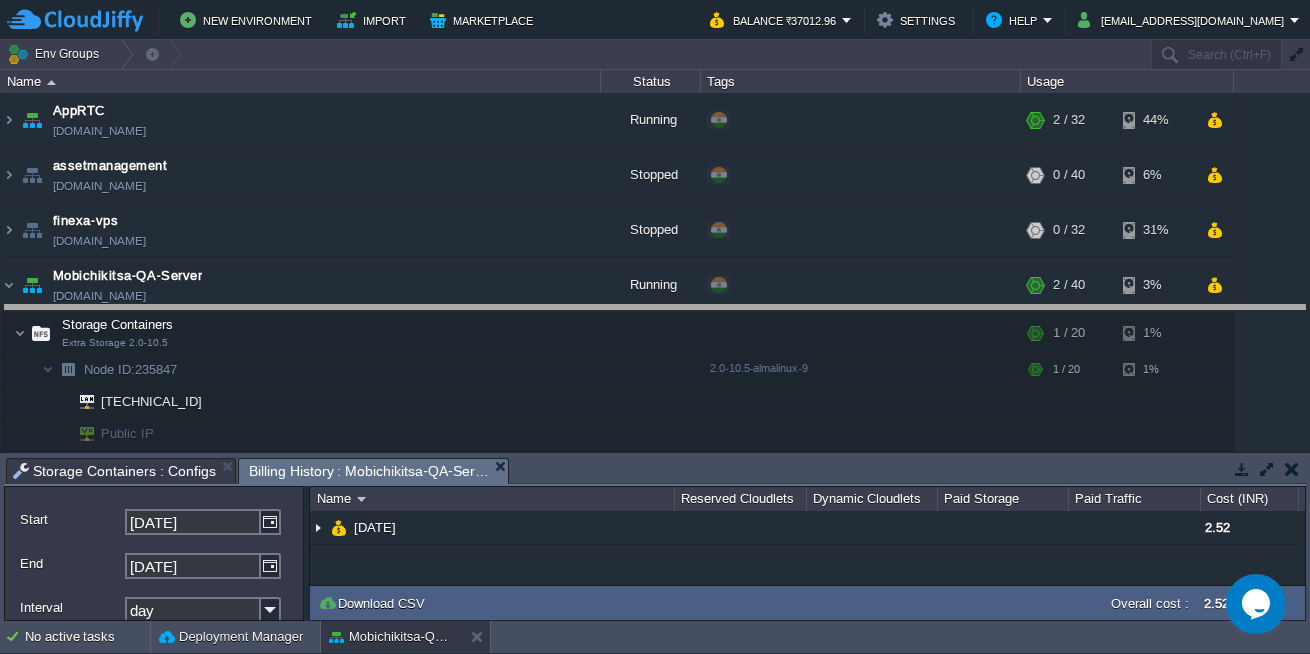 drag, startPoint x: 1017, startPoint y: 466, endPoint x: 974, endPoint y: 313, distance: 158.92766 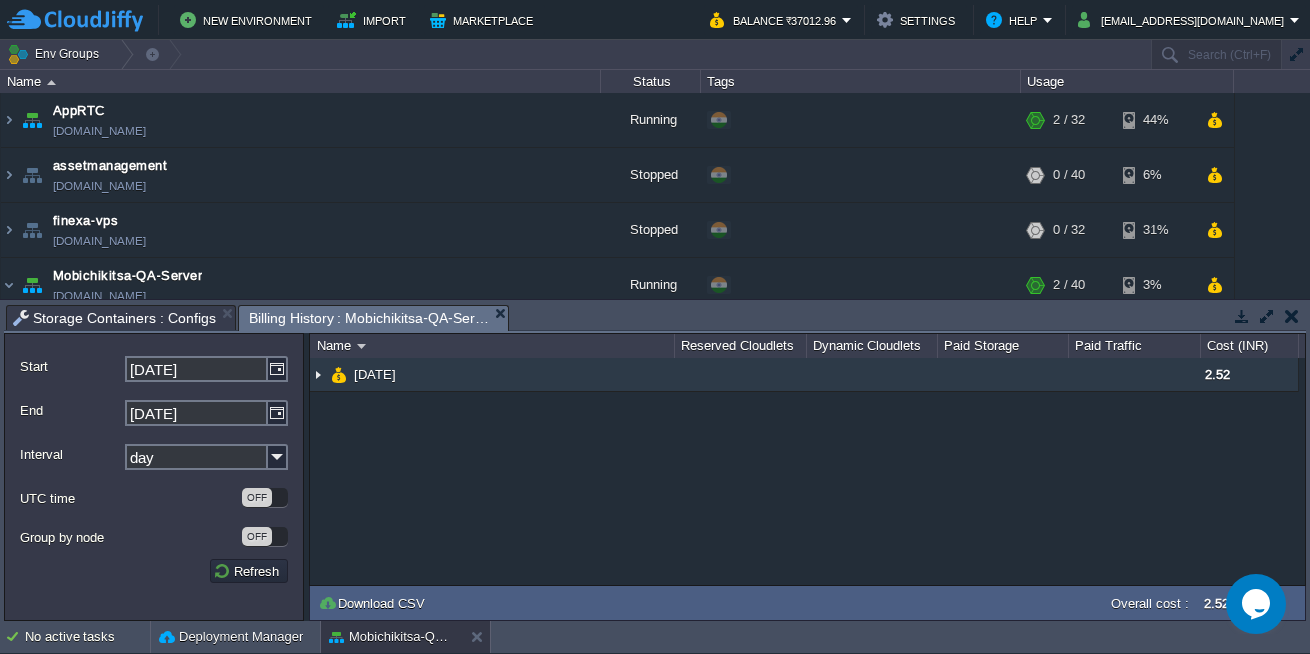 click at bounding box center (318, 374) 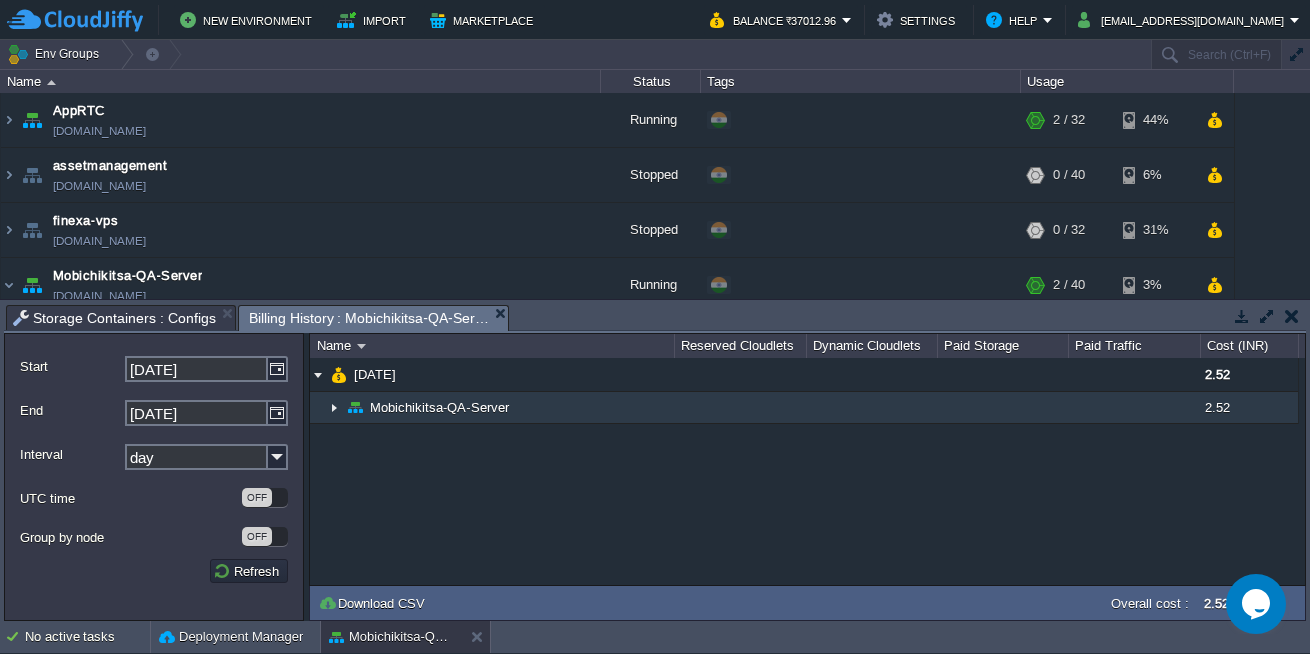 click at bounding box center [334, 407] 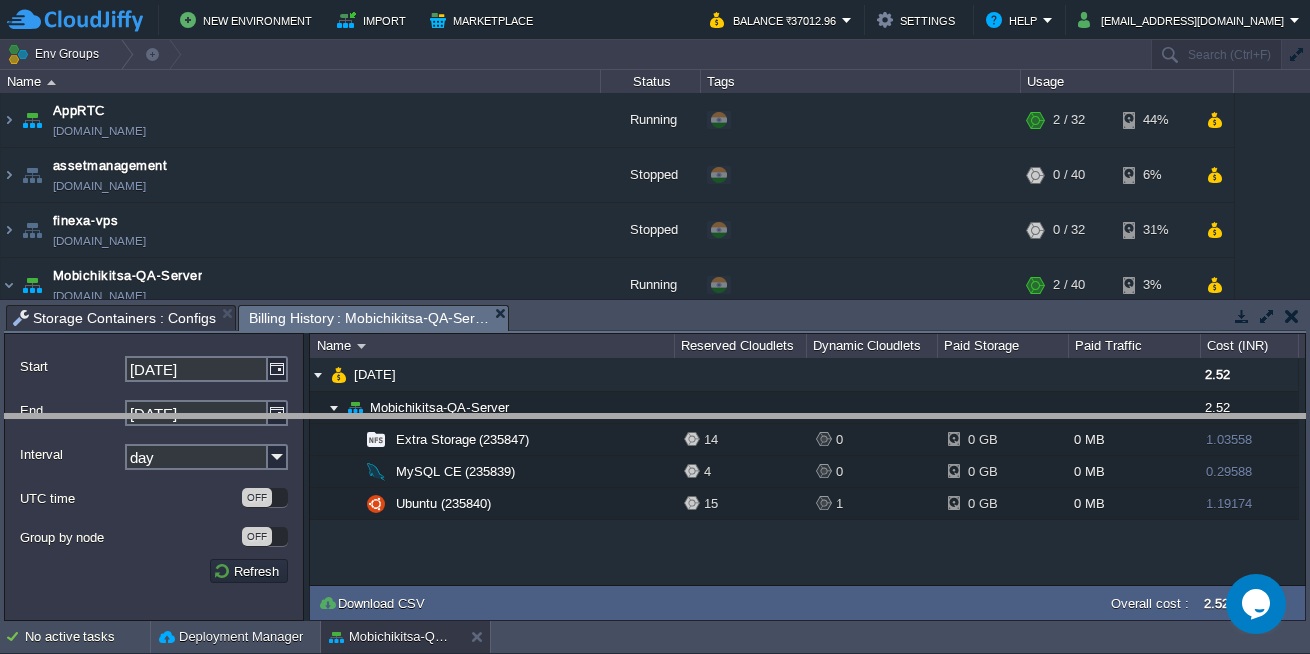 drag, startPoint x: 576, startPoint y: 331, endPoint x: 583, endPoint y: 447, distance: 116.21101 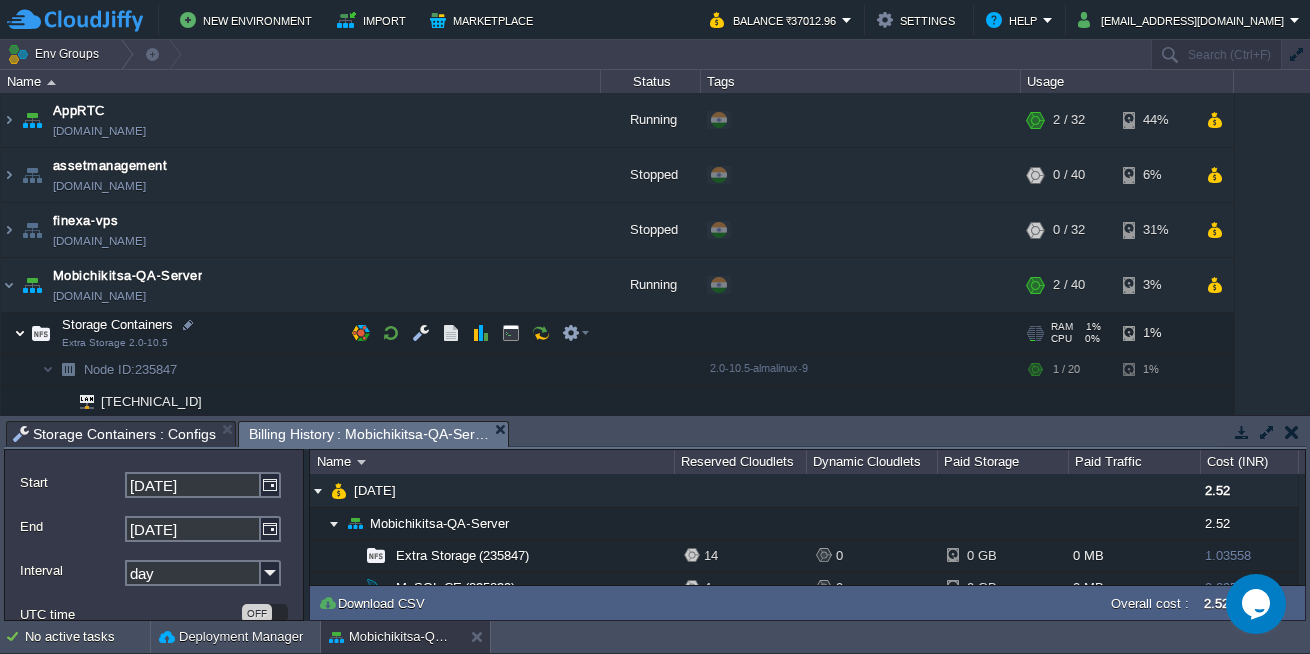 click at bounding box center [20, 333] 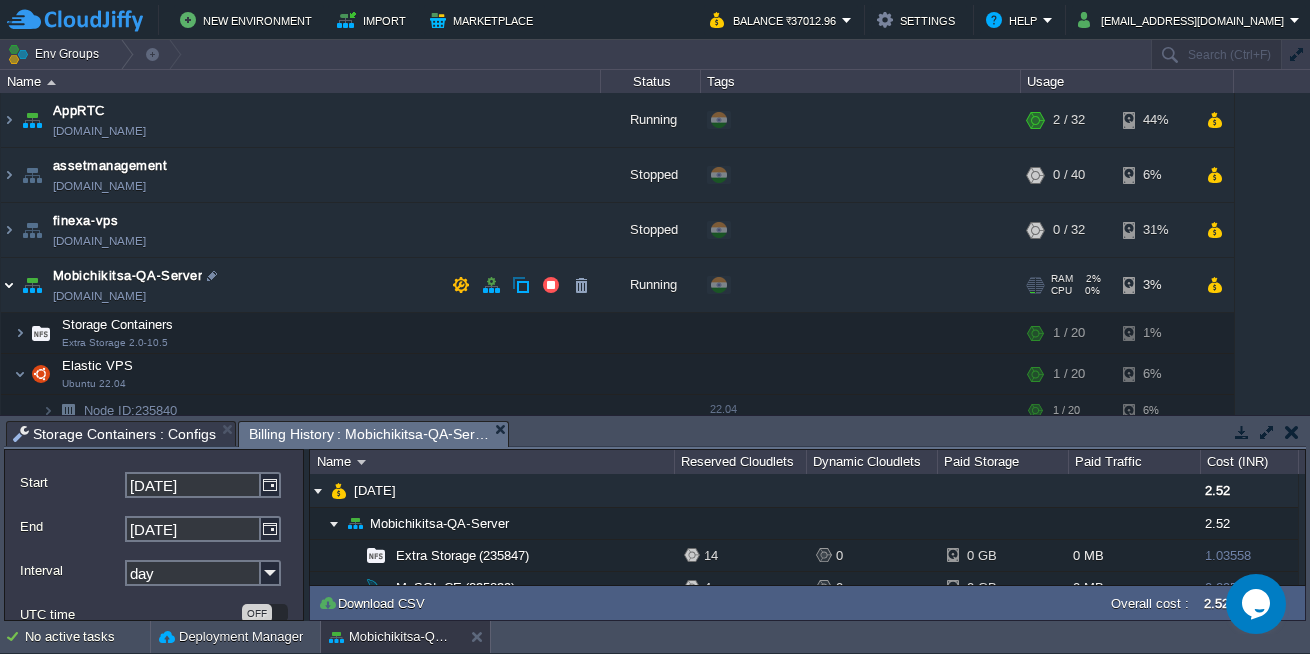 click at bounding box center [9, 285] 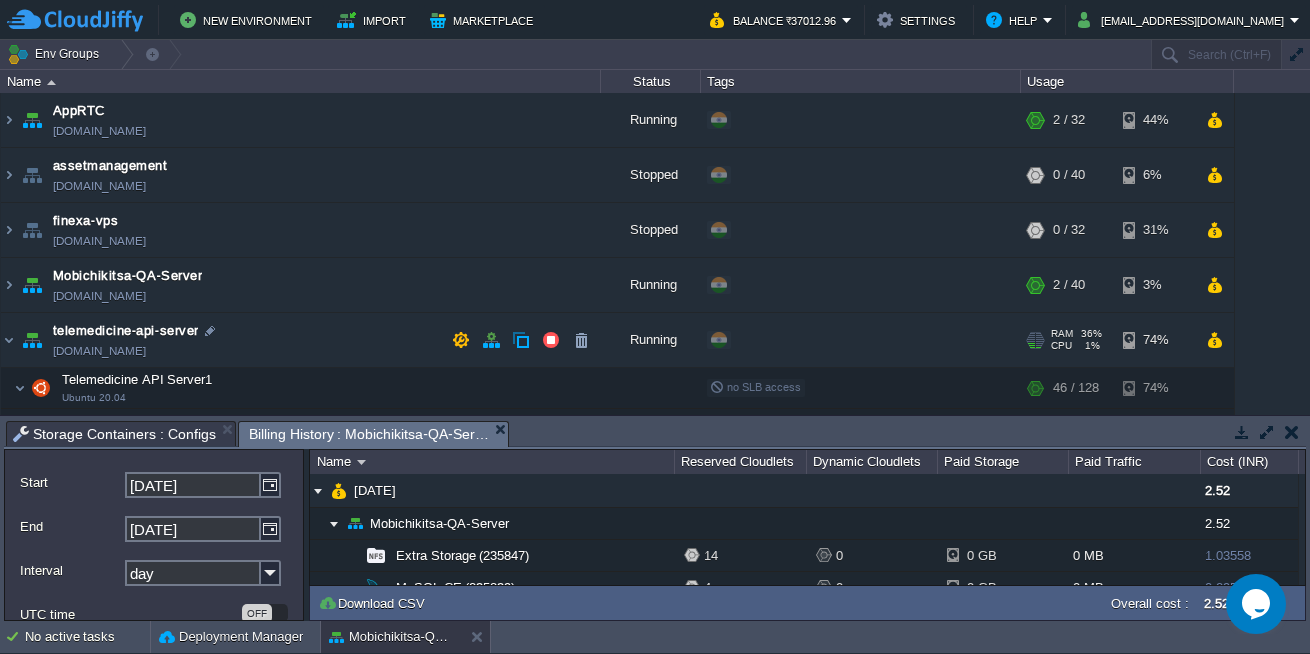 click on "telemedicine-api-server" at bounding box center (125, 331) 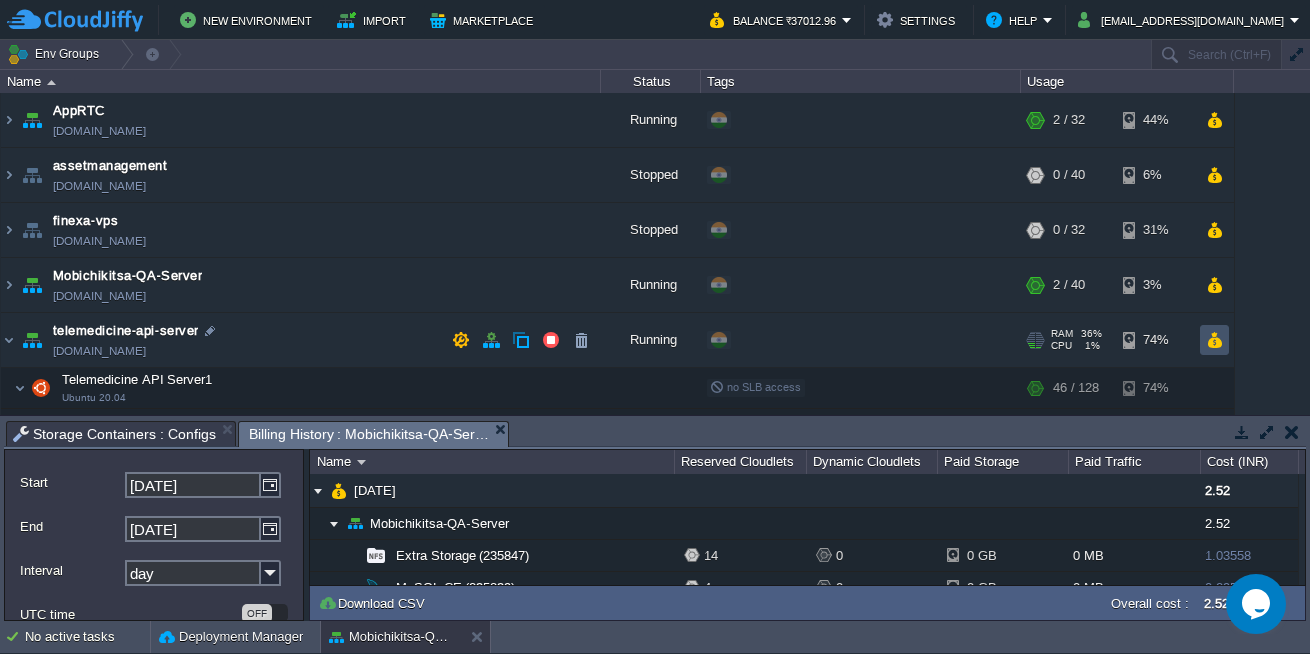 click at bounding box center [1214, 340] 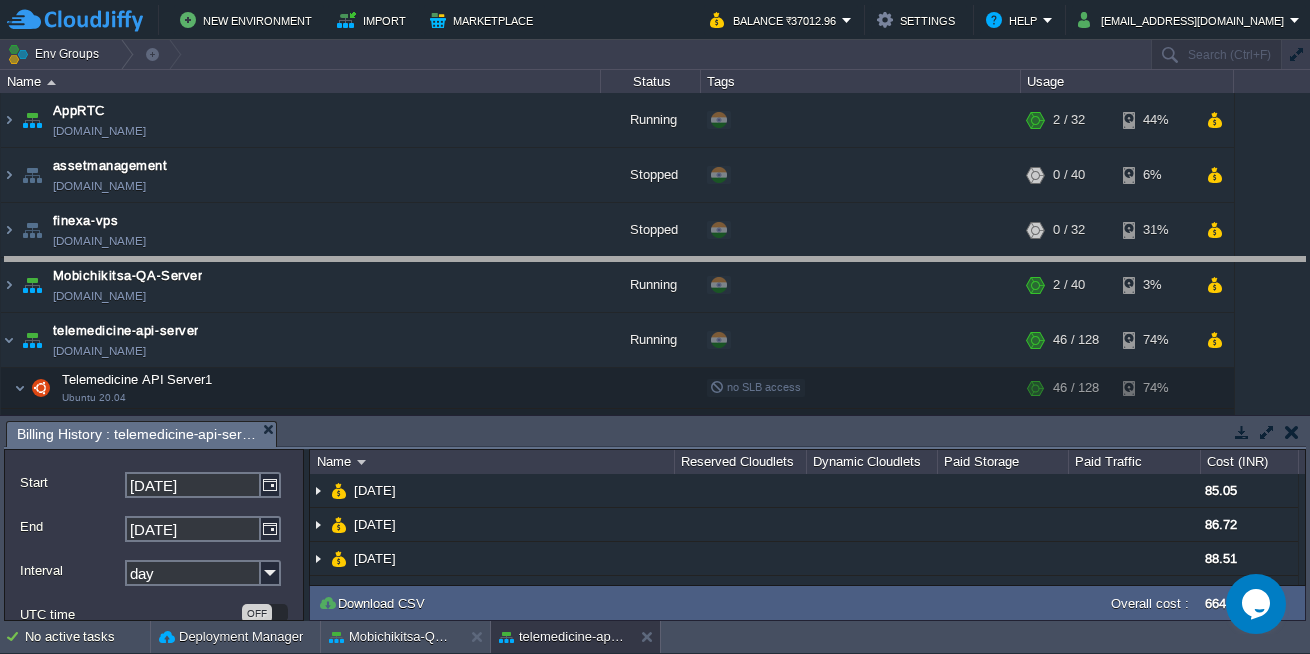 drag, startPoint x: 985, startPoint y: 432, endPoint x: 1000, endPoint y: 266, distance: 166.67633 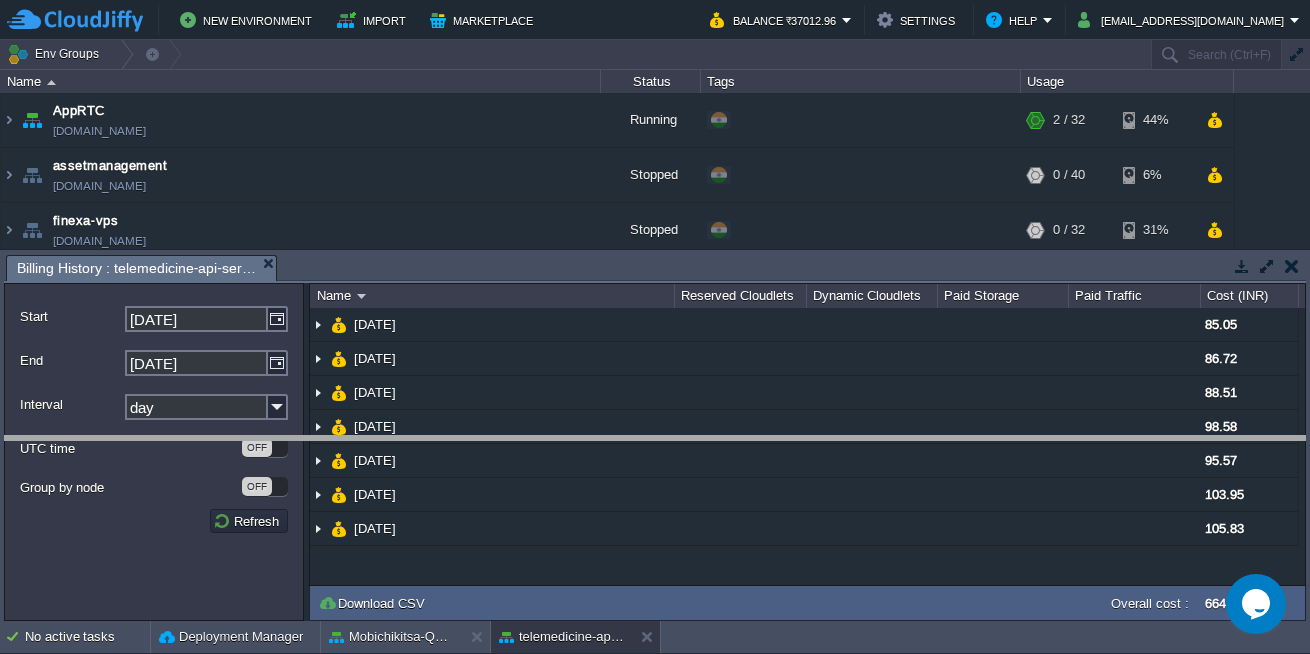 drag, startPoint x: 534, startPoint y: 255, endPoint x: 515, endPoint y: 437, distance: 182.98907 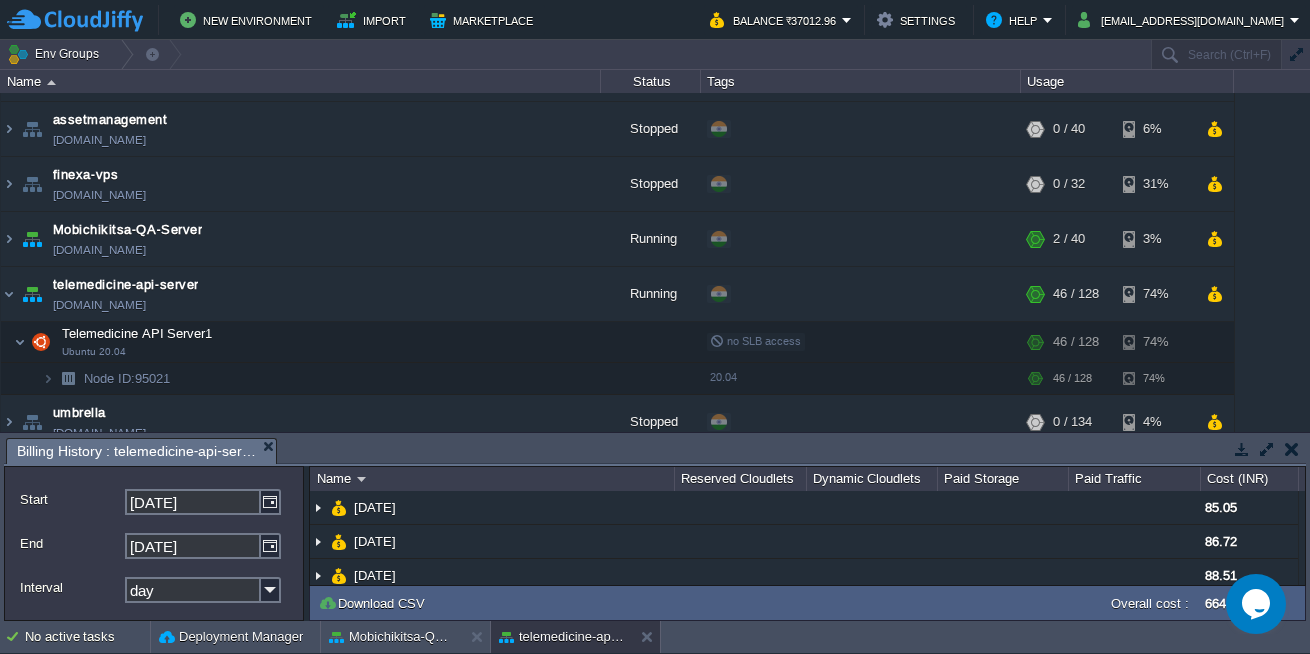 scroll, scrollTop: 64, scrollLeft: 0, axis: vertical 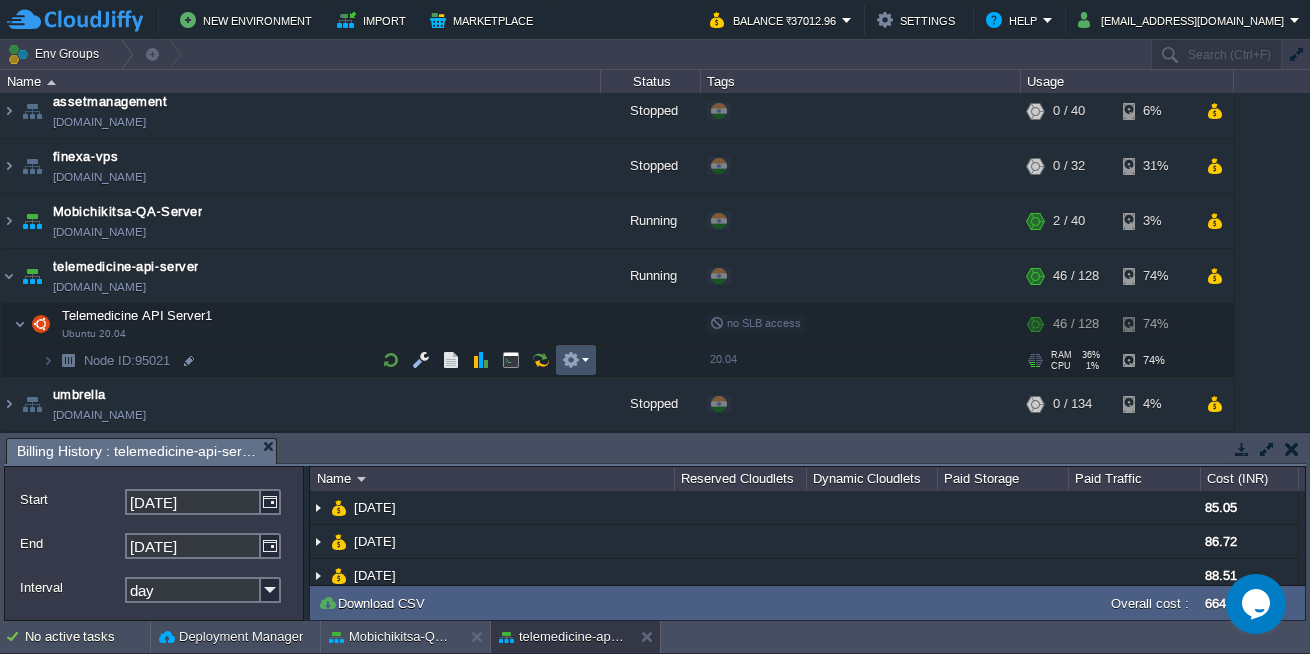 click at bounding box center [571, 360] 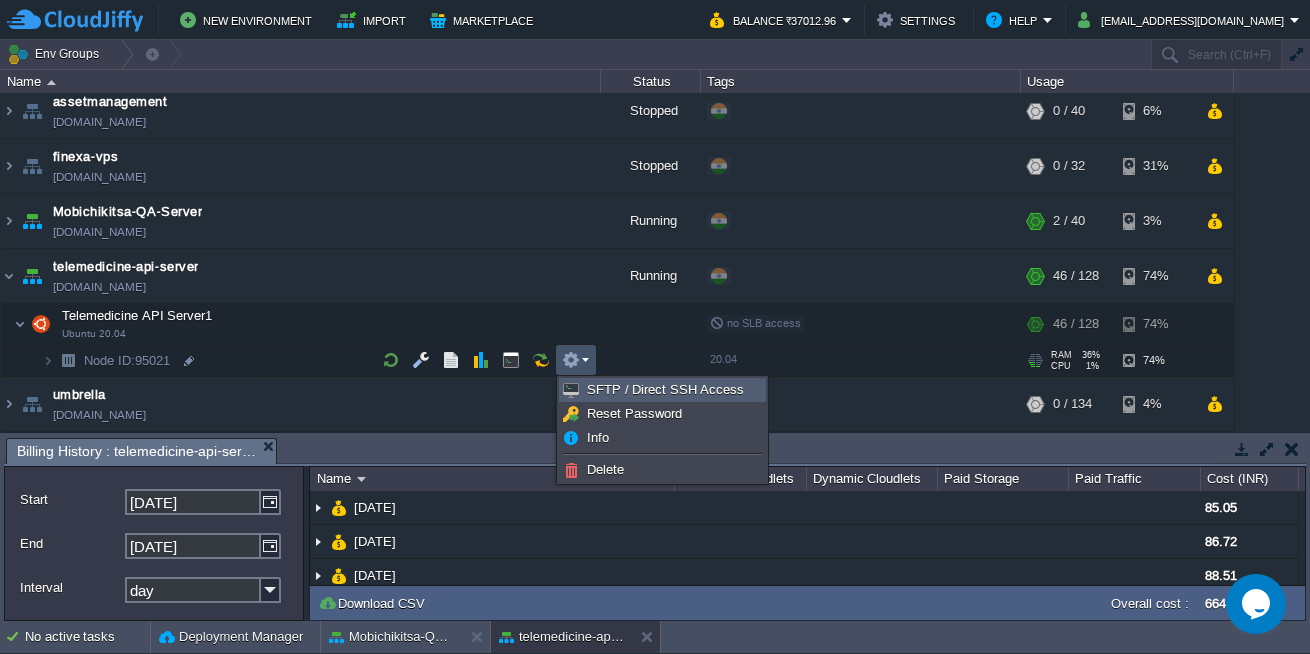 click on "SFTP / Direct SSH Access" at bounding box center [665, 389] 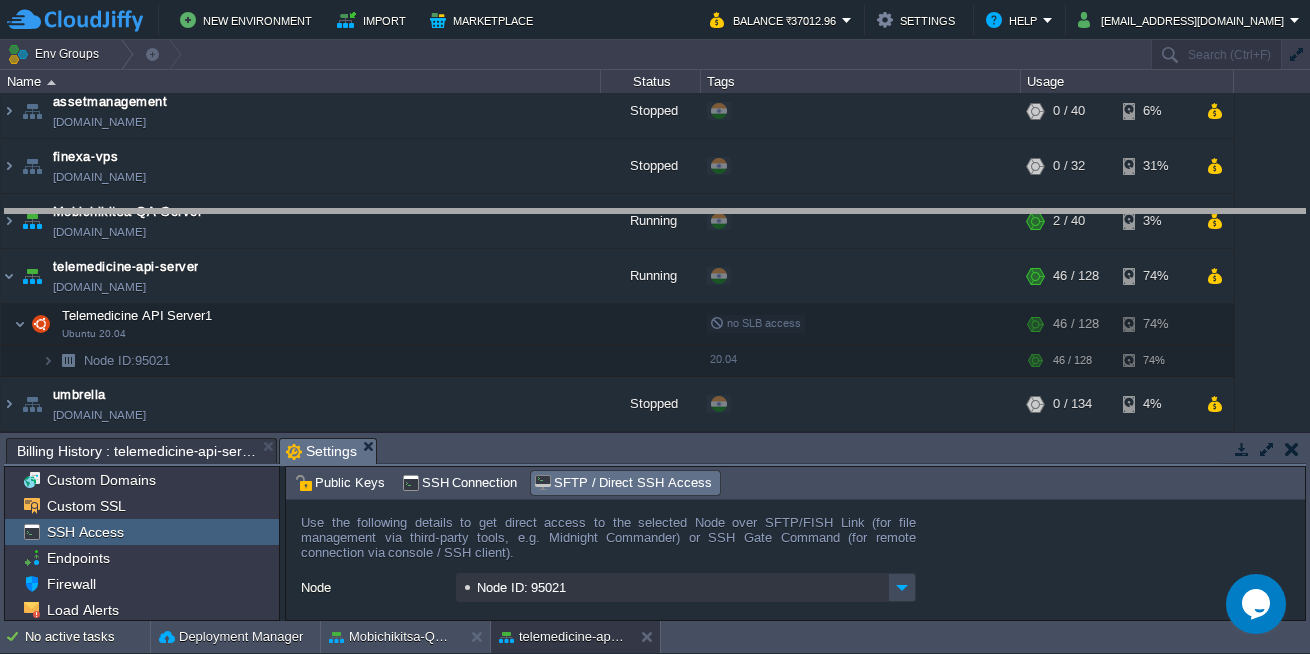 drag, startPoint x: 796, startPoint y: 448, endPoint x: 730, endPoint y: 218, distance: 239.28226 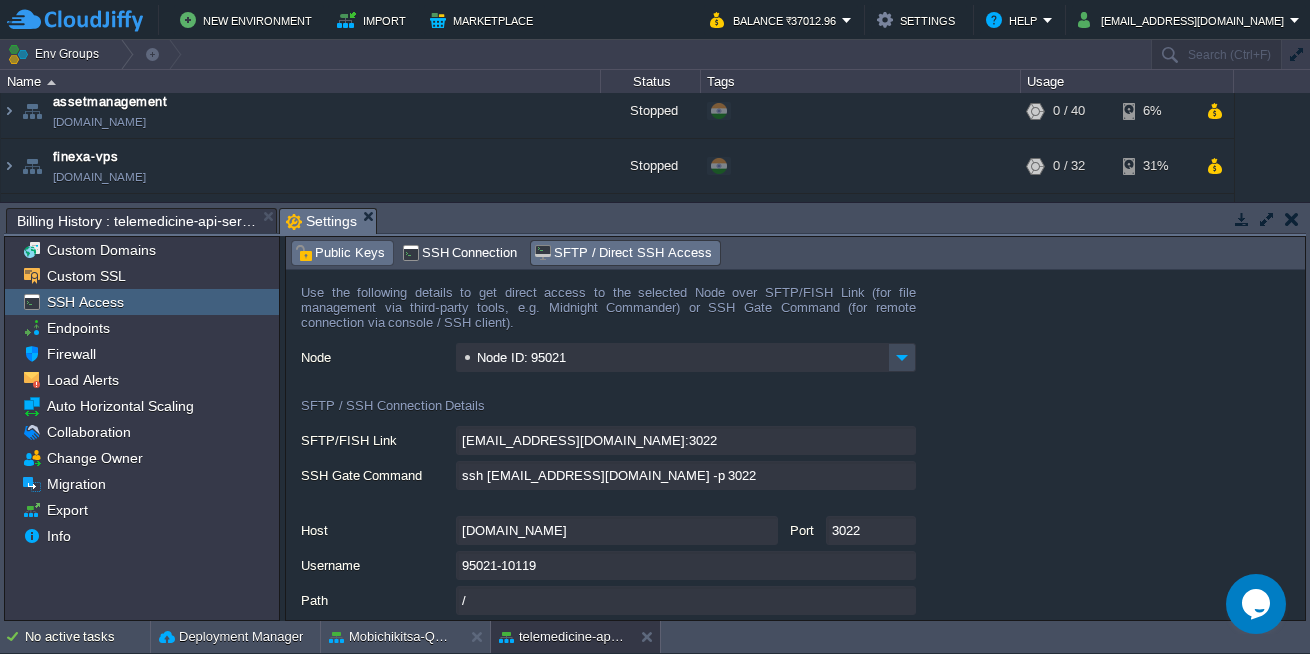 click on "Public Keys" at bounding box center (340, 253) 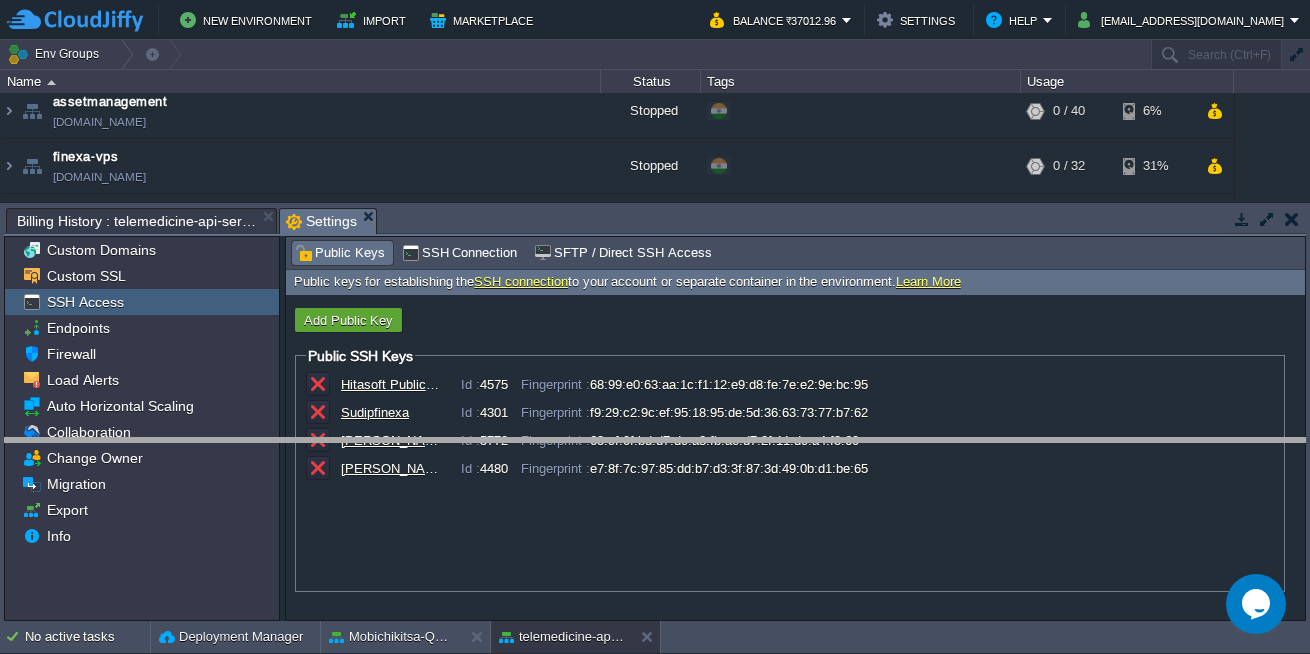 drag, startPoint x: 769, startPoint y: 222, endPoint x: 763, endPoint y: 452, distance: 230.07825 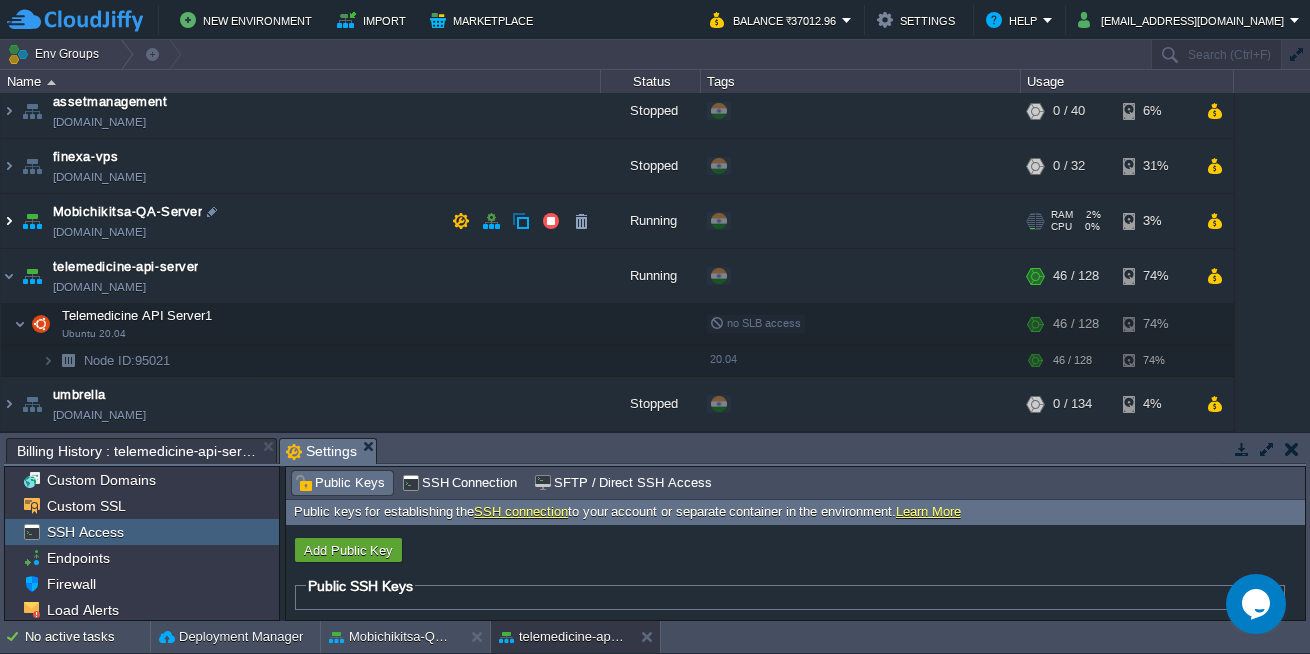 click at bounding box center [9, 221] 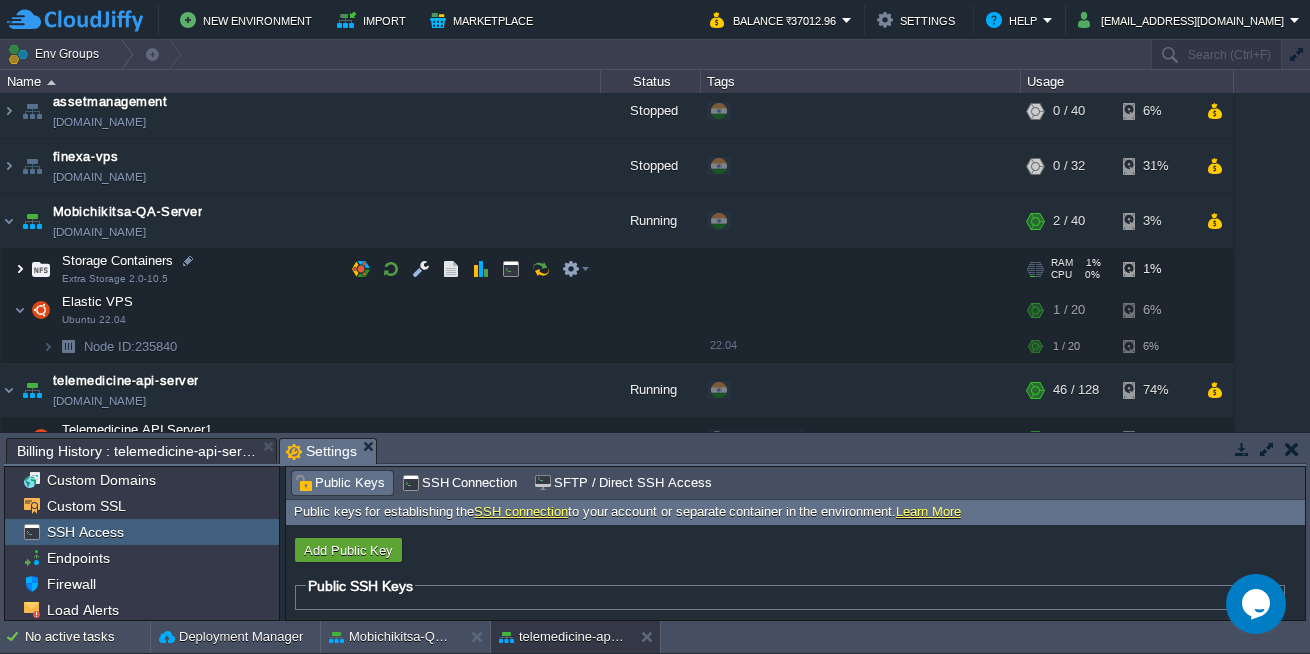 click at bounding box center [20, 269] 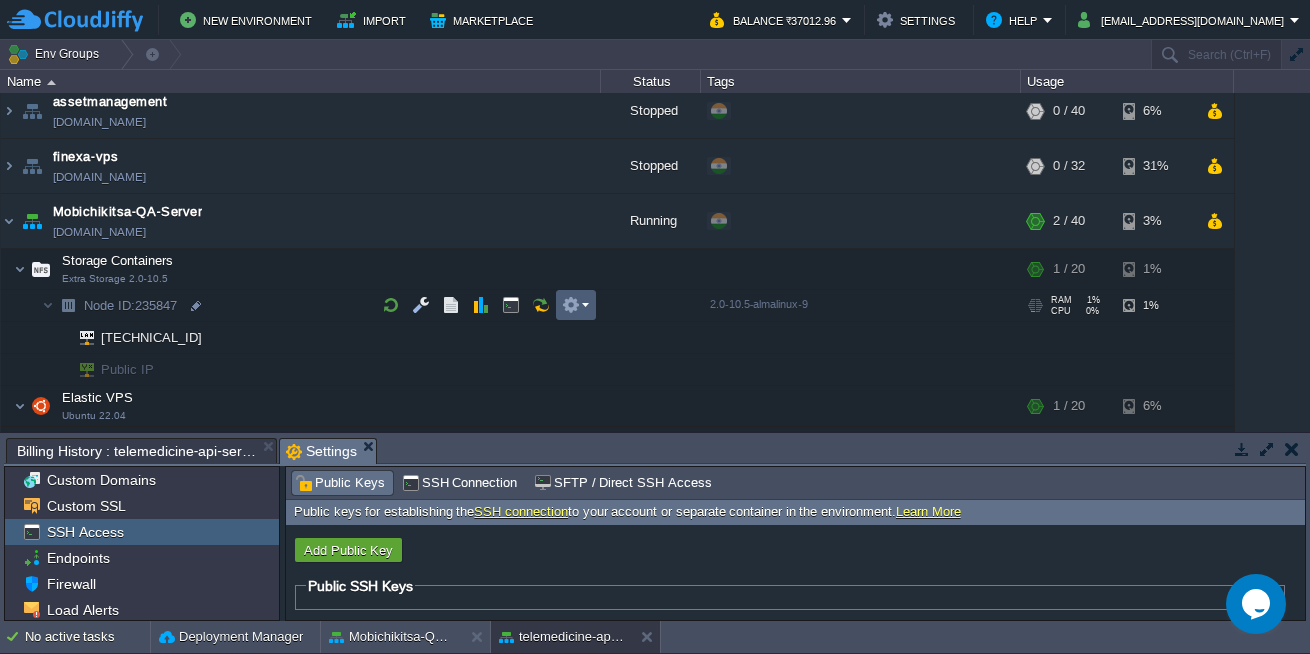 click at bounding box center (571, 305) 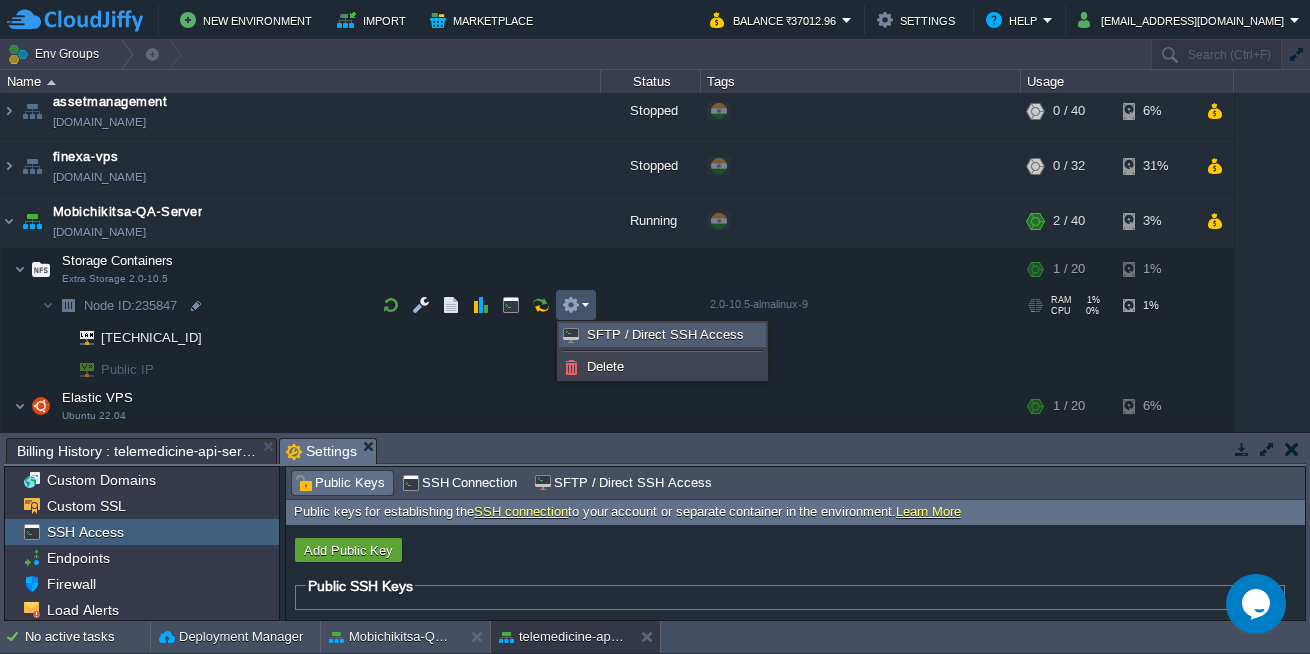 click on "SFTP / Direct SSH Access" at bounding box center [665, 334] 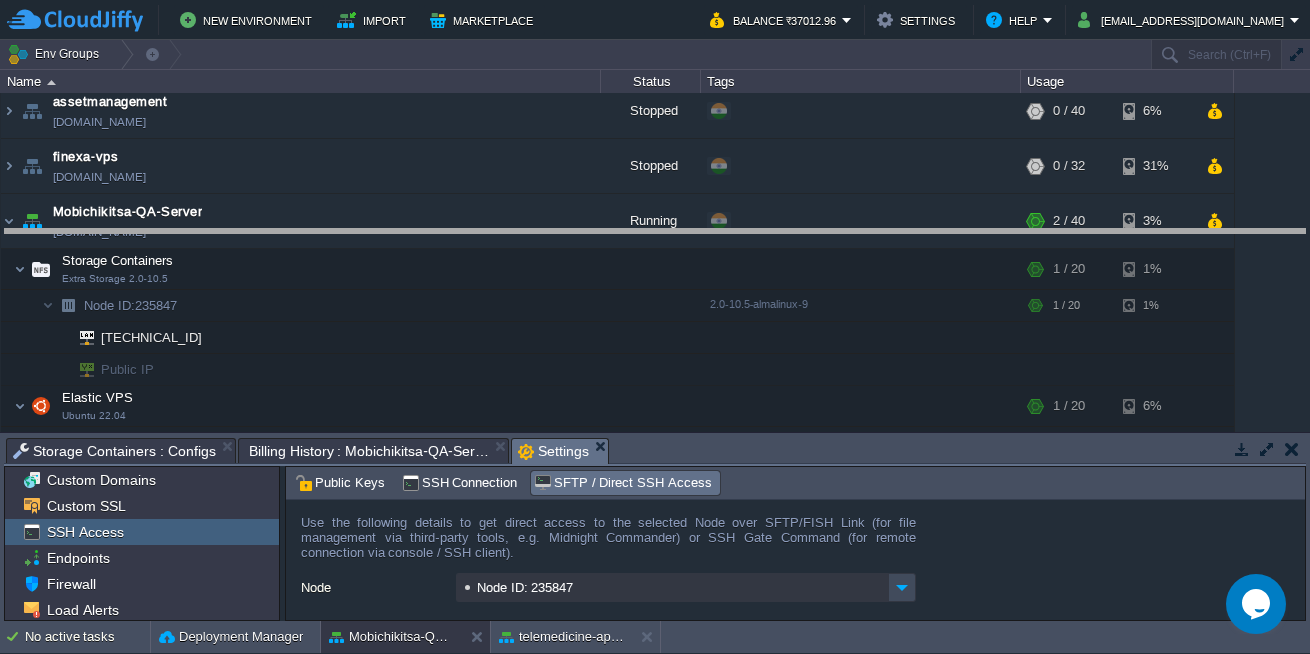 drag, startPoint x: 748, startPoint y: 448, endPoint x: 715, endPoint y: 239, distance: 211.58922 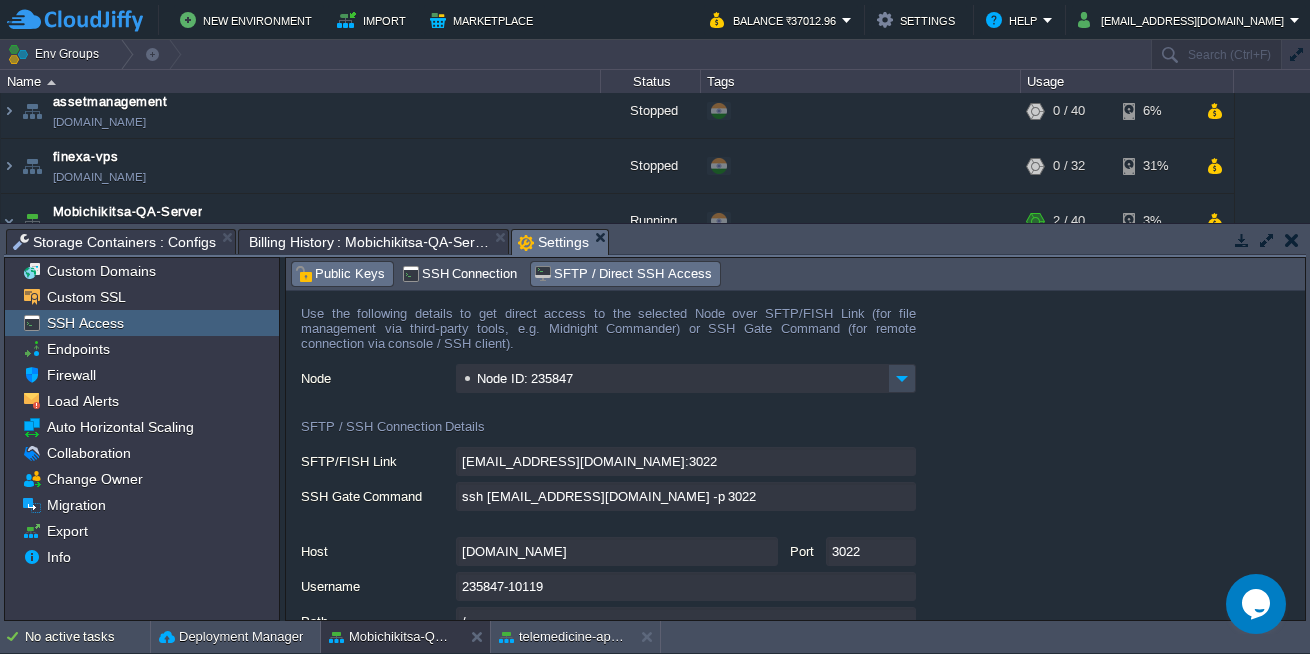 click on "Public Keys" at bounding box center (340, 274) 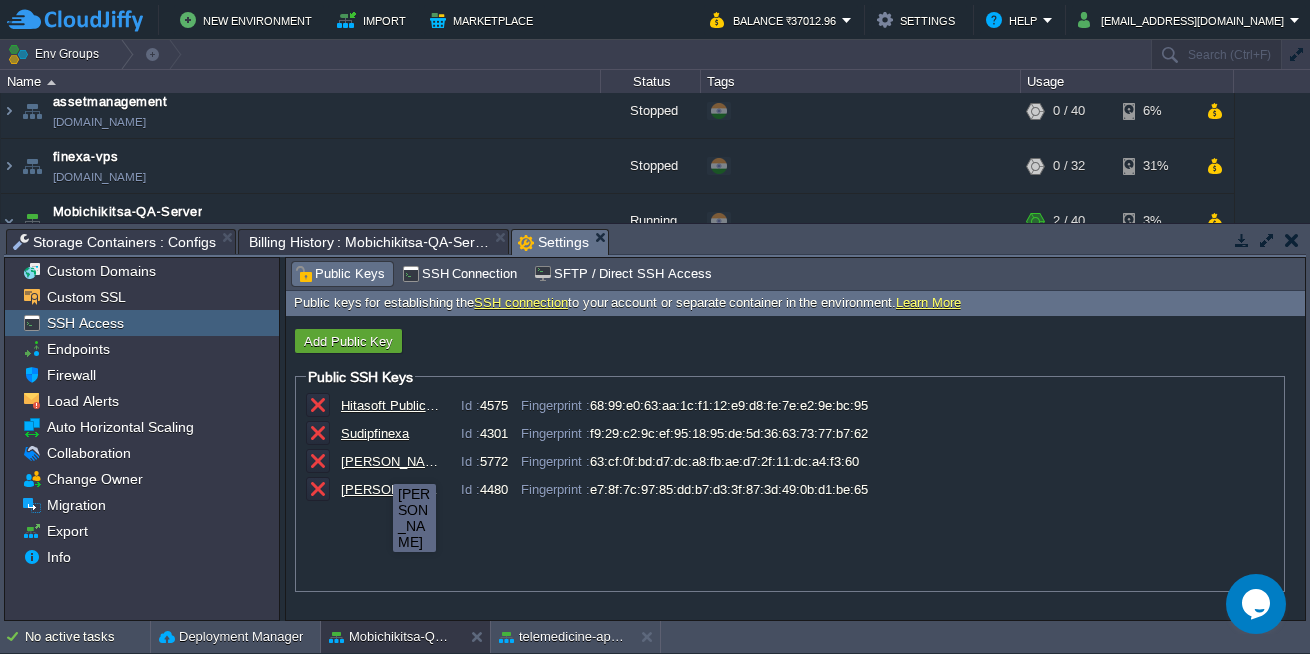 click on "[PERSON_NAME]" at bounding box center (391, 461) 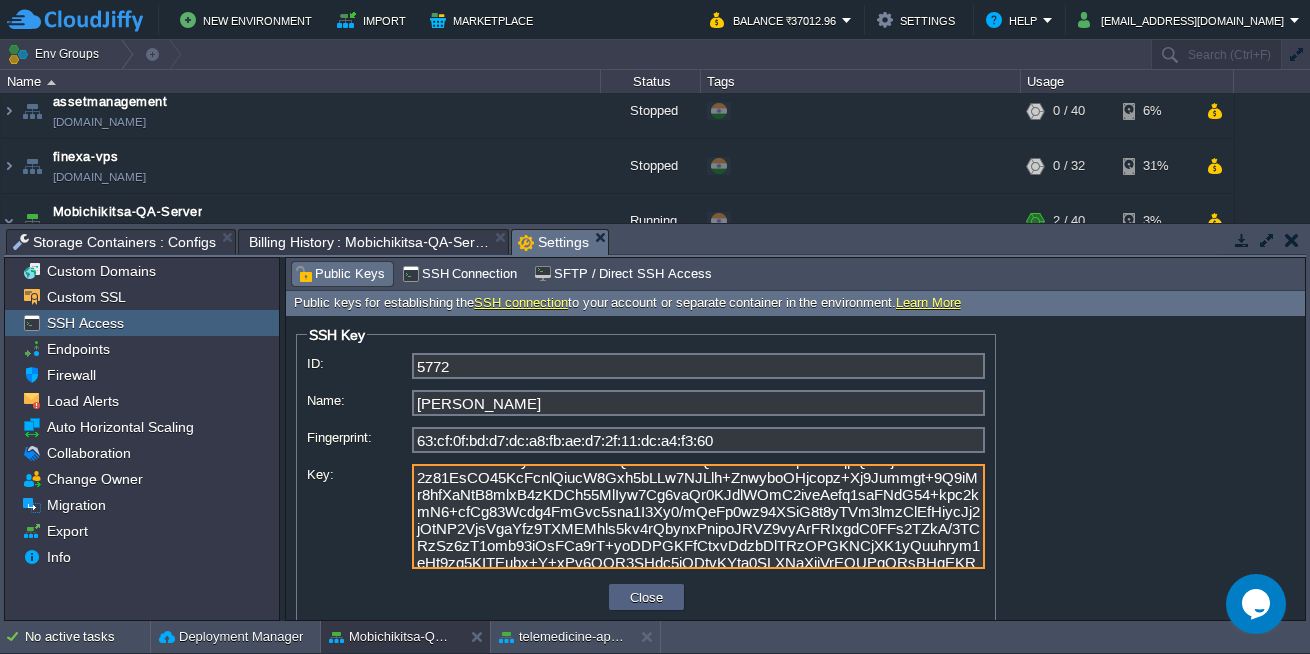 scroll, scrollTop: 0, scrollLeft: 0, axis: both 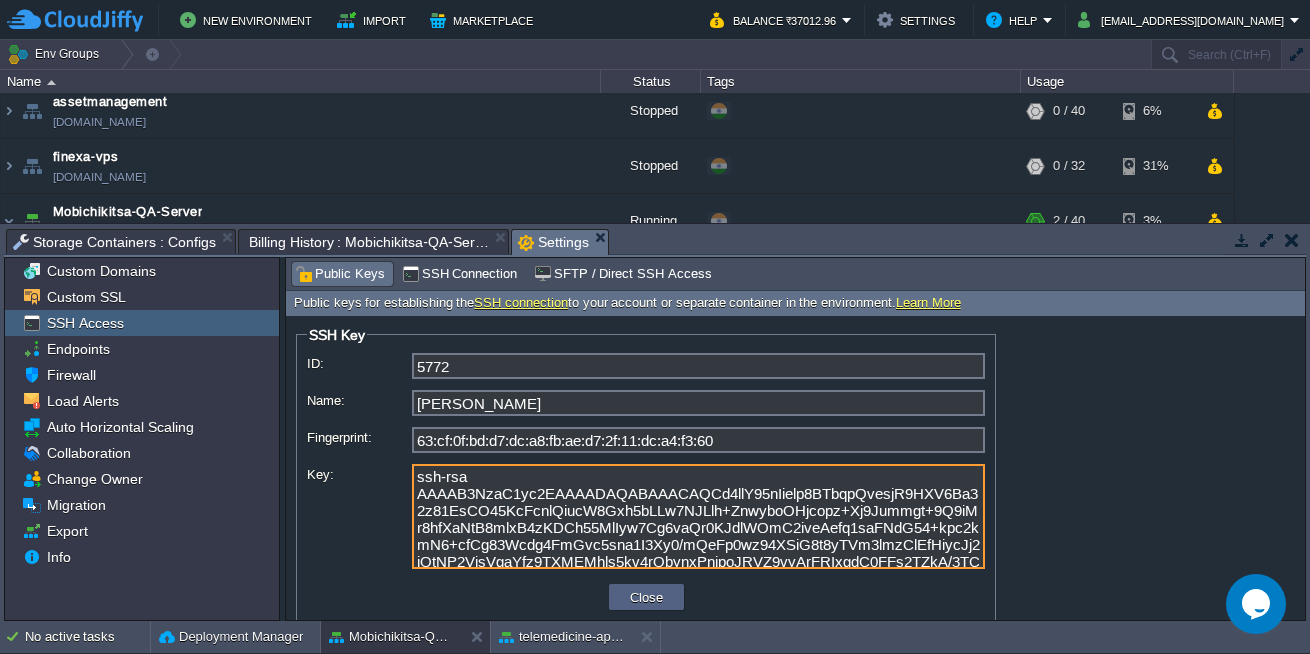 click on "SSH Access" at bounding box center [142, 323] 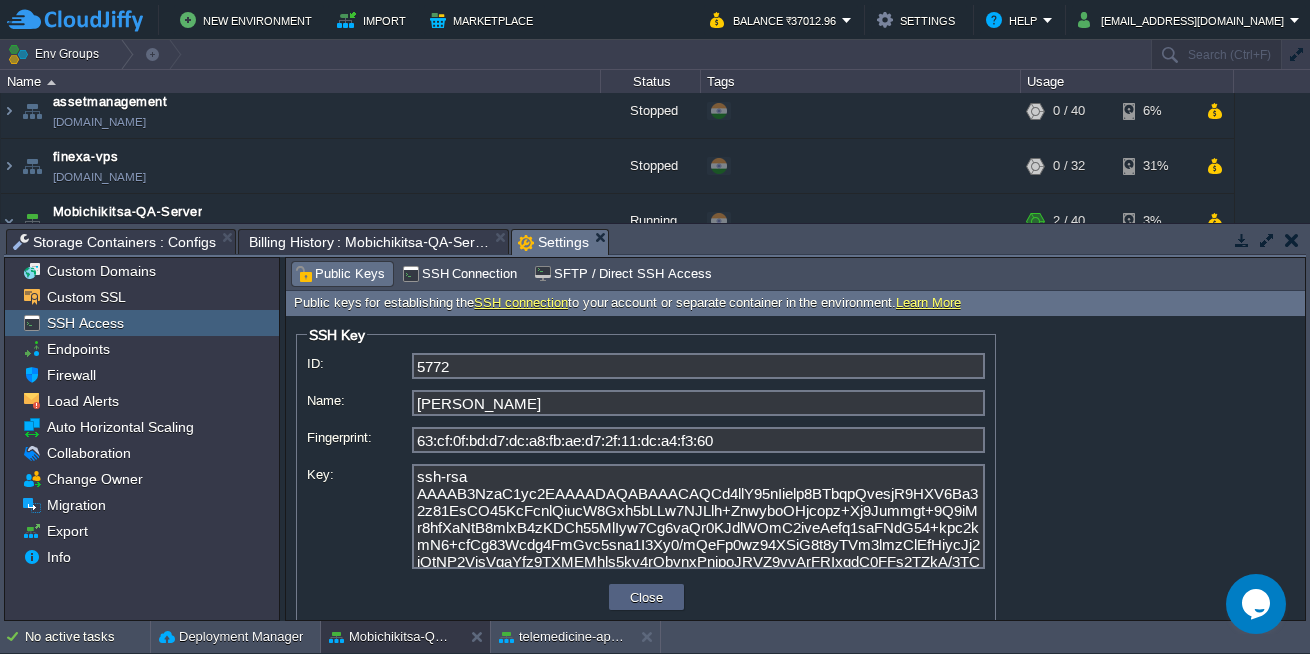 click on "Public Keys" at bounding box center (340, 274) 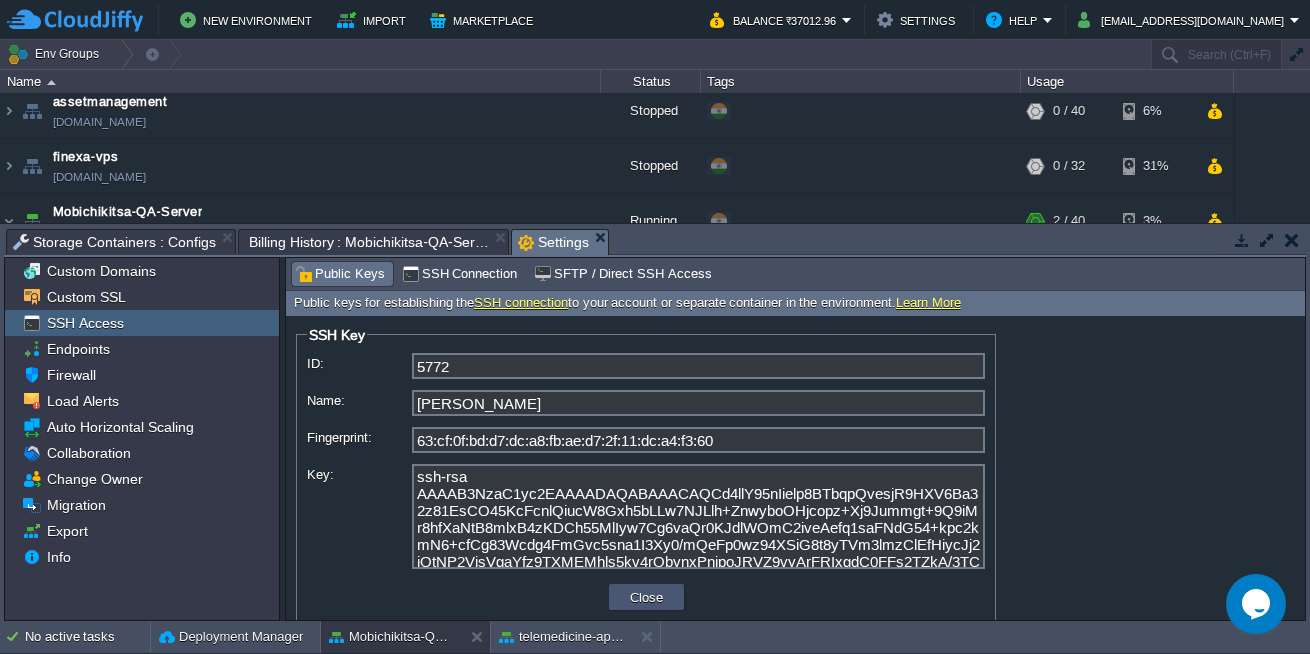click on "Close" at bounding box center (646, 597) 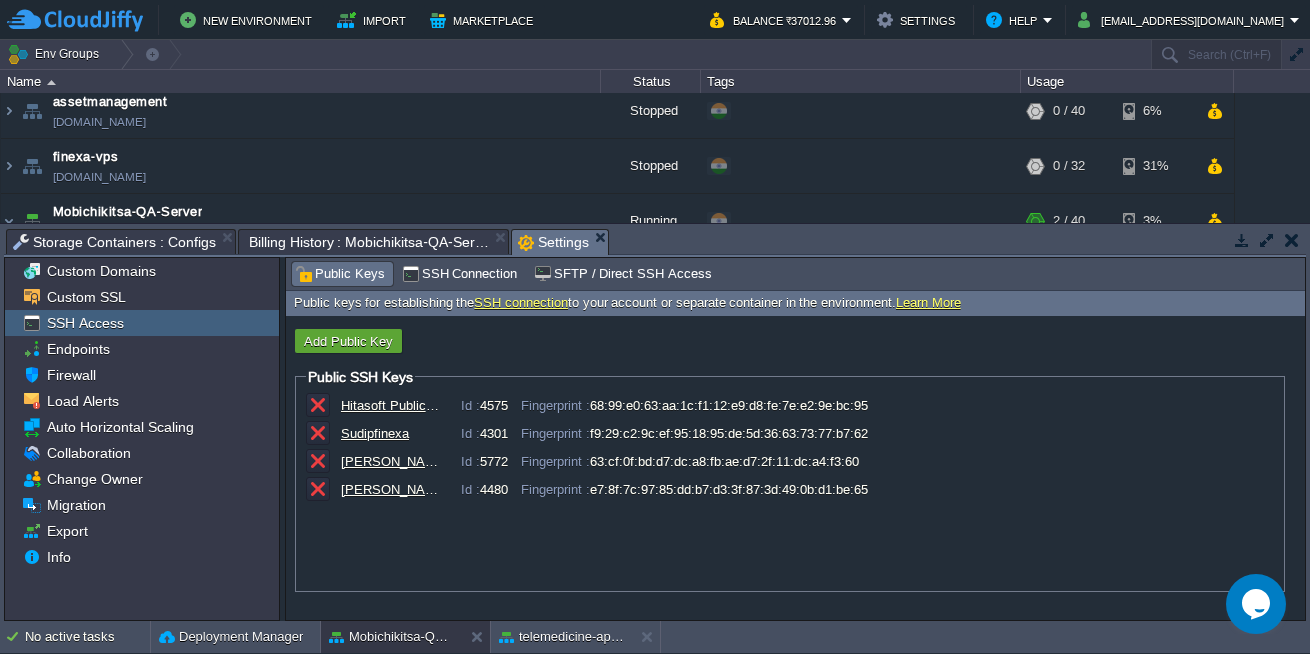 click on "[PERSON_NAME] AppKode Public Key" at bounding box center (391, 489) 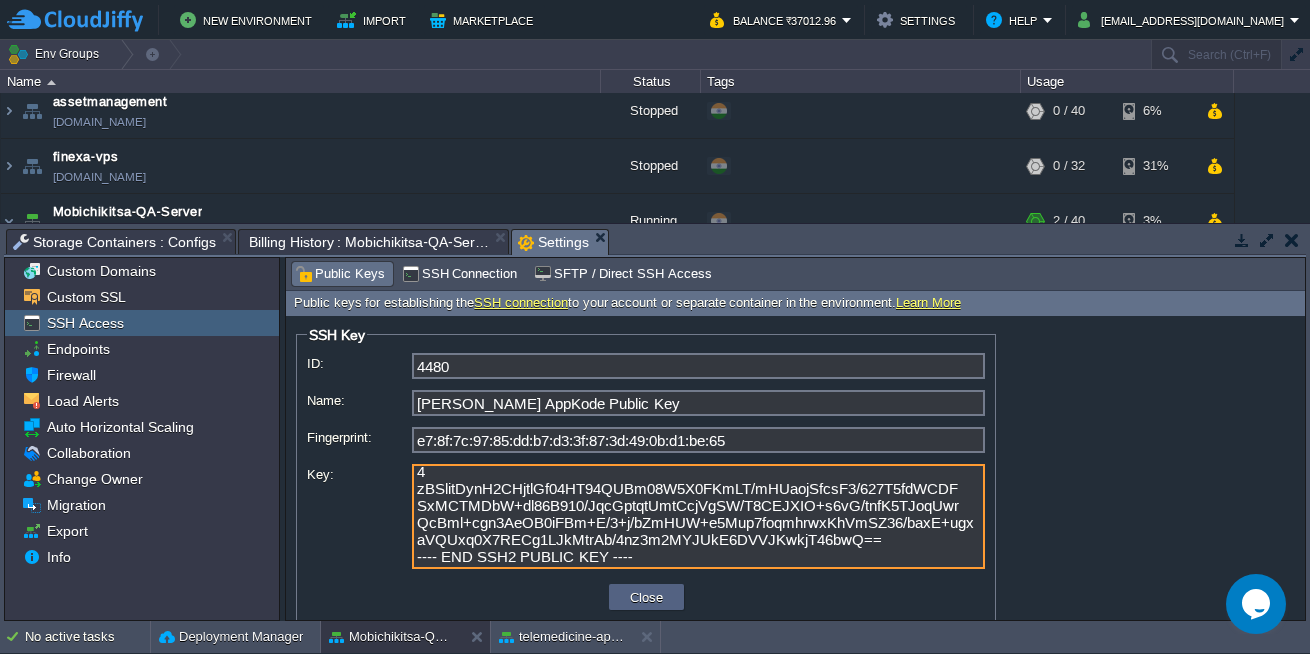 scroll, scrollTop: 0, scrollLeft: 0, axis: both 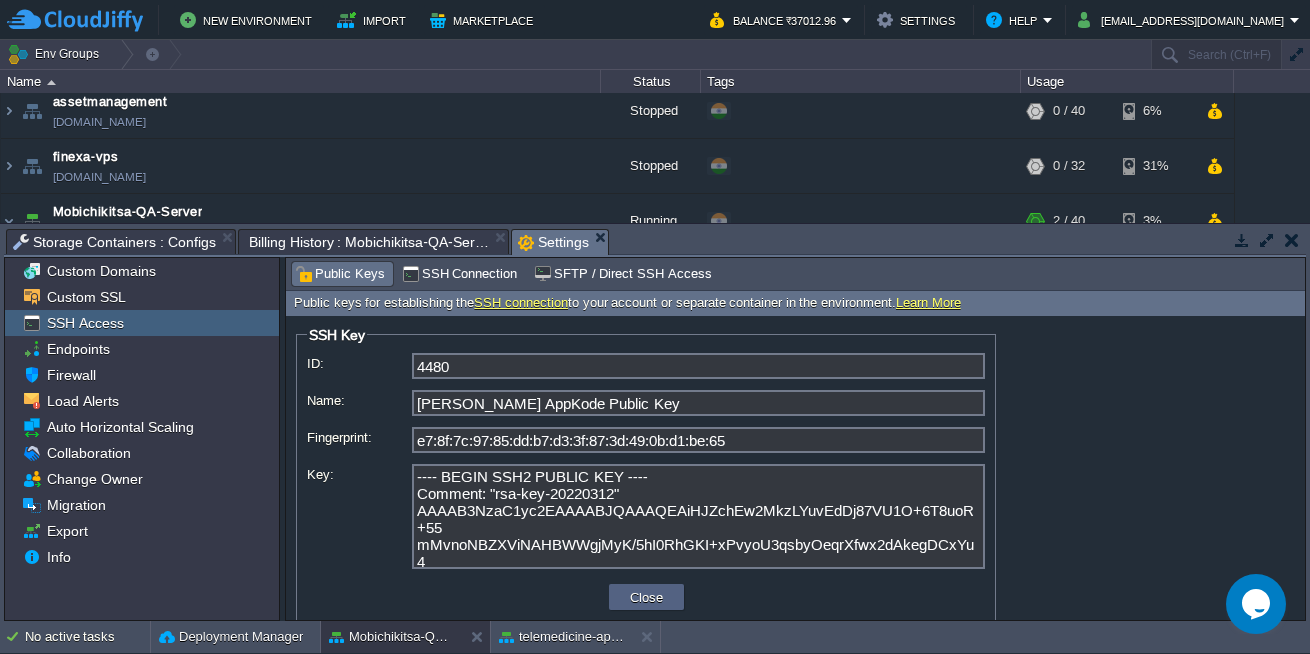 click on "Public Keys" at bounding box center (340, 274) 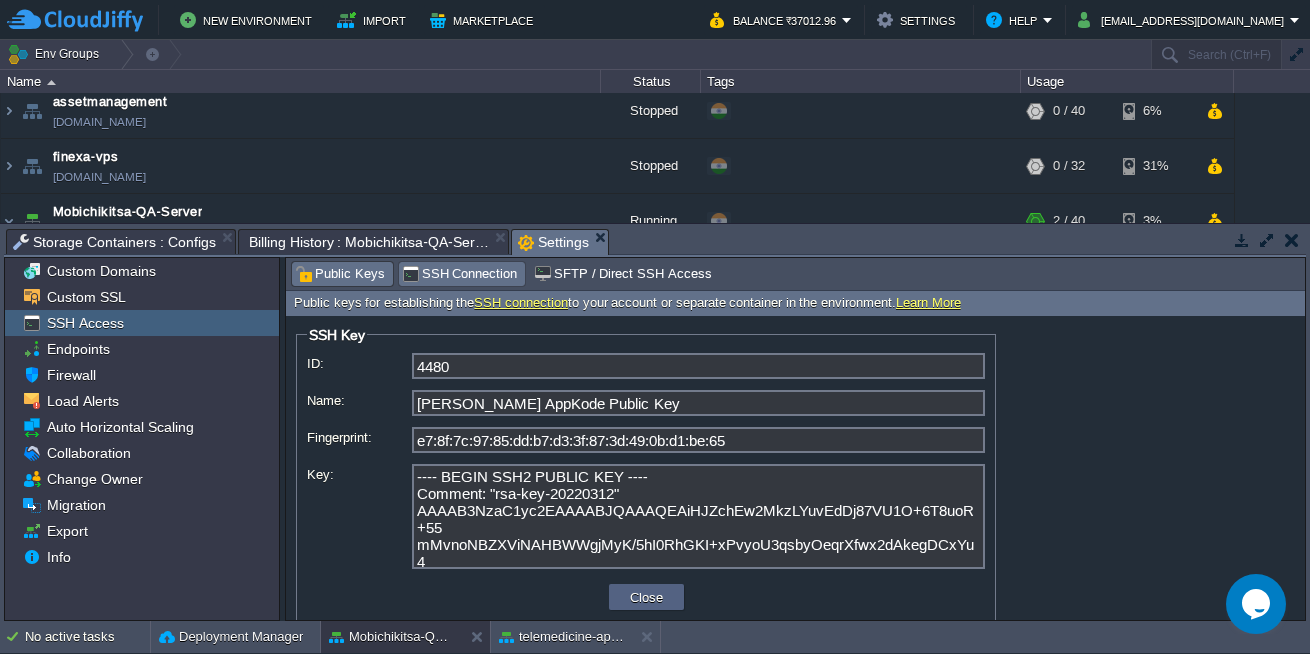 click on "SSH Connection" at bounding box center [460, 274] 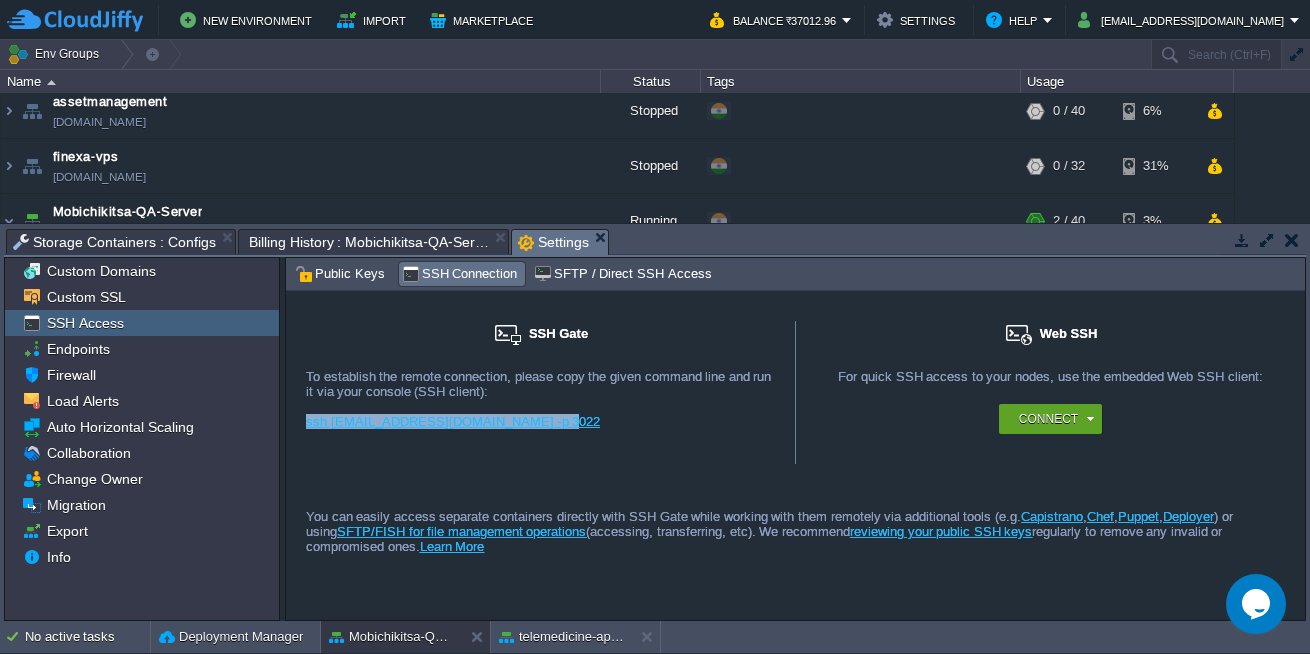 drag, startPoint x: 577, startPoint y: 428, endPoint x: 305, endPoint y: 427, distance: 272.00183 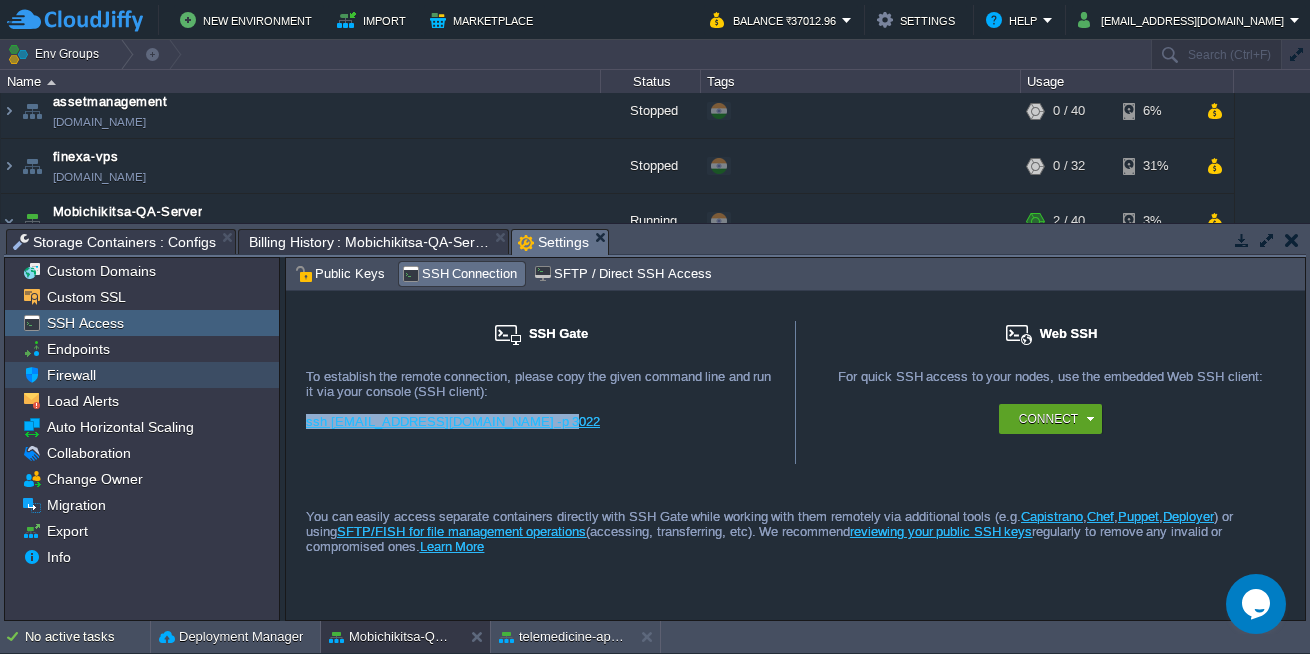 click on "Firewall" at bounding box center [142, 375] 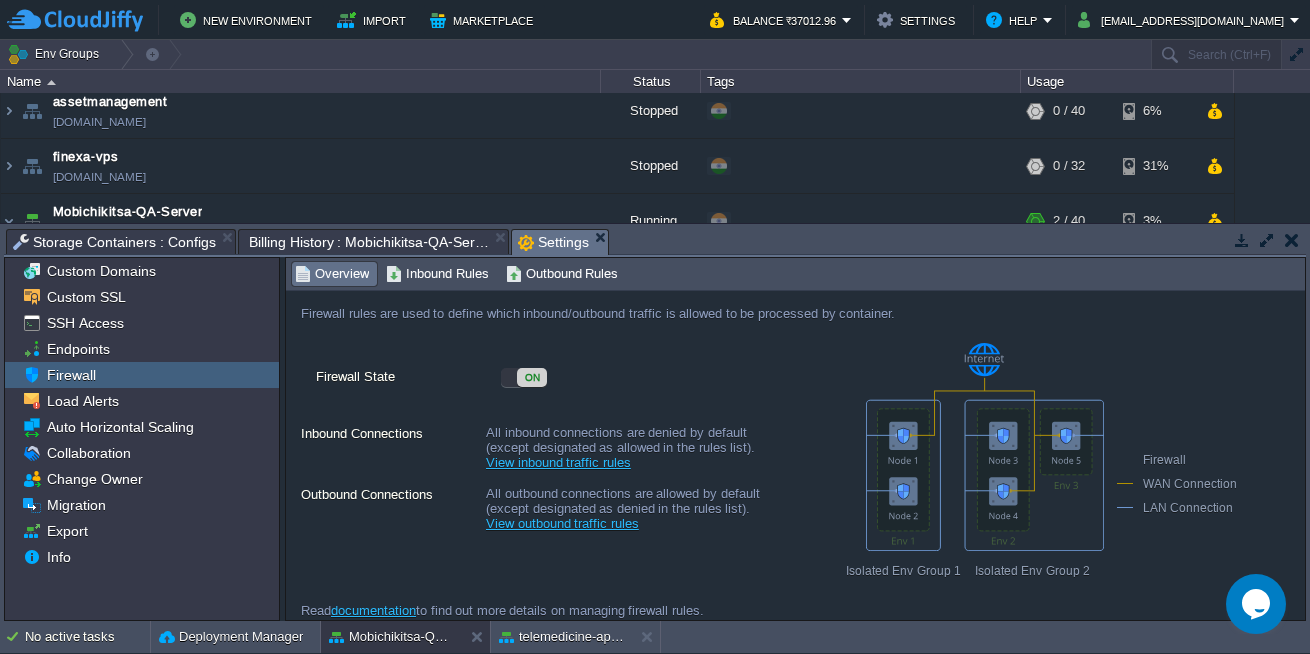 click on "View outbound traffic rules" at bounding box center [562, 523] 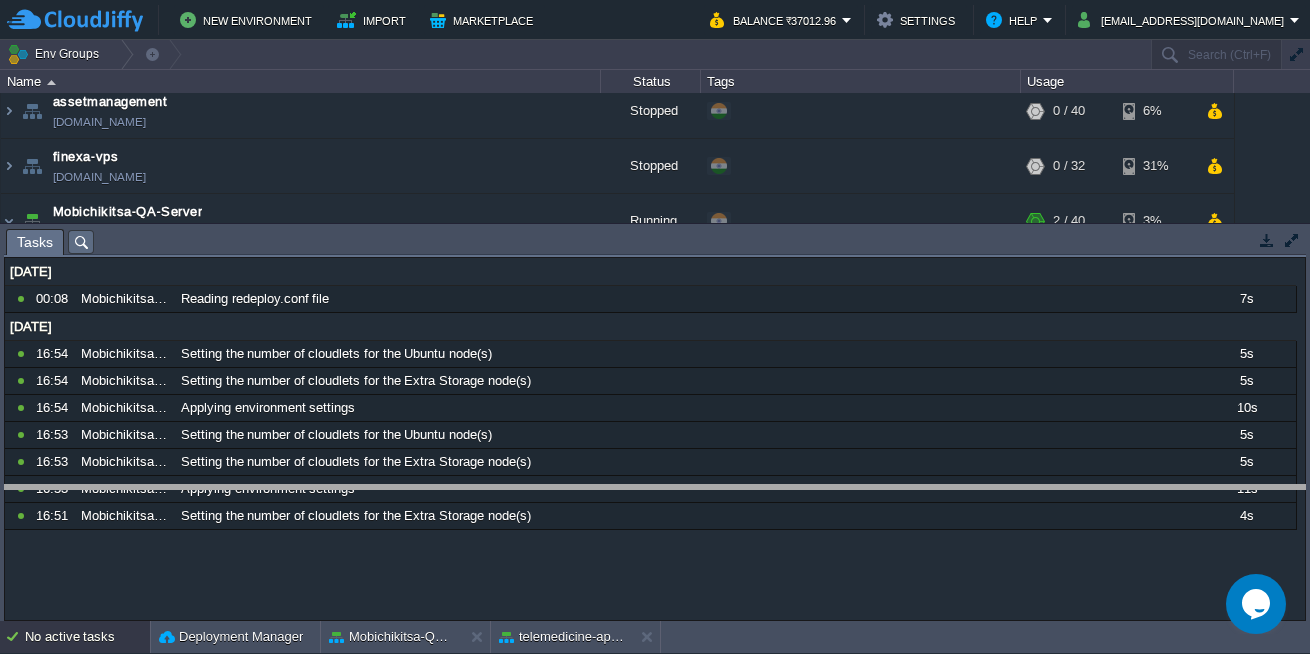 drag, startPoint x: 444, startPoint y: 243, endPoint x: 379, endPoint y: 495, distance: 260.24796 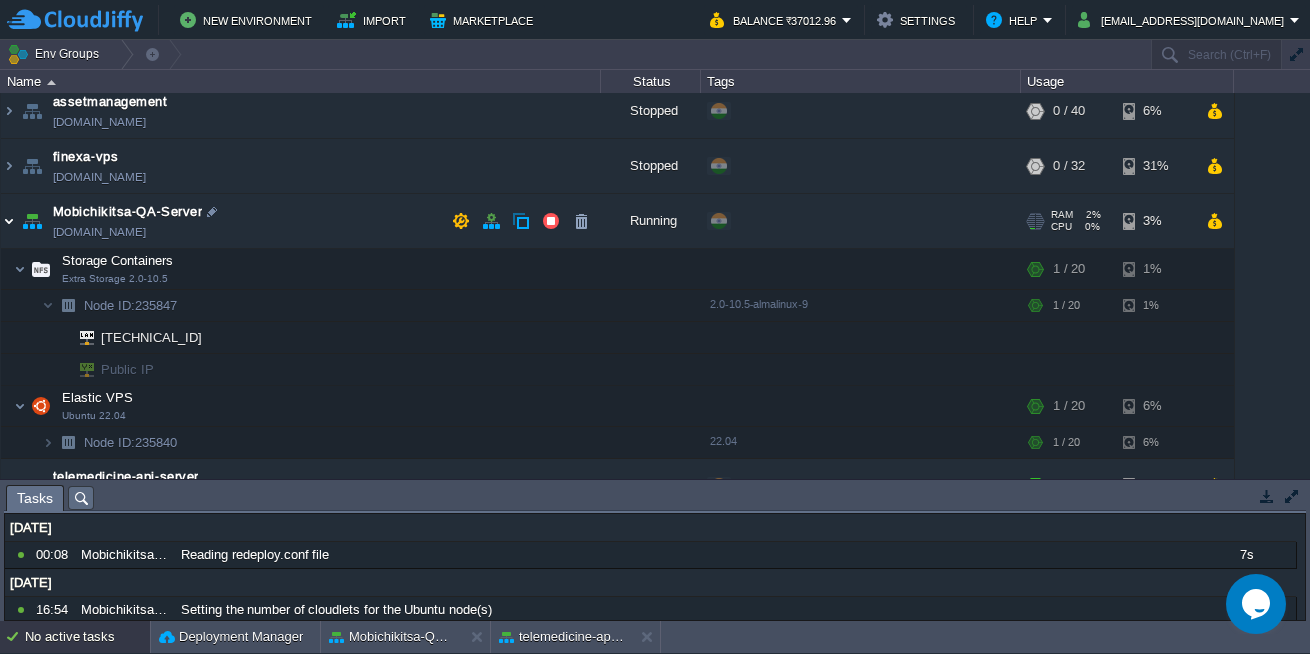 click at bounding box center (9, 221) 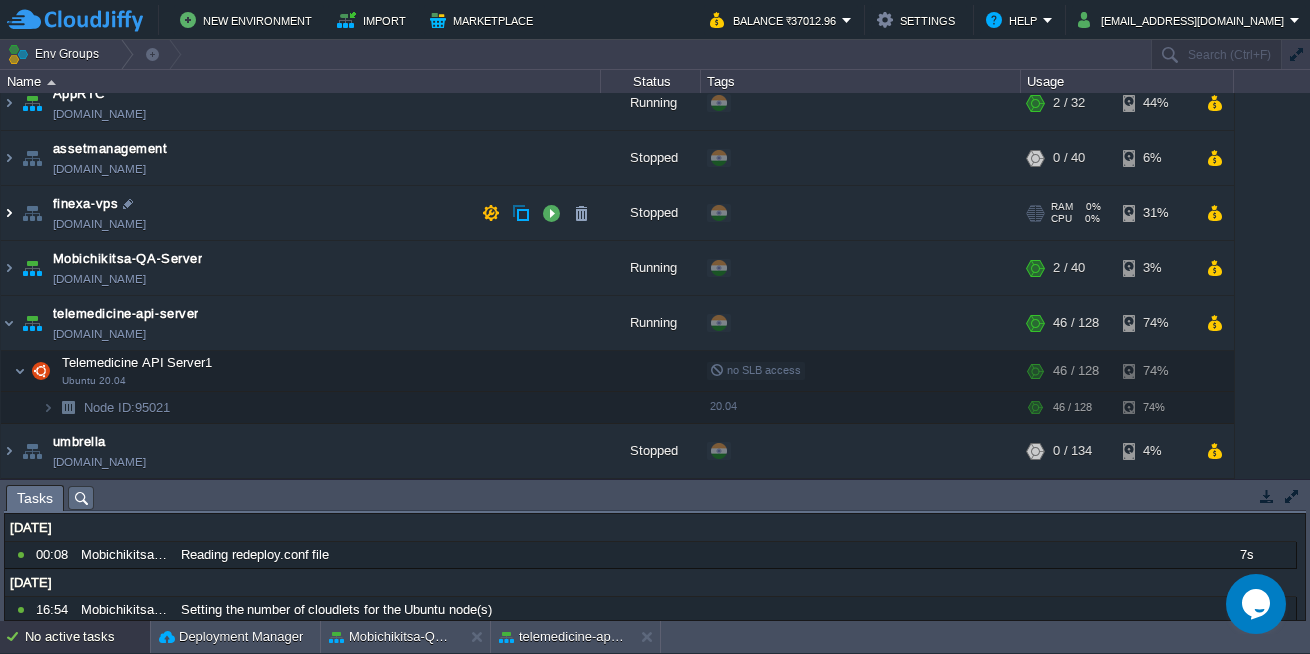 scroll, scrollTop: 17, scrollLeft: 0, axis: vertical 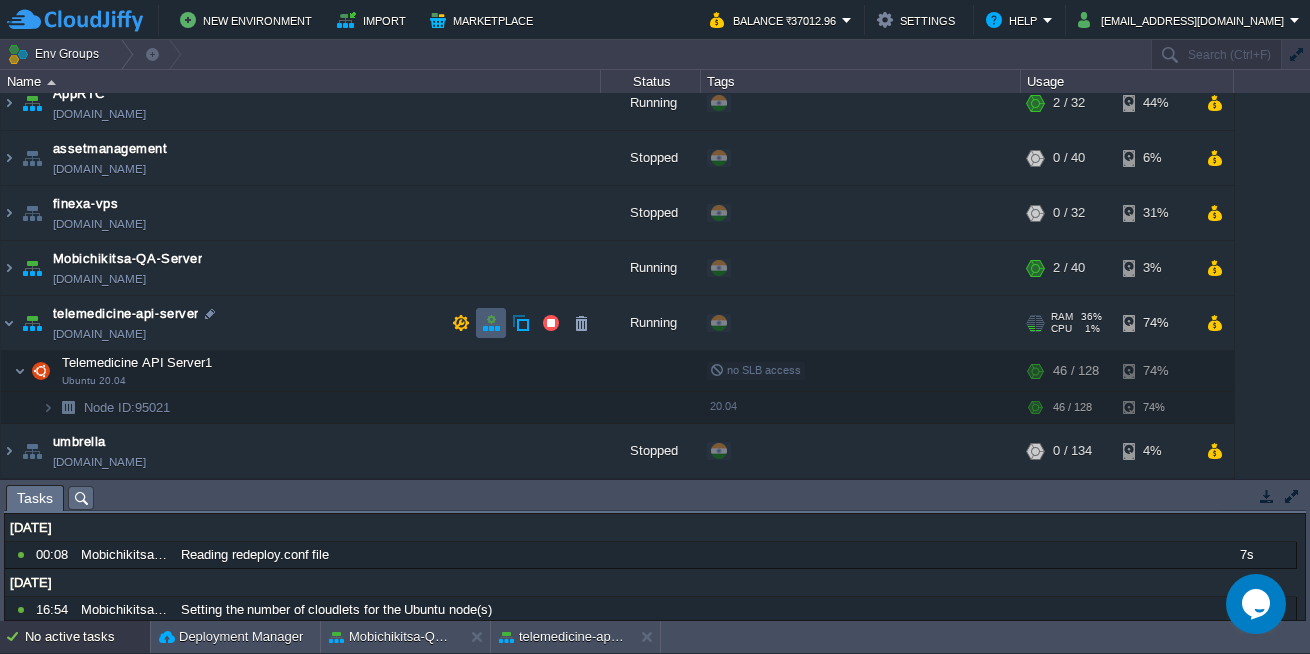 click at bounding box center [491, 323] 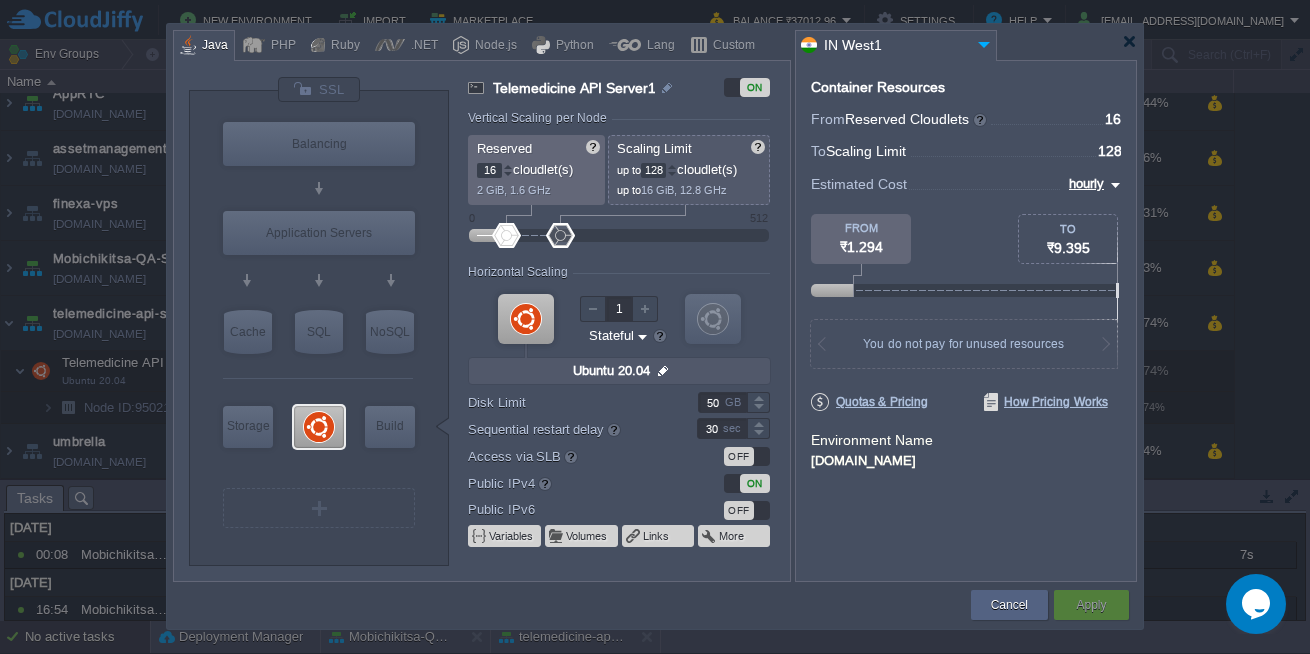 type on "Memcached [DATE]" 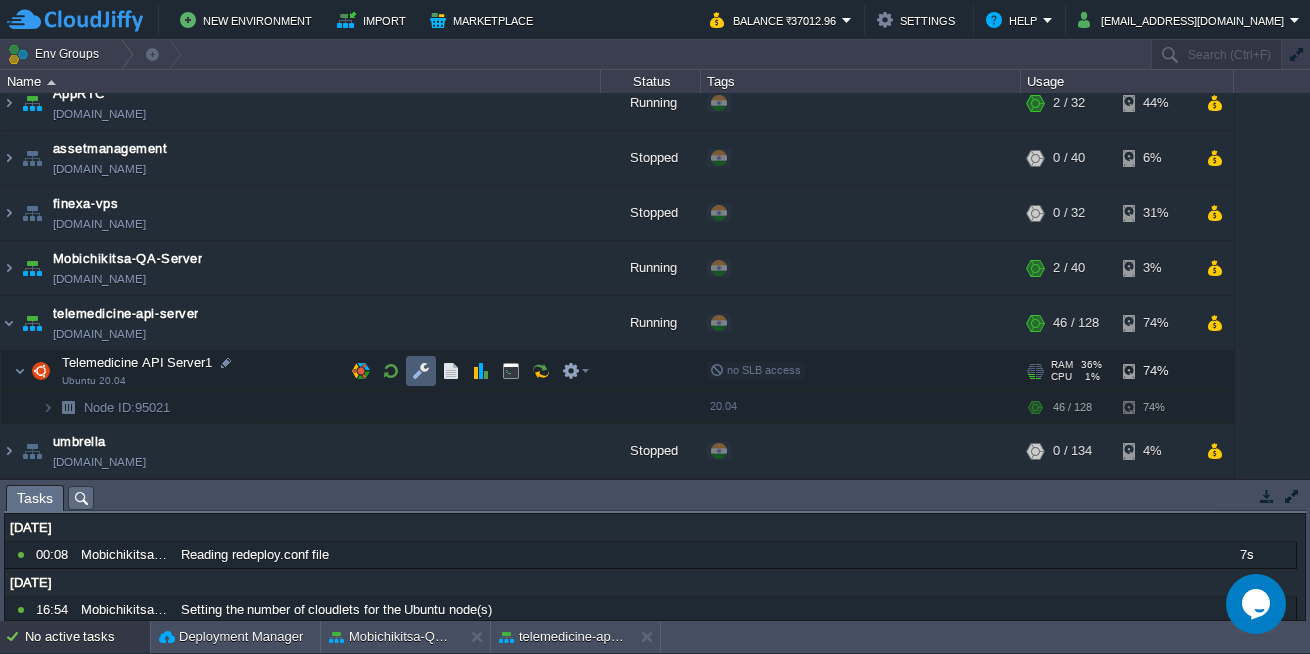 click at bounding box center (421, 371) 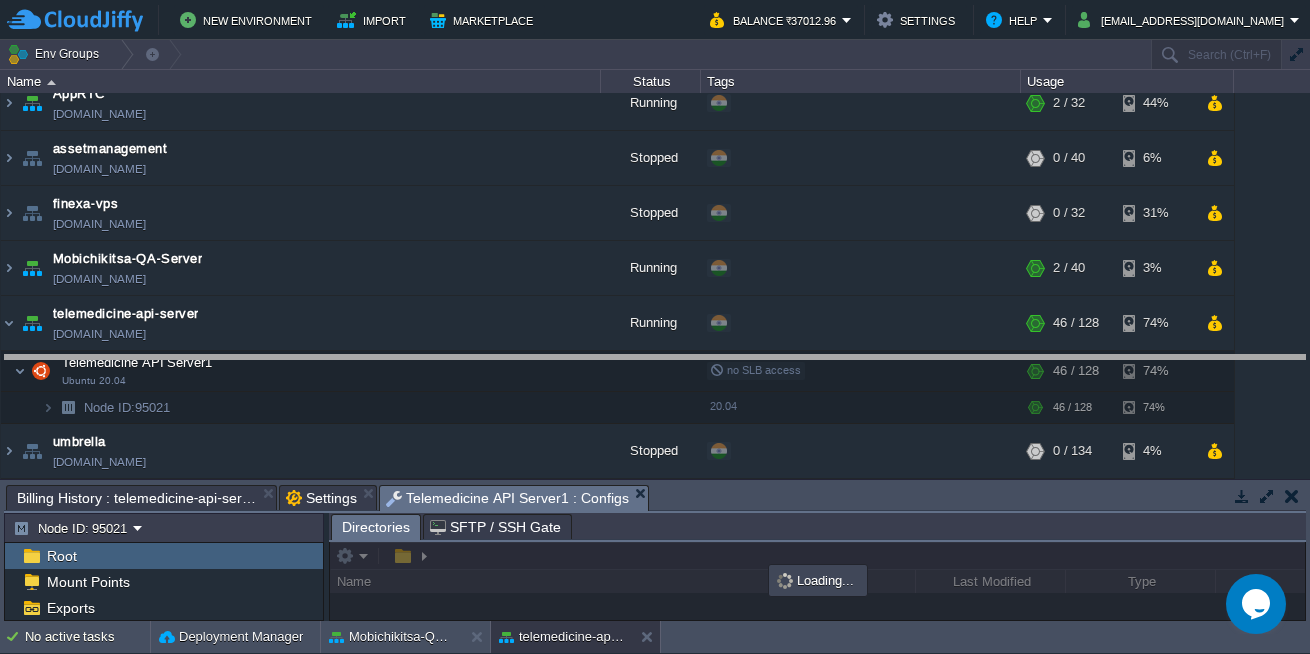 drag, startPoint x: 717, startPoint y: 506, endPoint x: 696, endPoint y: 376, distance: 131.68523 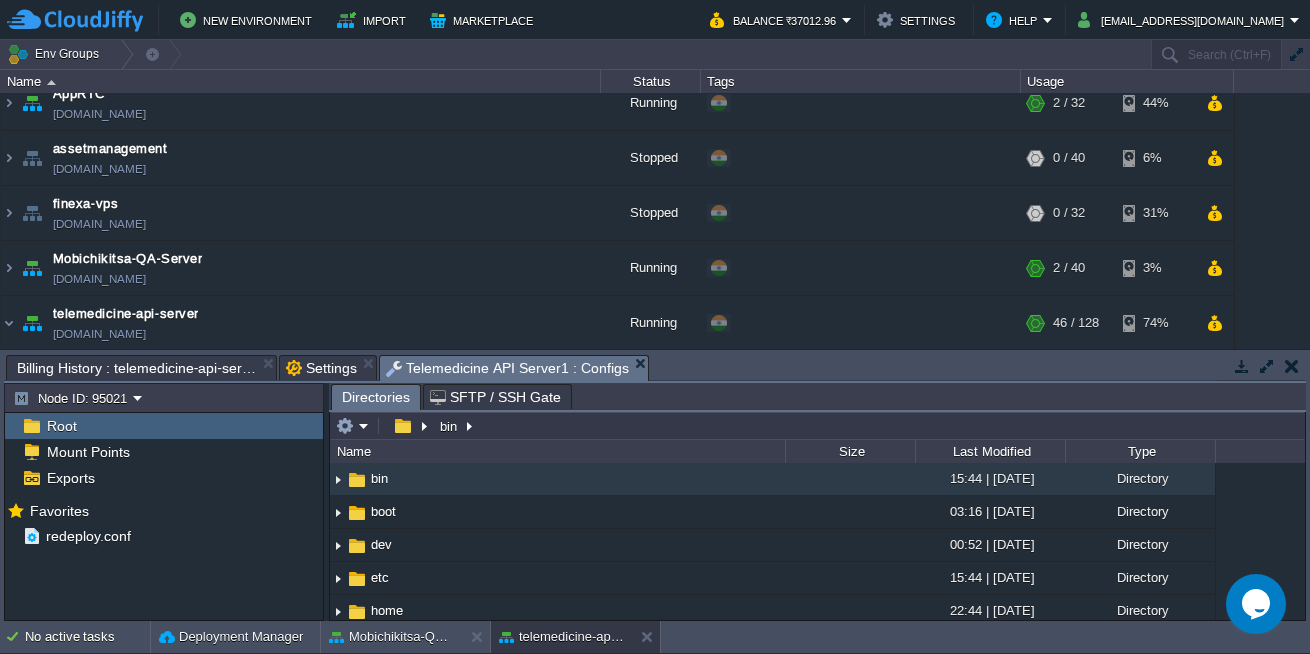click on "SFTP / SSH Gate" at bounding box center (495, 397) 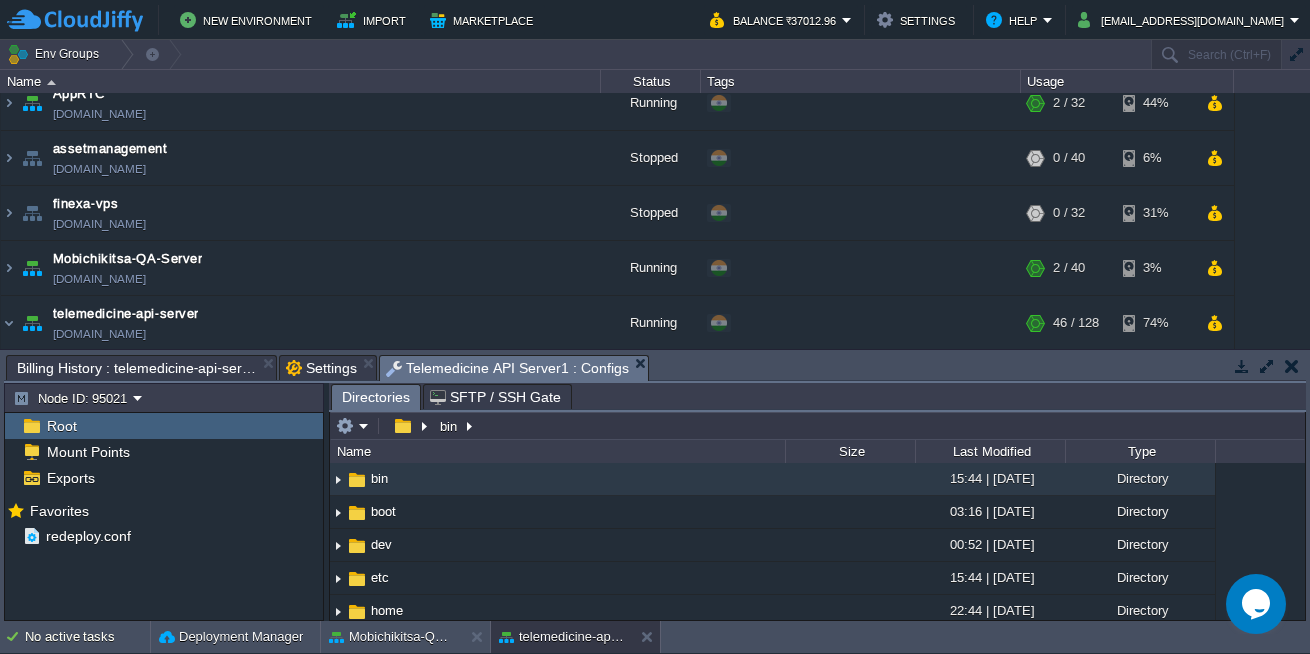 click on "Directories" at bounding box center (376, 397) 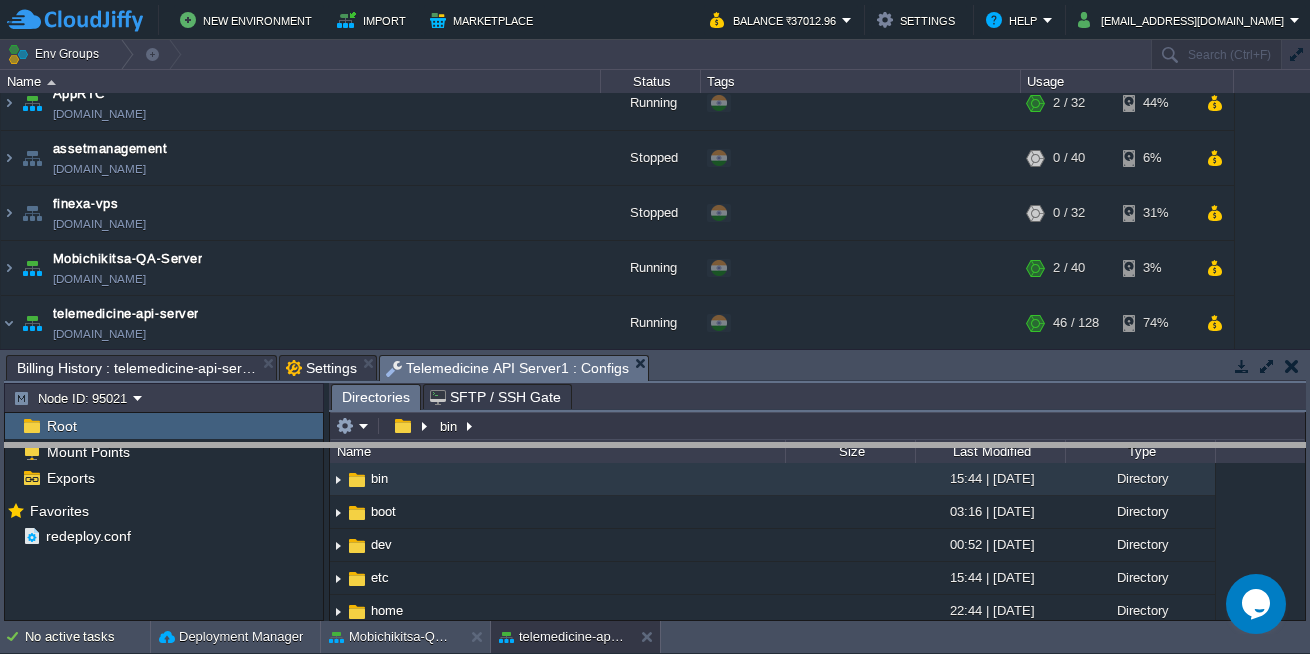 drag, startPoint x: 743, startPoint y: 374, endPoint x: 703, endPoint y: 469, distance: 103.077644 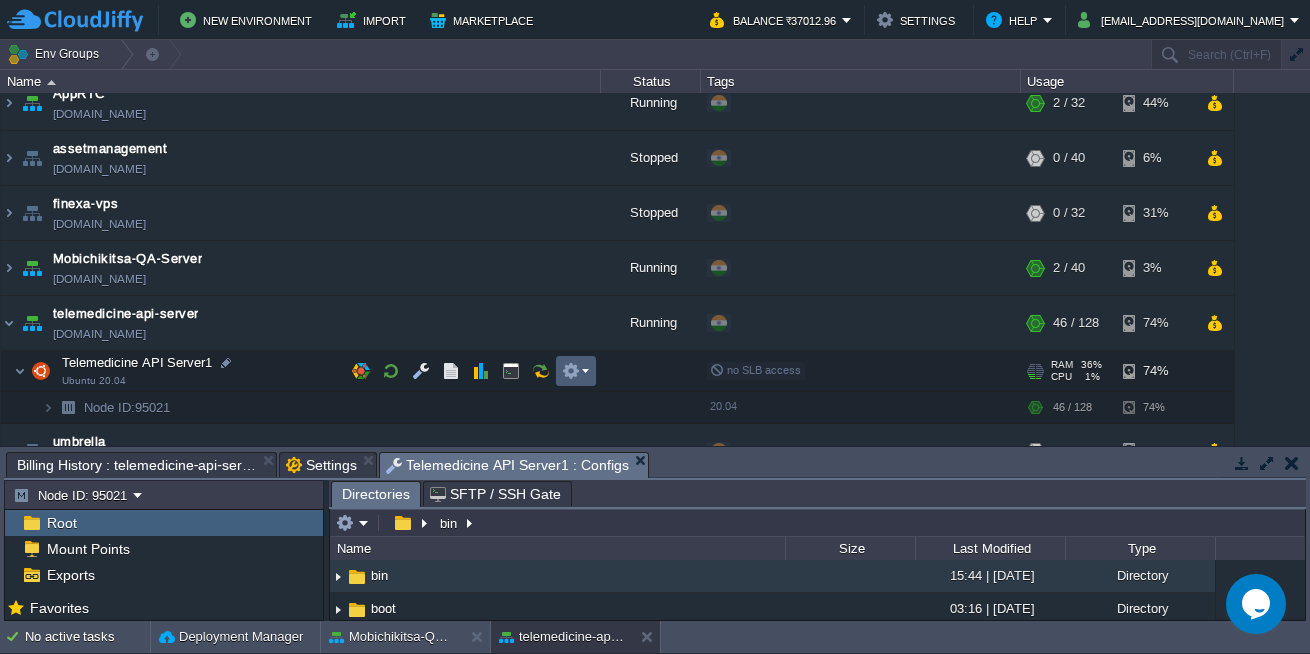 click at bounding box center [571, 371] 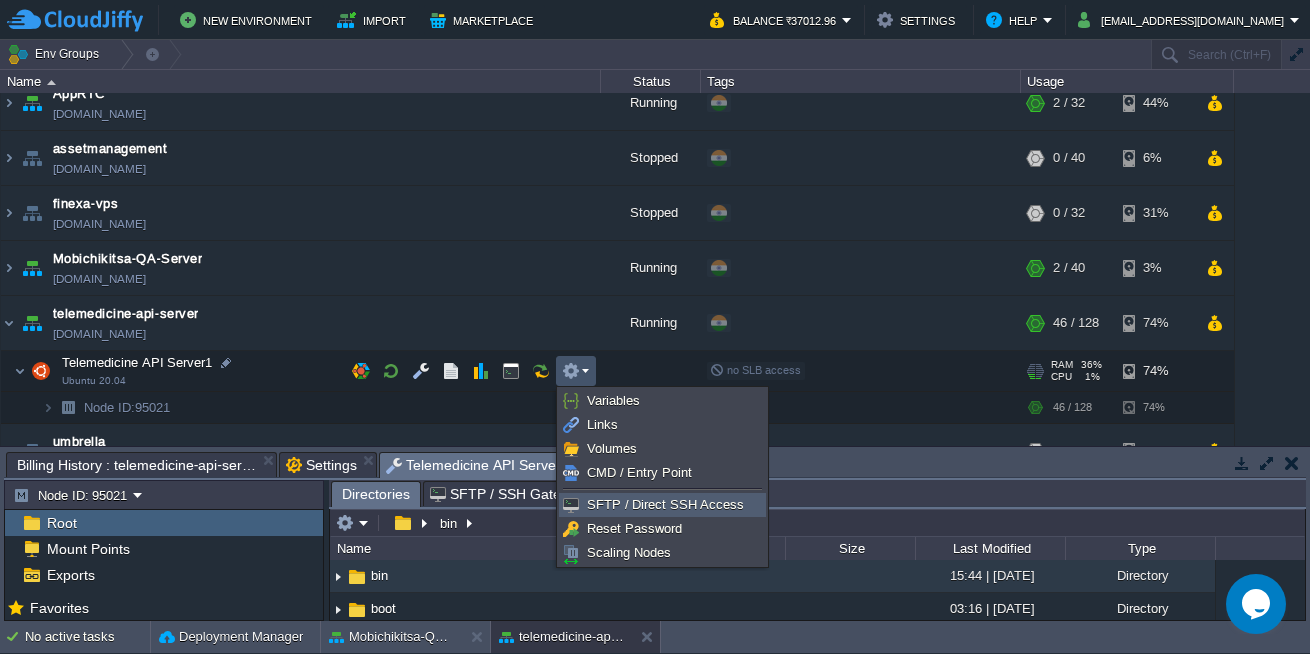 click on "SFTP / Direct SSH Access" at bounding box center [665, 504] 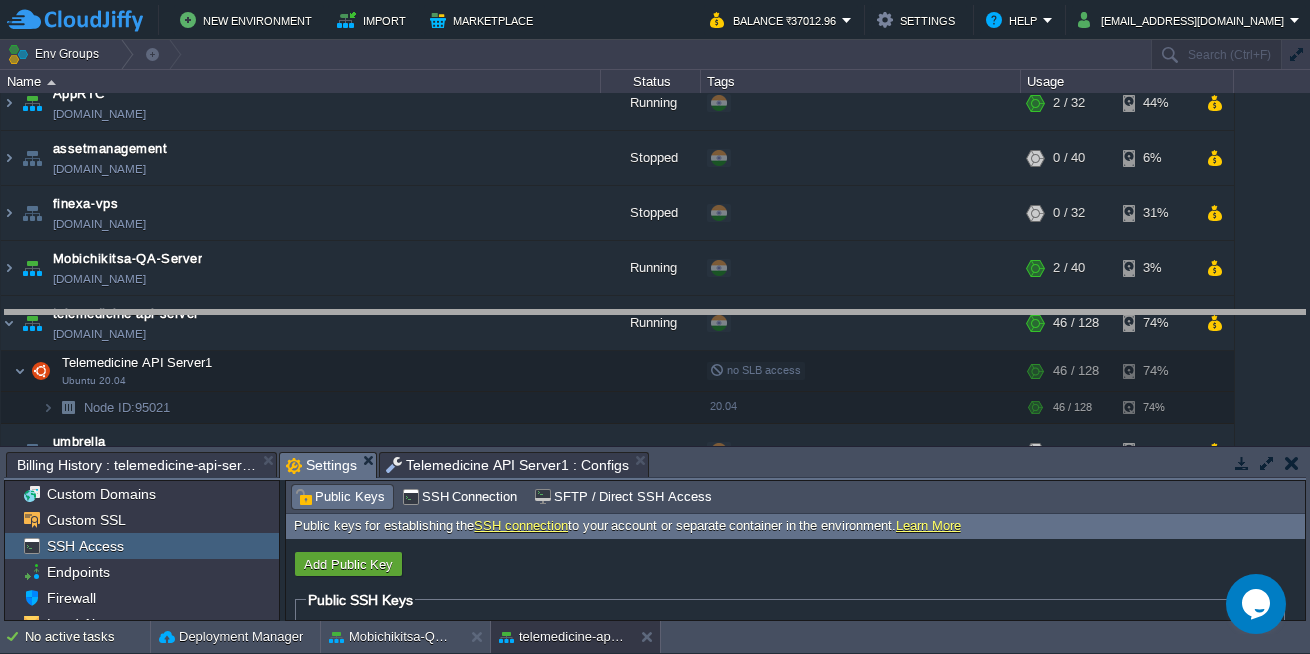 drag, startPoint x: 761, startPoint y: 467, endPoint x: 724, endPoint y: 276, distance: 194.55077 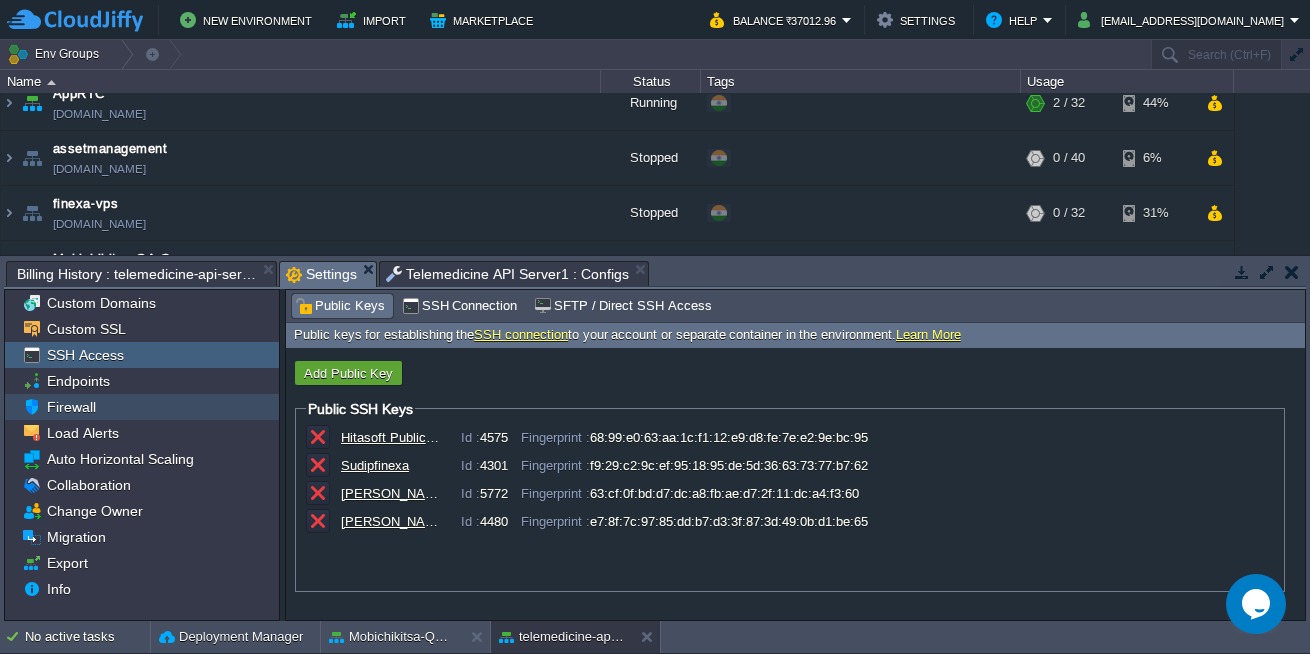 click on "Firewall" at bounding box center [142, 407] 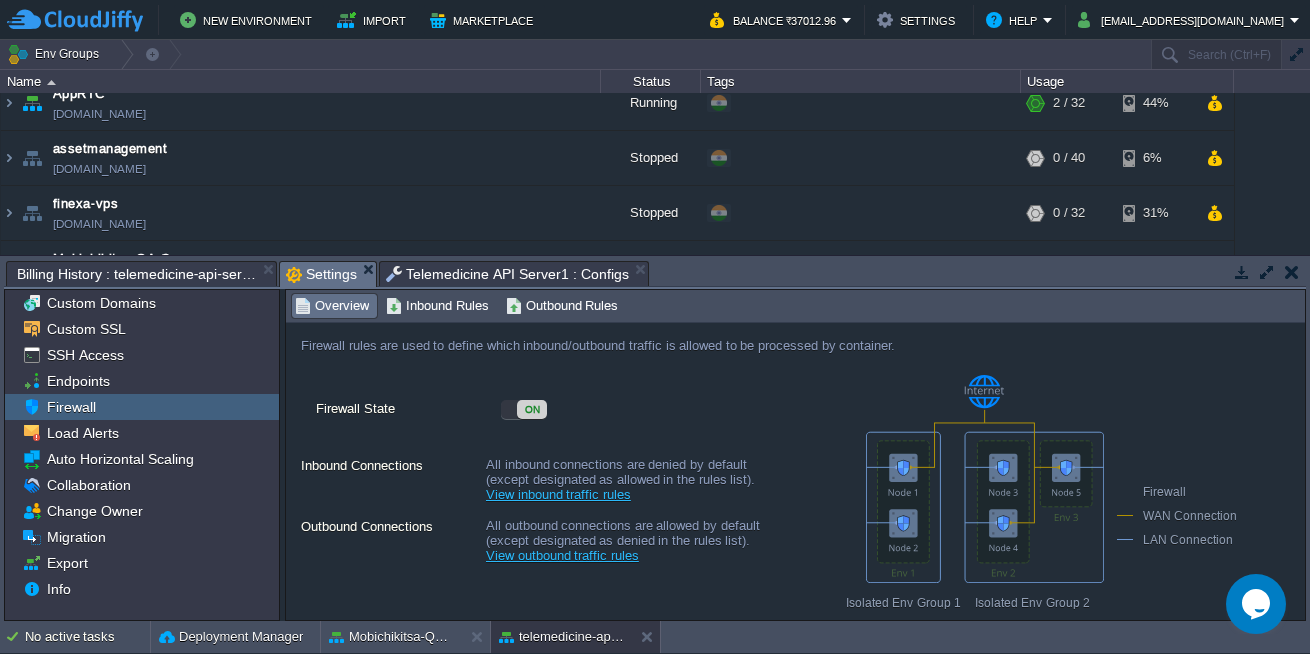 click on "View inbound traffic rules" at bounding box center (558, 494) 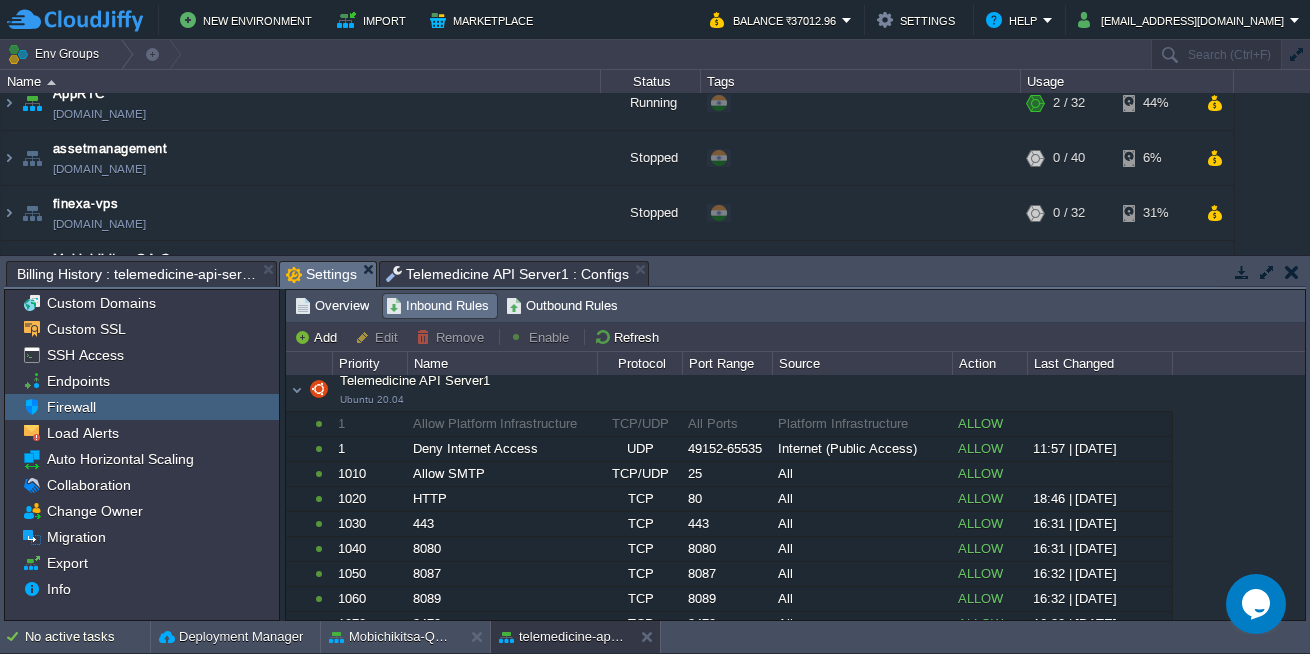 scroll, scrollTop: 0, scrollLeft: 0, axis: both 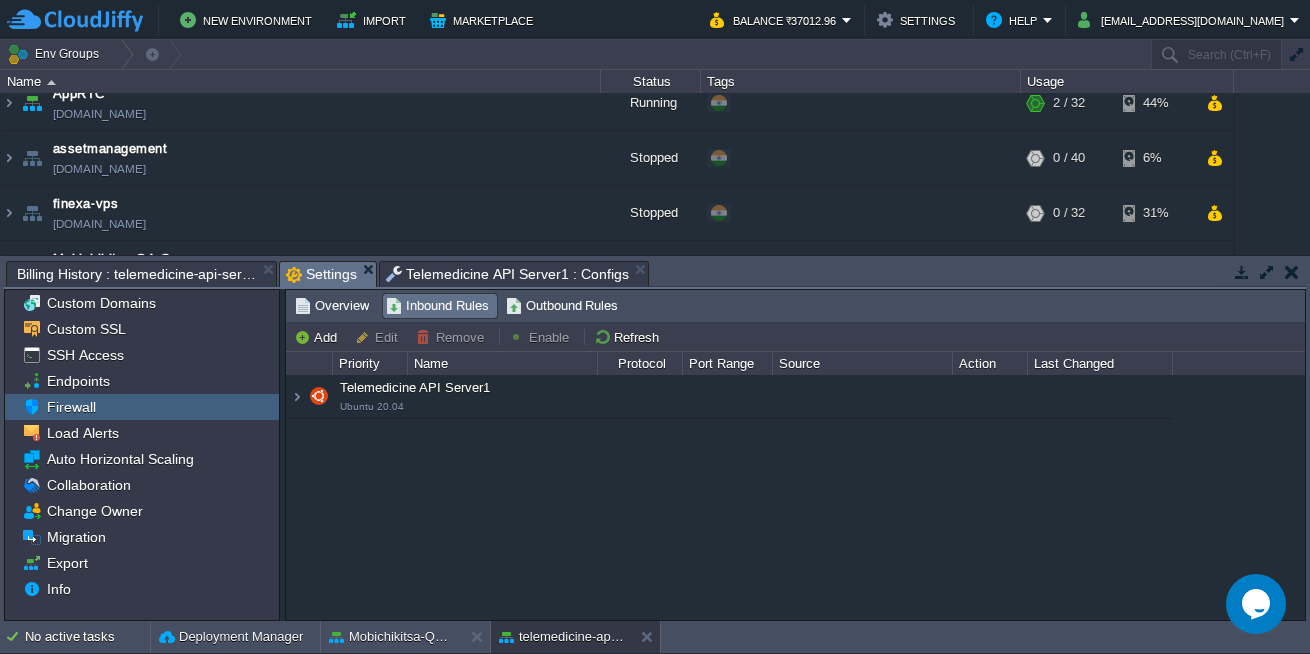 click on "Telemedicine API Server1                                      Ubuntu 20.04" at bounding box center [729, 397] 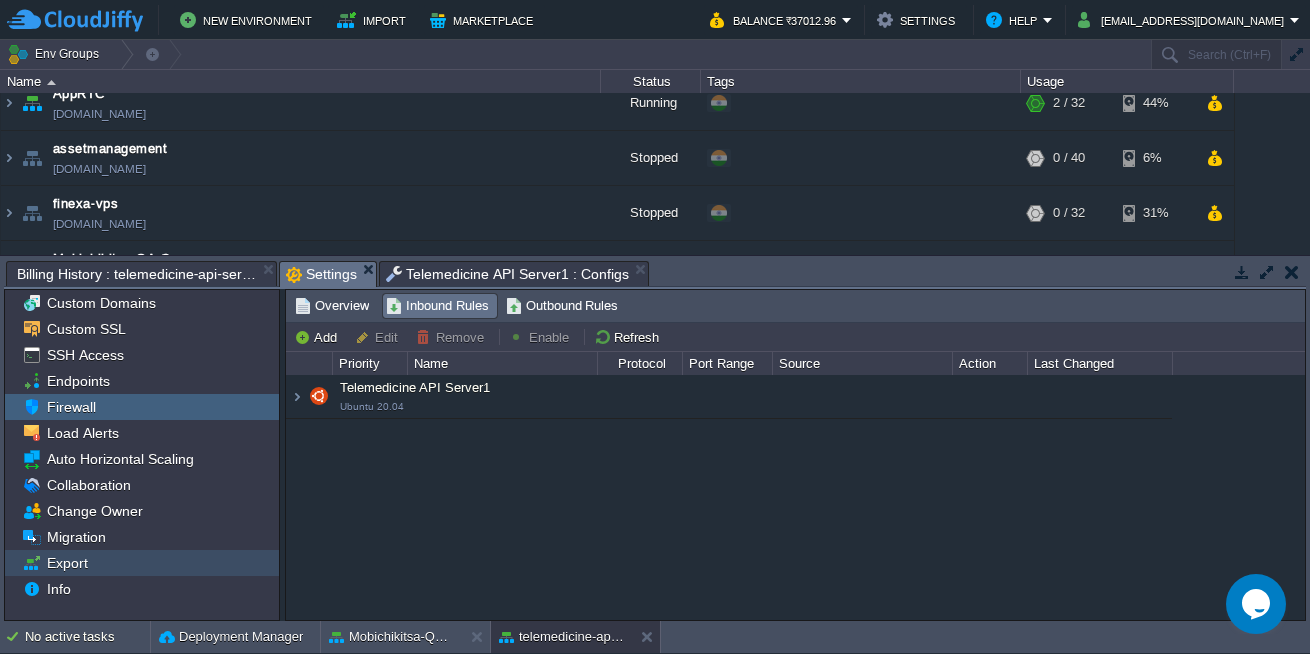 click on "Export" at bounding box center [67, 563] 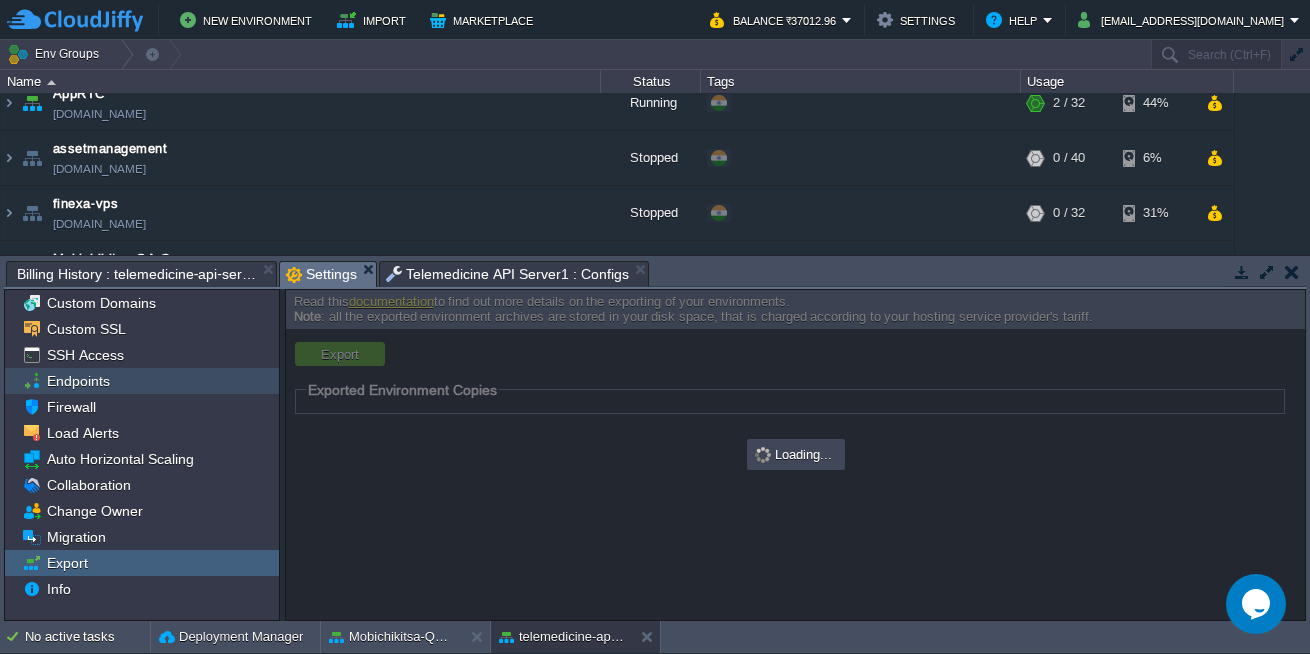 click on "Endpoints" at bounding box center (142, 381) 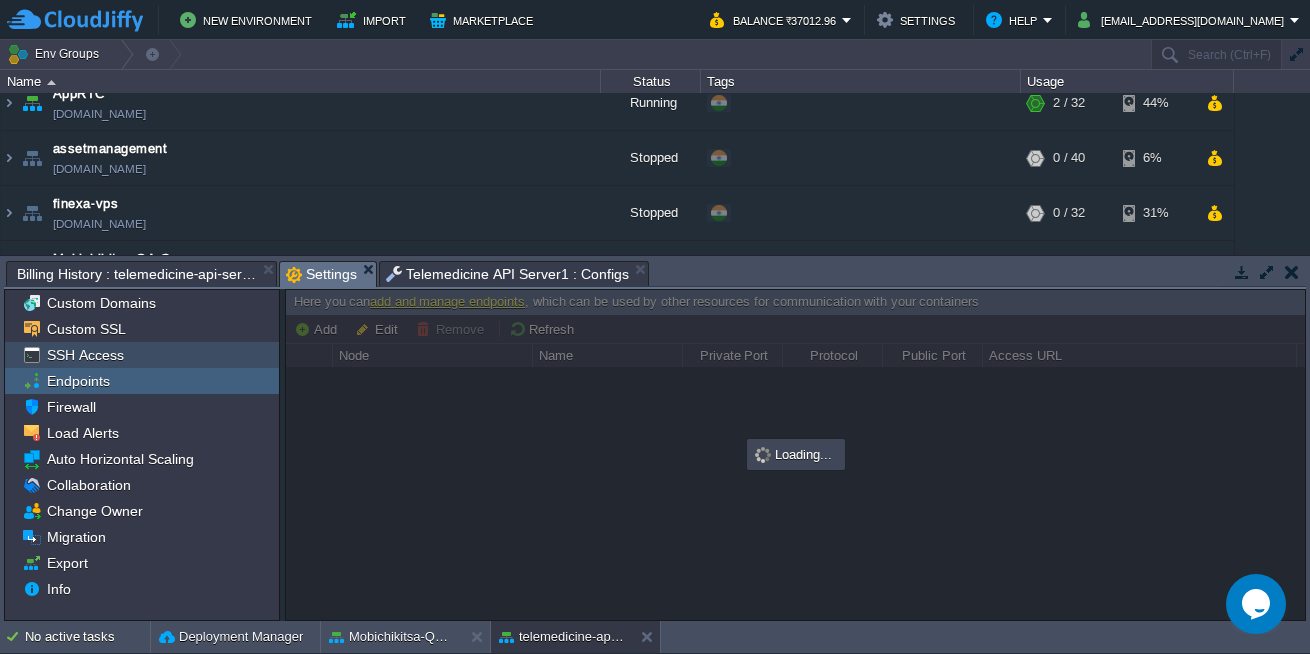 click on "SSH Access" at bounding box center [142, 355] 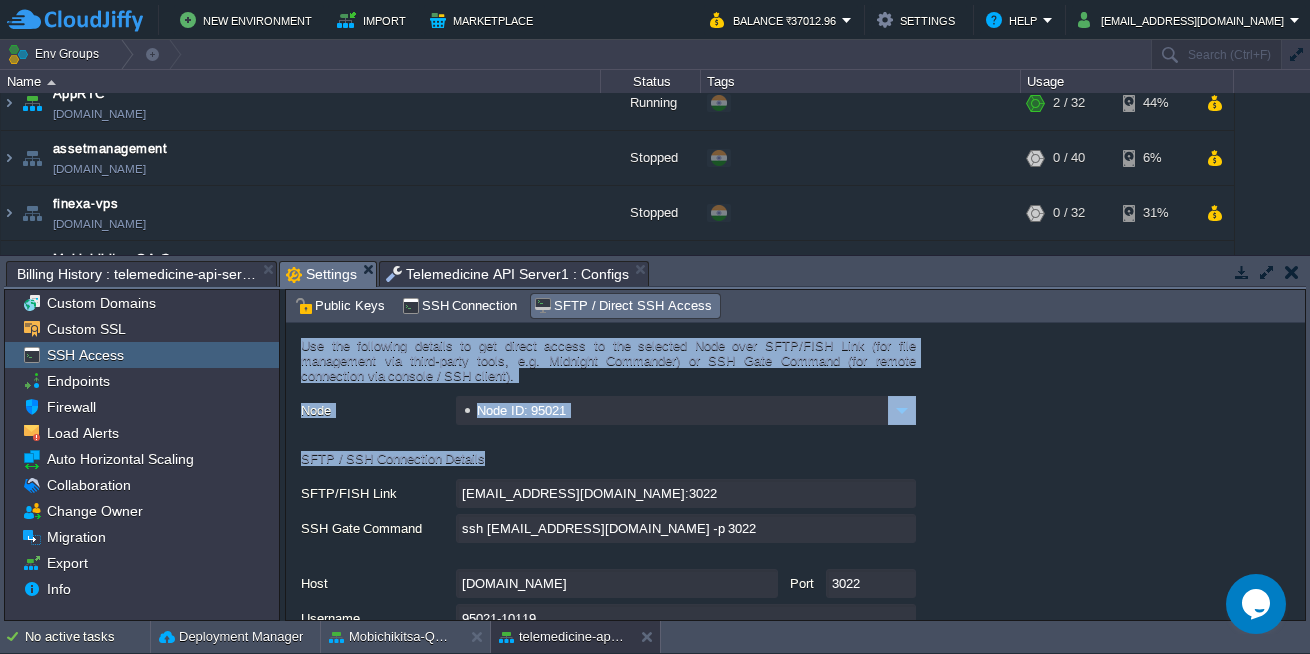 drag, startPoint x: 1304, startPoint y: 412, endPoint x: 1292, endPoint y: 473, distance: 62.169125 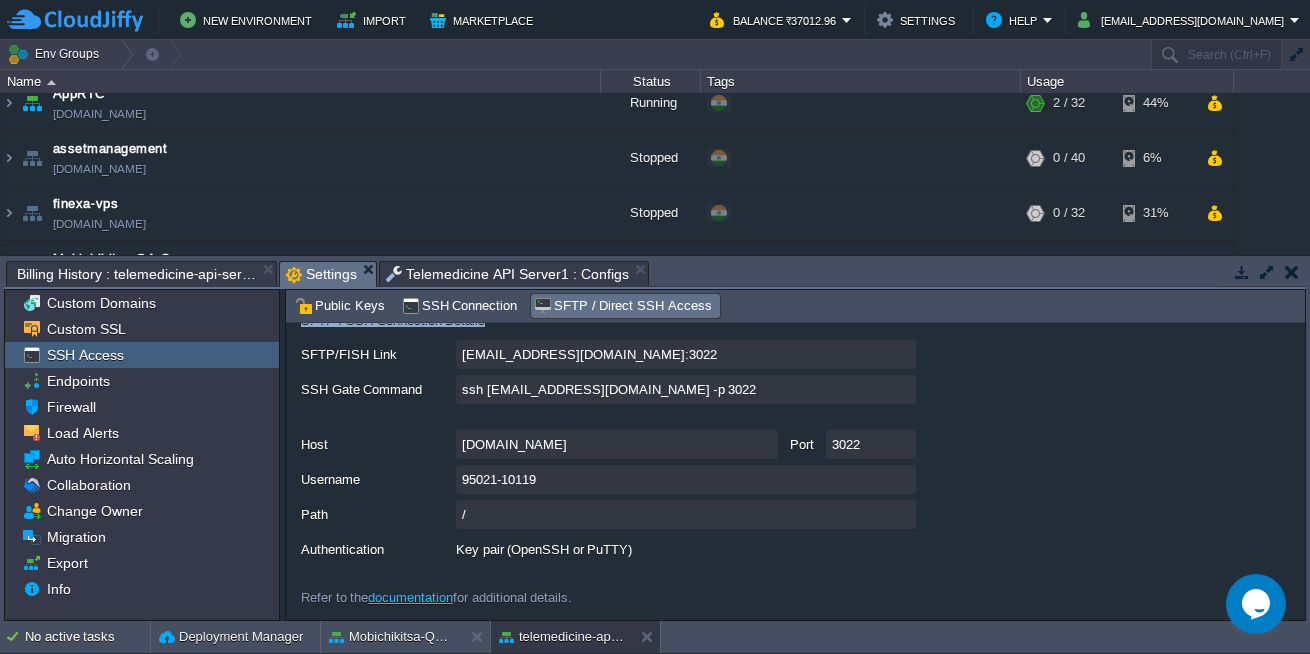scroll, scrollTop: 0, scrollLeft: 0, axis: both 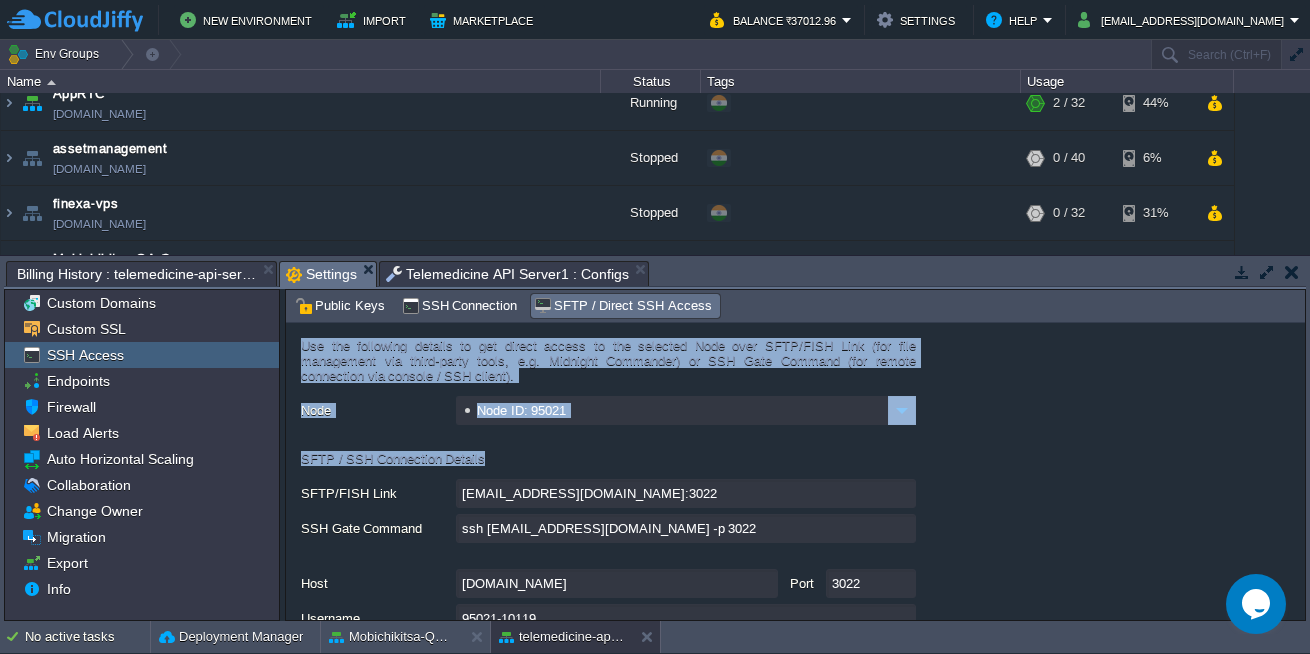 click on "Use the following details to get direct access to the selected Node over SFTP/FISH Link (for file management via third-party tools, e.g. Midnight Commander) or SSH Gate Command (for remote connection via console / SSH client)." at bounding box center [608, 367] 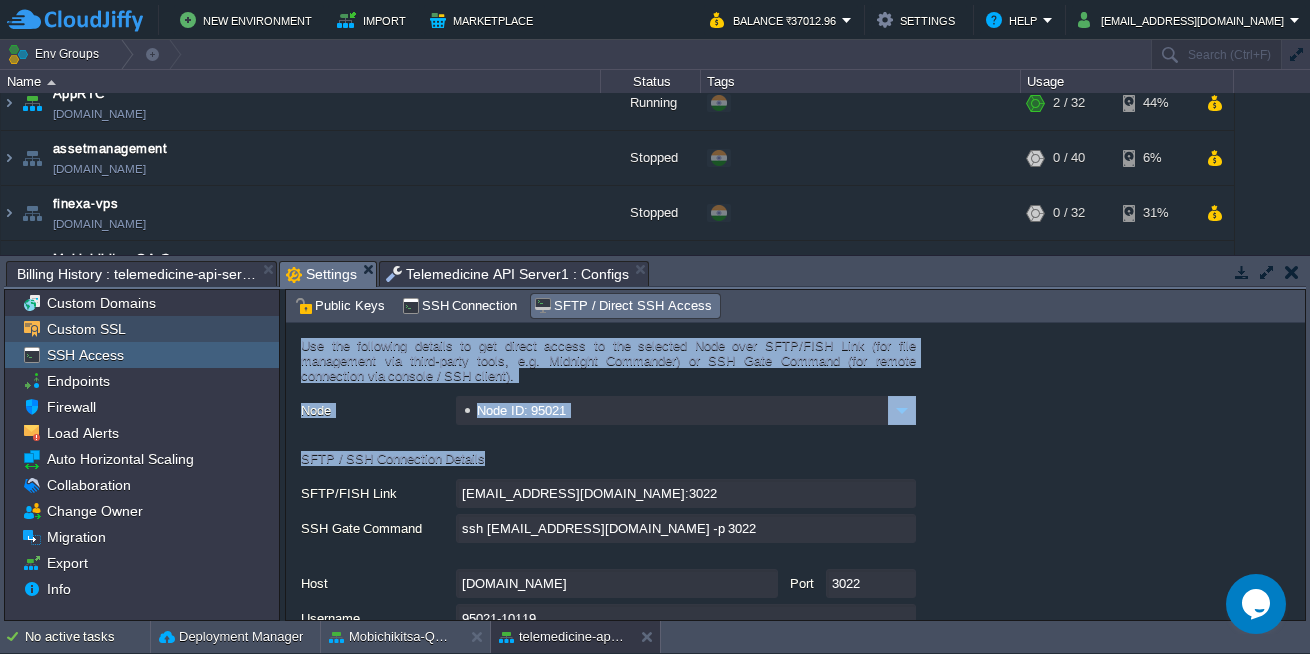 click on "Custom SSL" at bounding box center (86, 329) 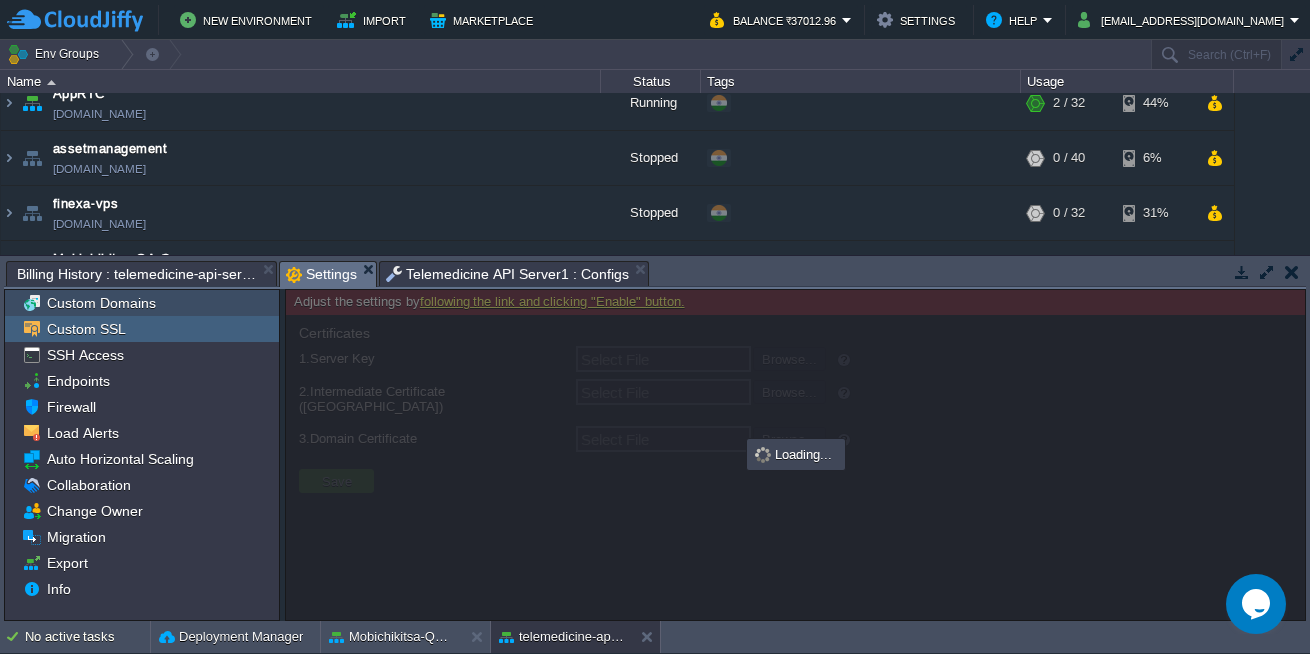 type on "Select File" 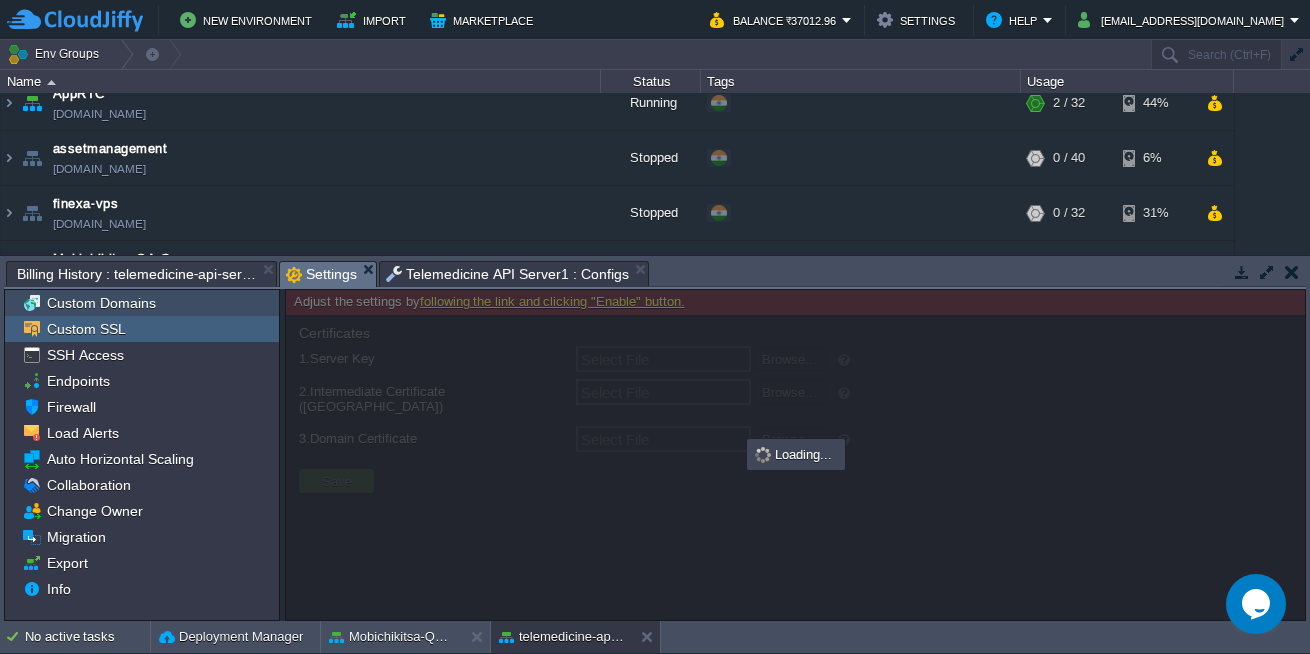 type on "Select File" 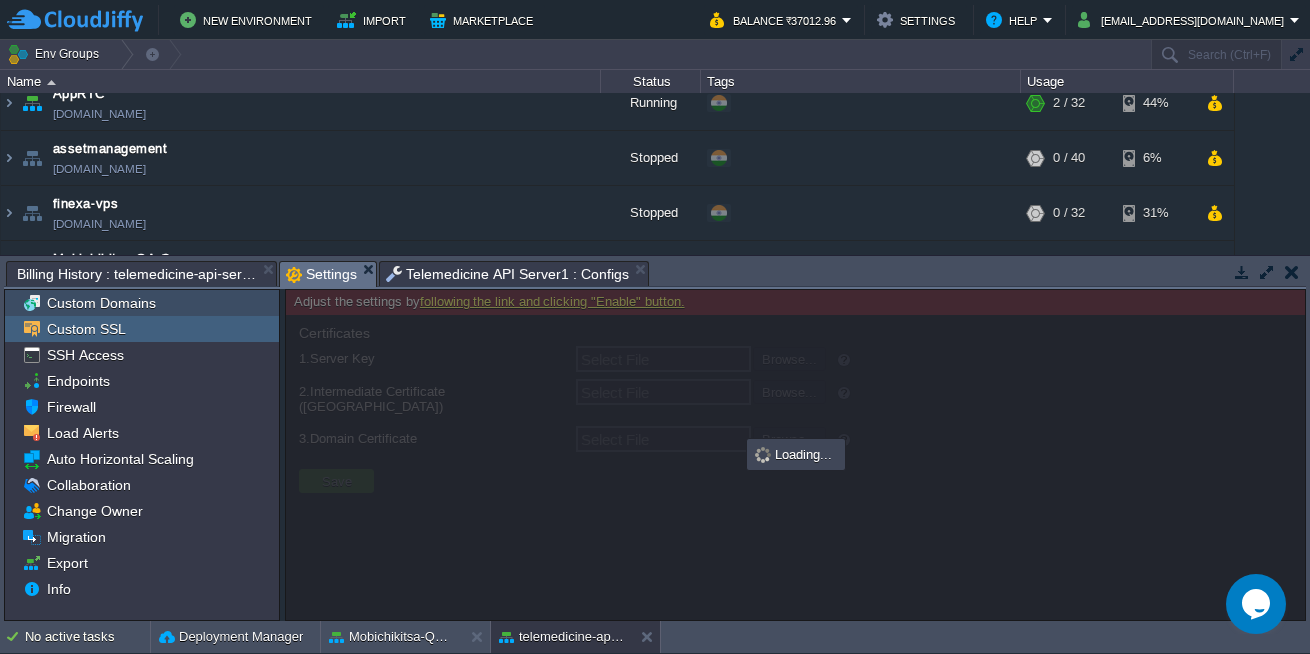 type on "Select File" 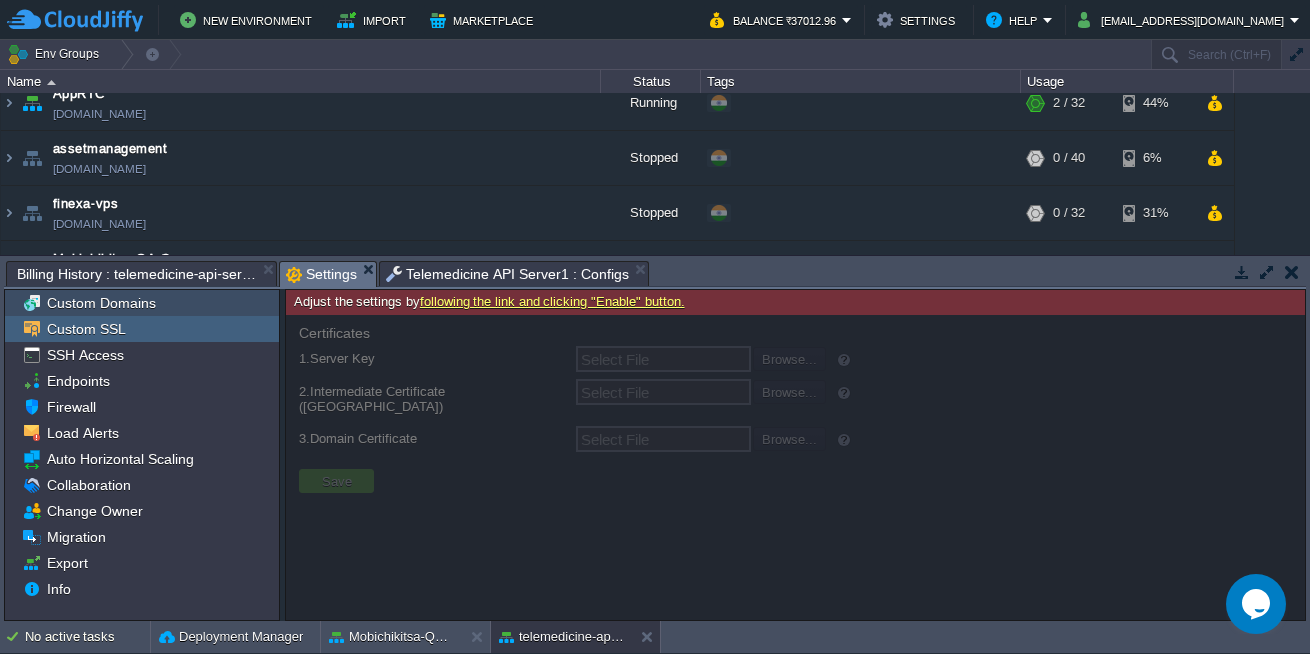 click on "Custom Domains" at bounding box center (101, 303) 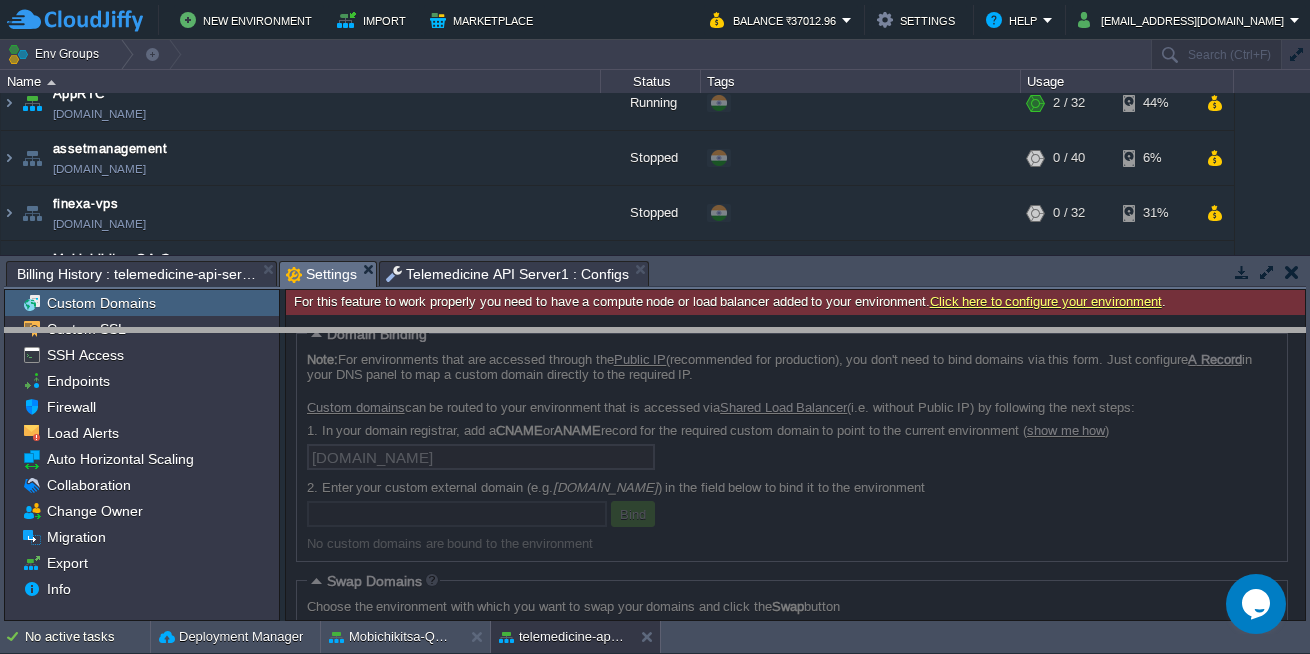 drag, startPoint x: 774, startPoint y: 262, endPoint x: 768, endPoint y: 339, distance: 77.23341 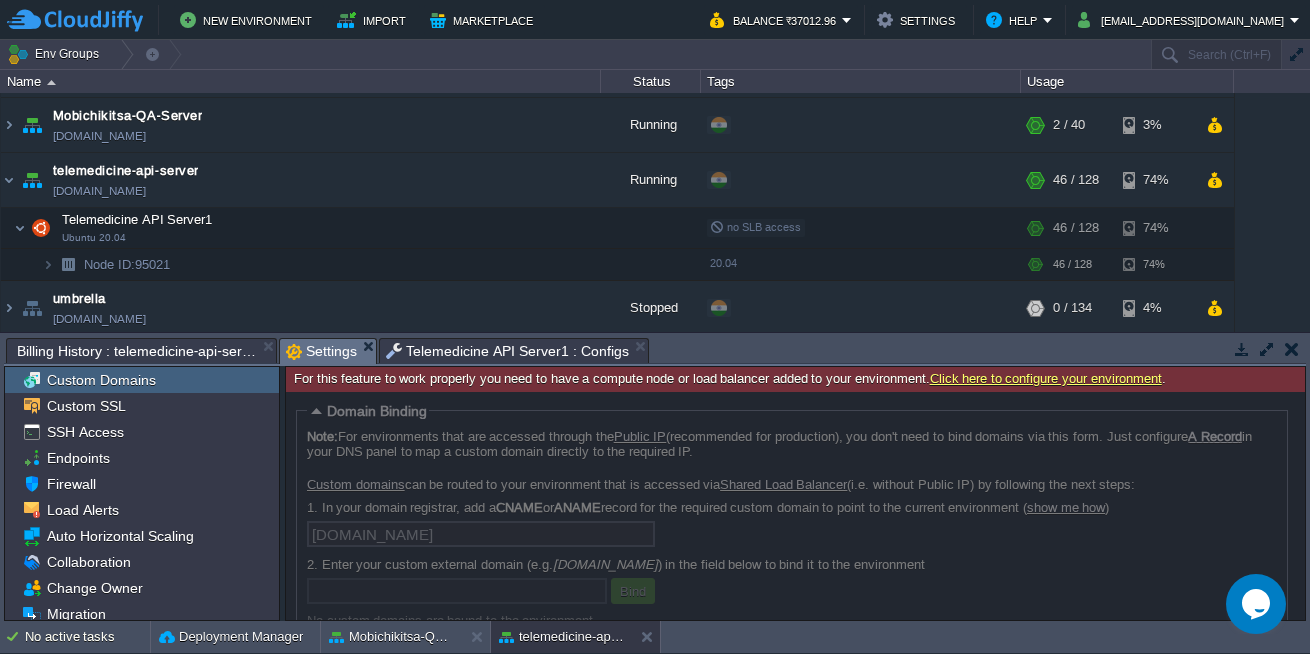 scroll, scrollTop: 164, scrollLeft: 0, axis: vertical 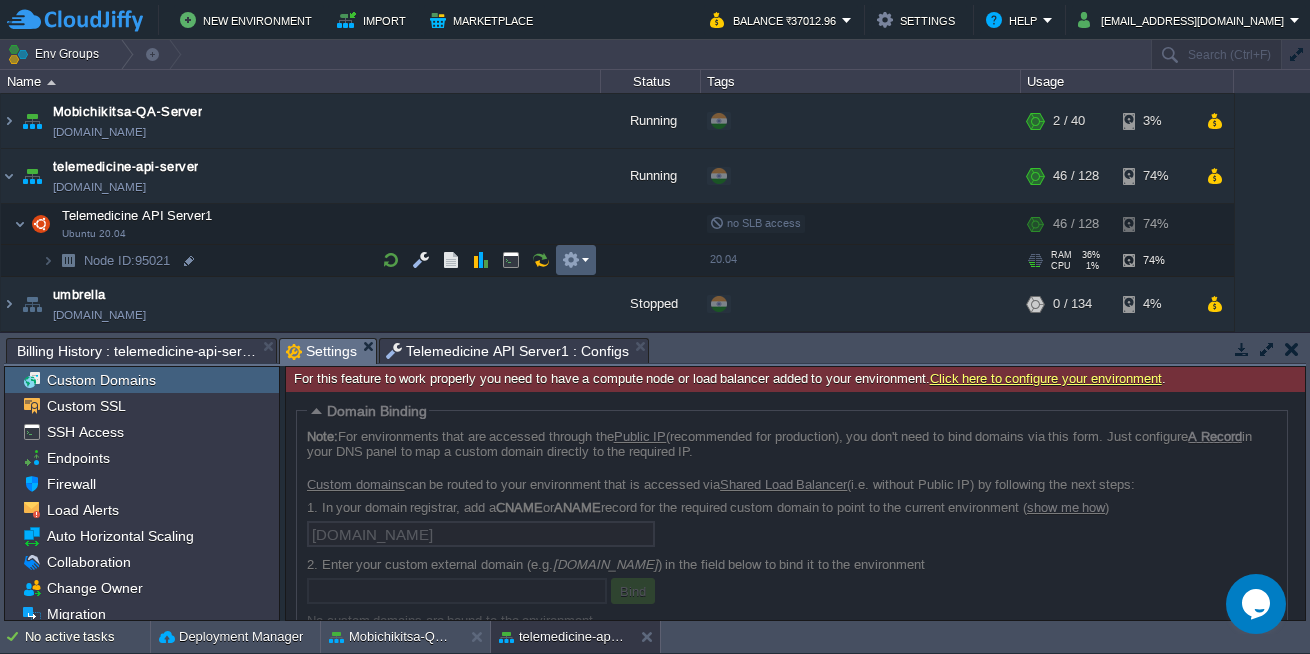 click at bounding box center [576, 260] 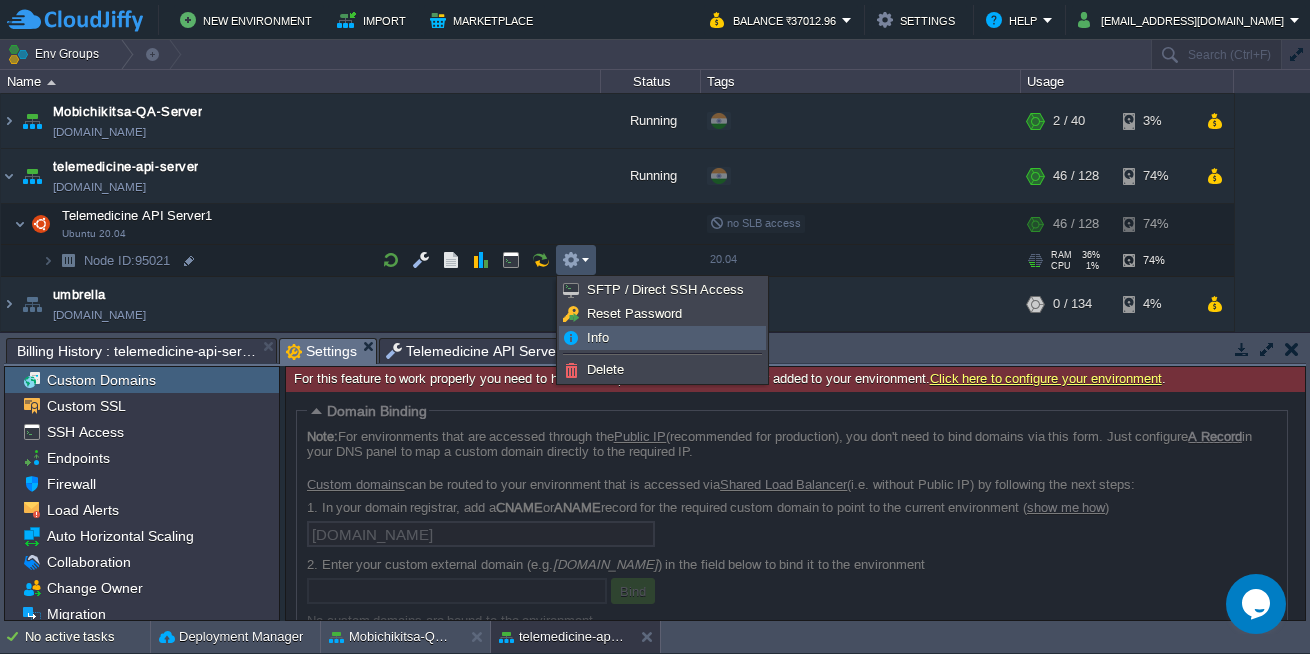click on "Info" at bounding box center [598, 337] 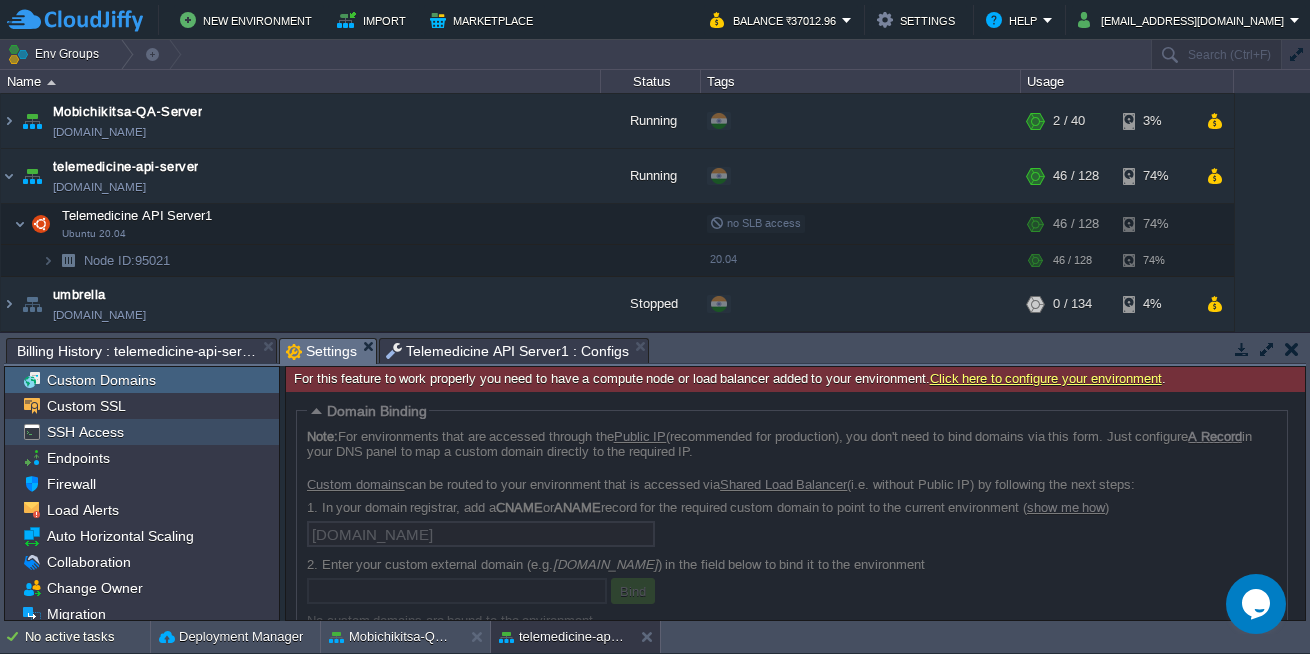 click on "SSH Access" at bounding box center (85, 432) 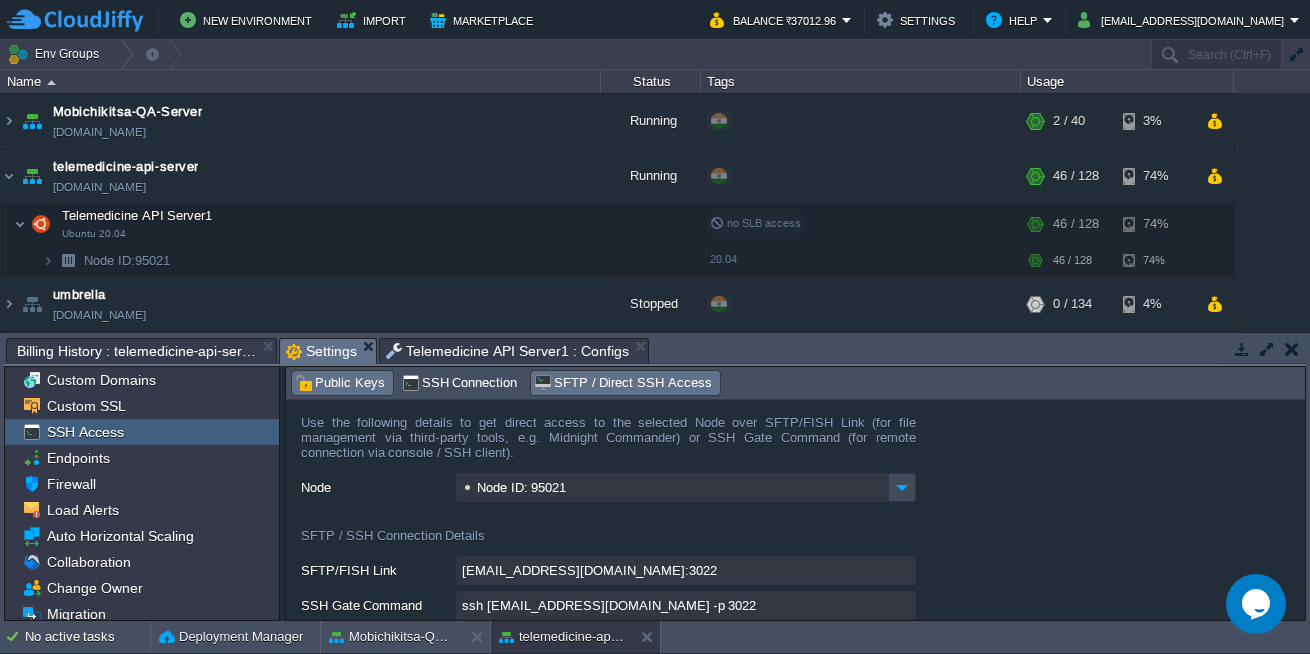 click on "Public Keys" at bounding box center [340, 383] 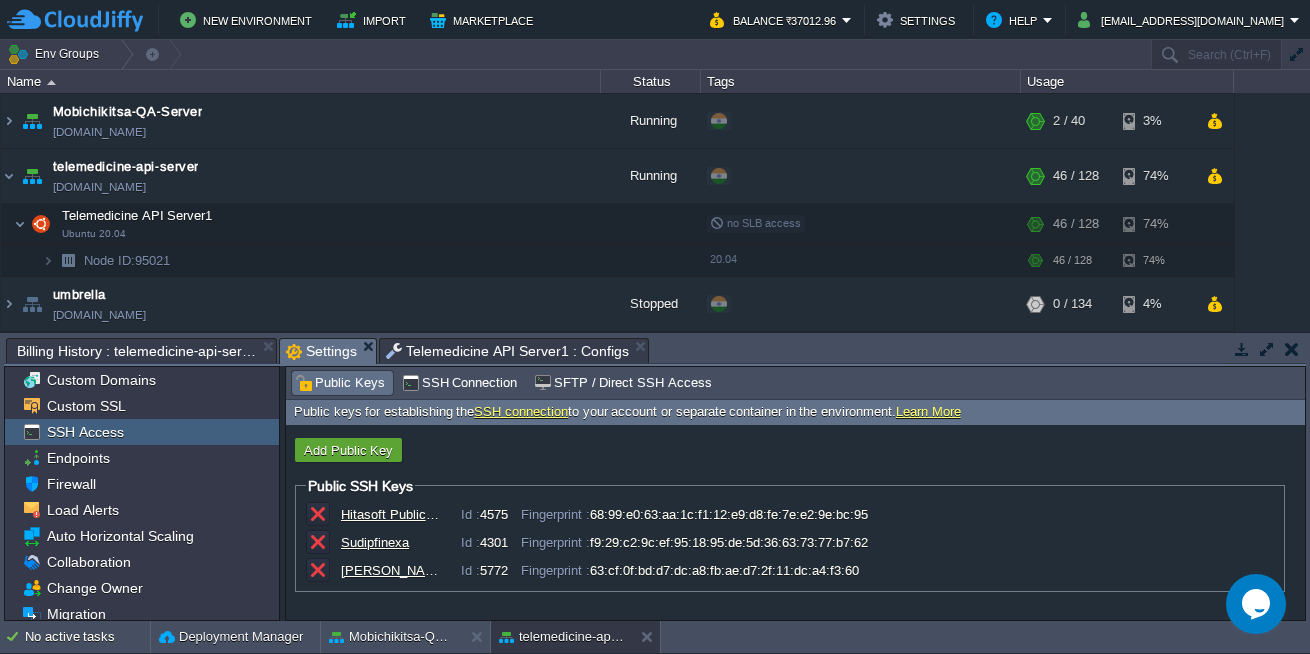 click on "[PERSON_NAME]" at bounding box center (391, 570) 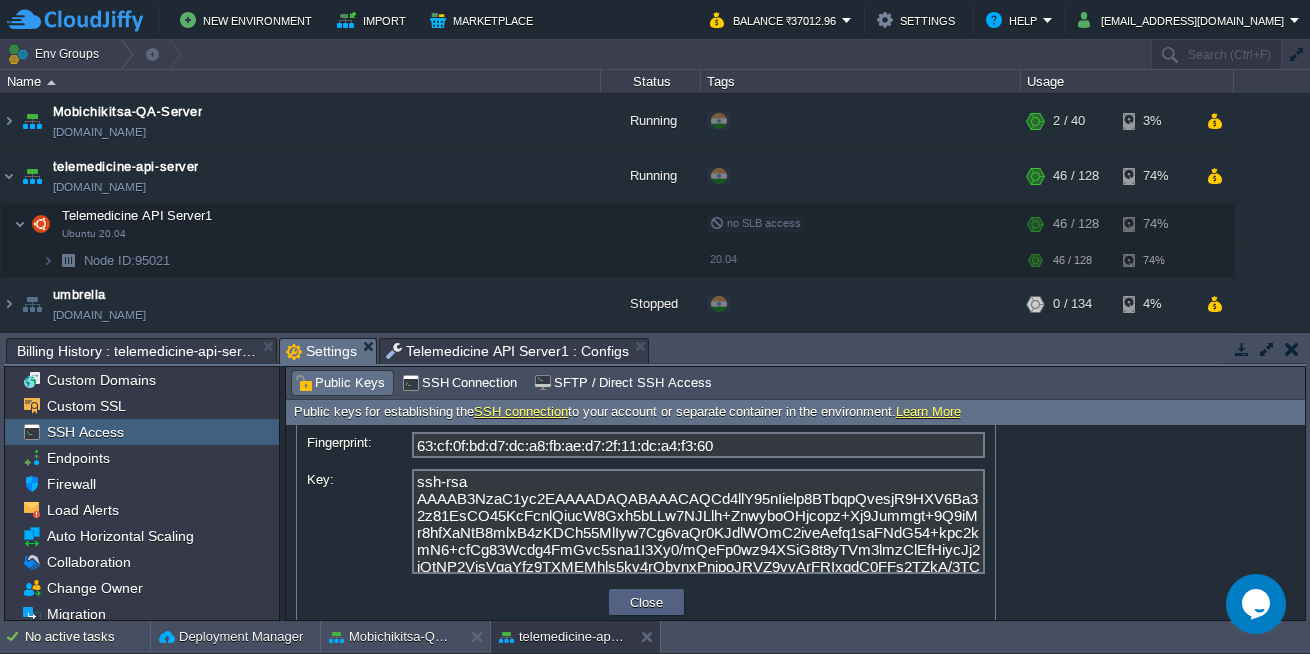 scroll, scrollTop: 111, scrollLeft: 0, axis: vertical 